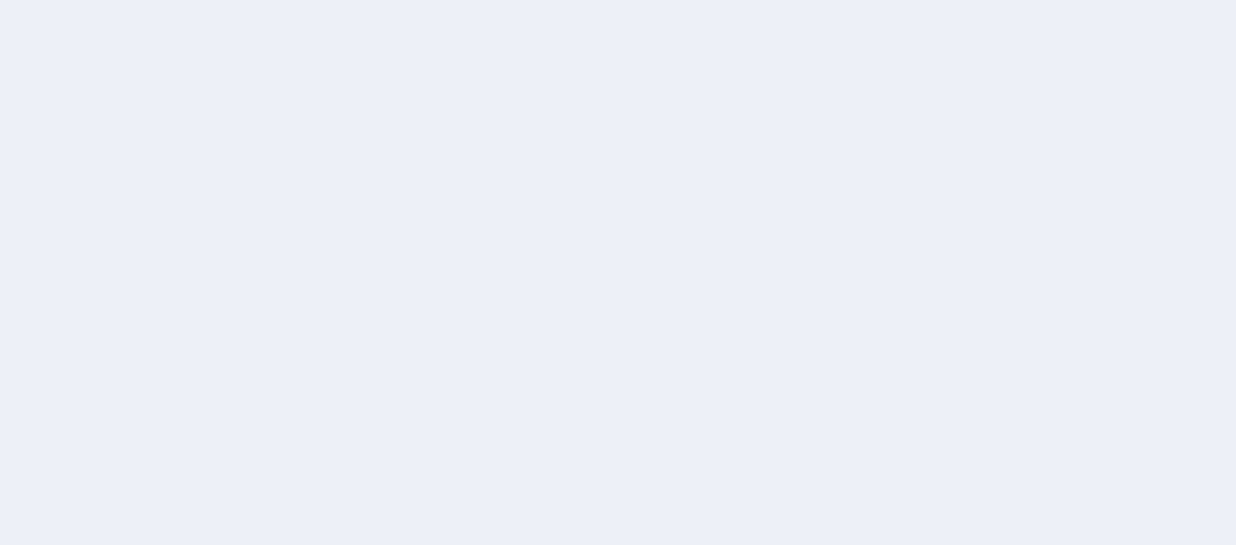 scroll, scrollTop: 0, scrollLeft: 0, axis: both 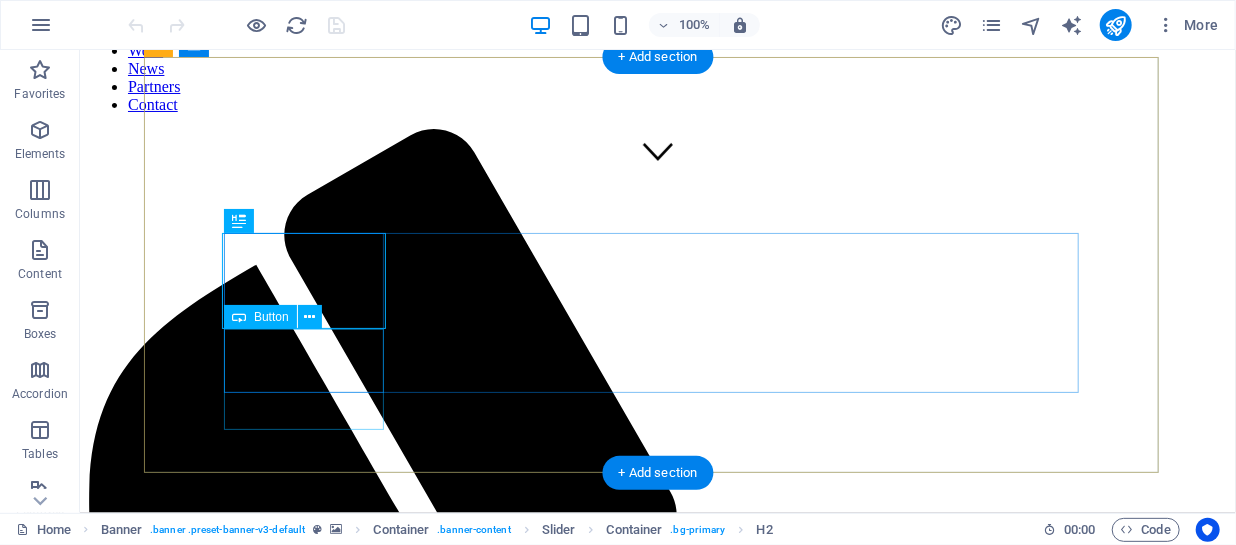 click on "About me" at bounding box center (247, 2216) 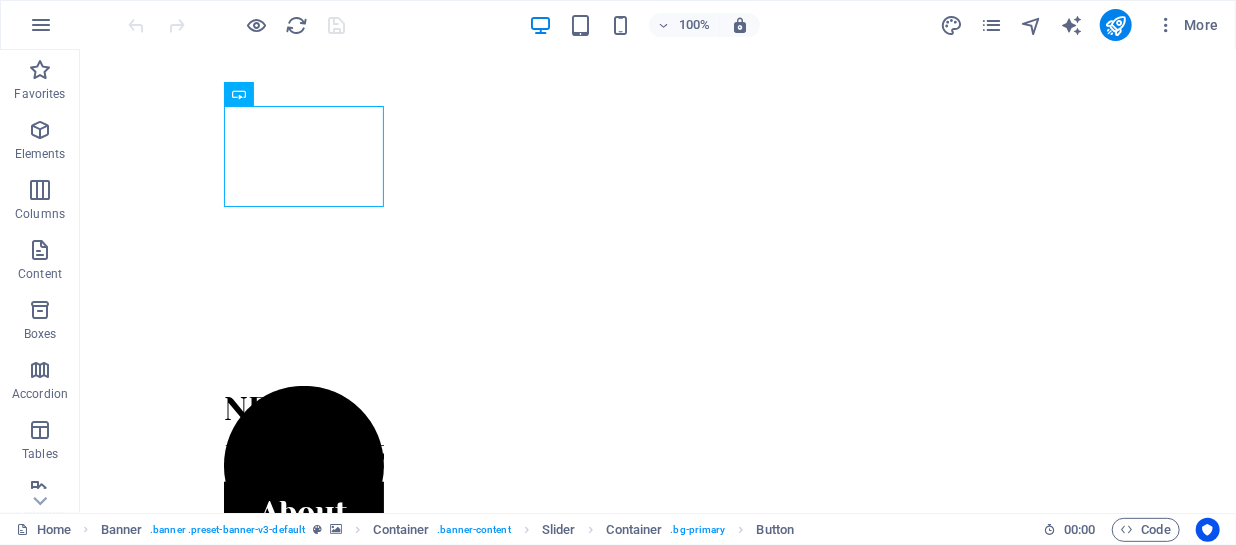 scroll, scrollTop: 0, scrollLeft: 0, axis: both 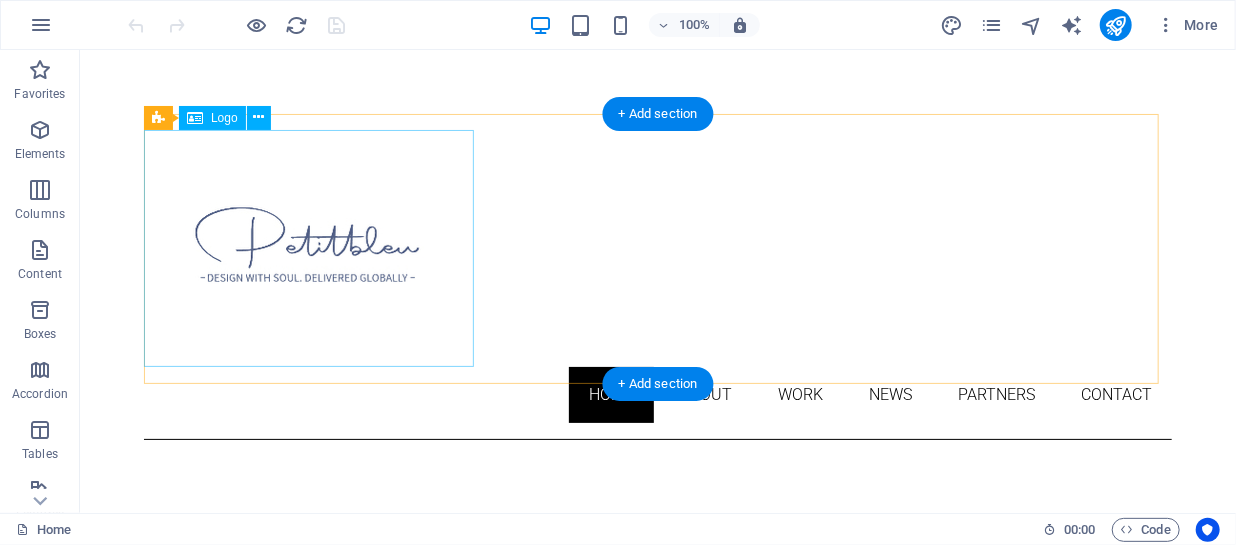 click at bounding box center (657, 247) 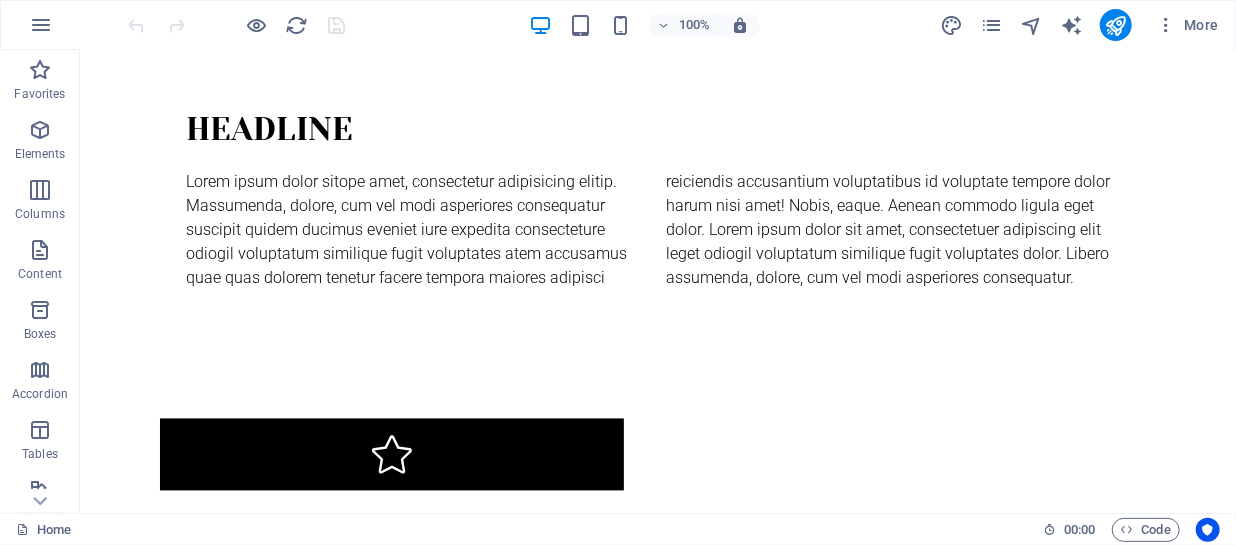 scroll, scrollTop: 1620, scrollLeft: 0, axis: vertical 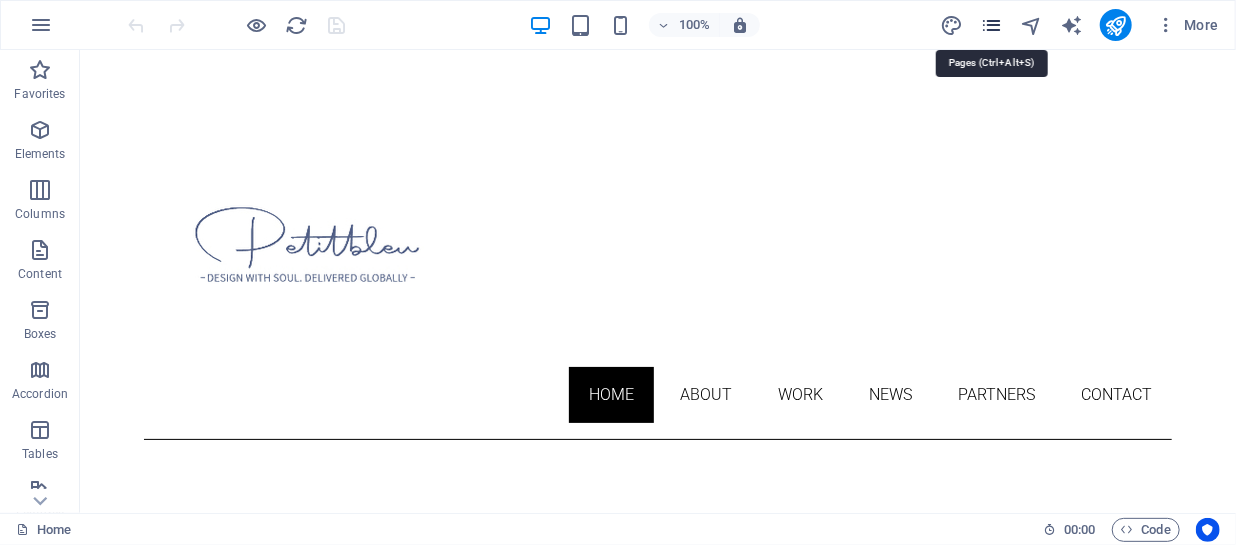 click at bounding box center (991, 25) 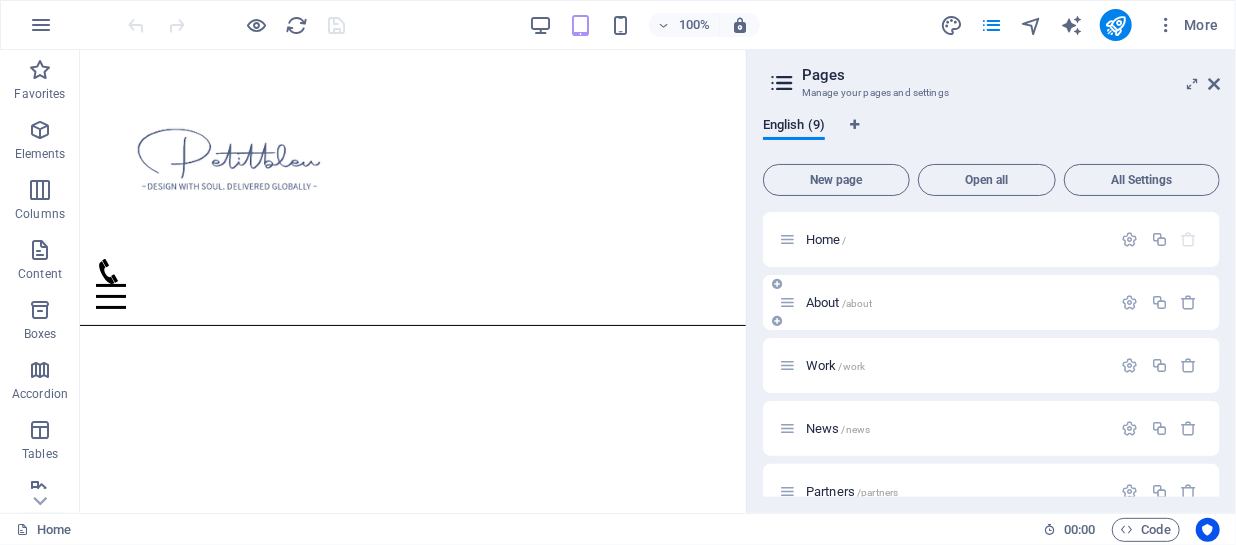 click on "About /about" at bounding box center (945, 302) 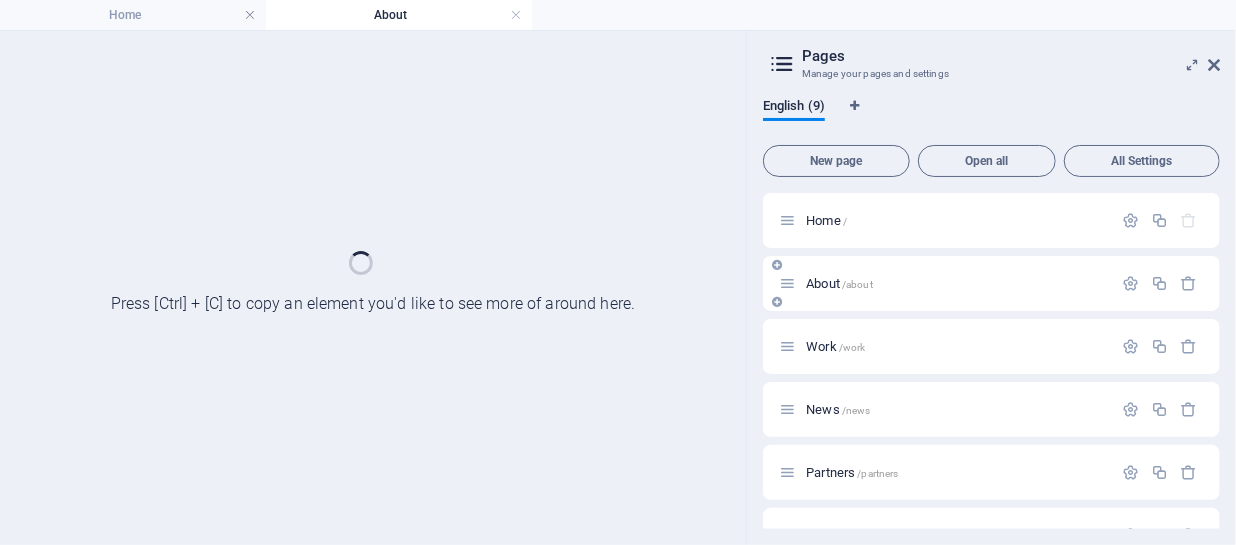 click on "About /about" at bounding box center [991, 283] 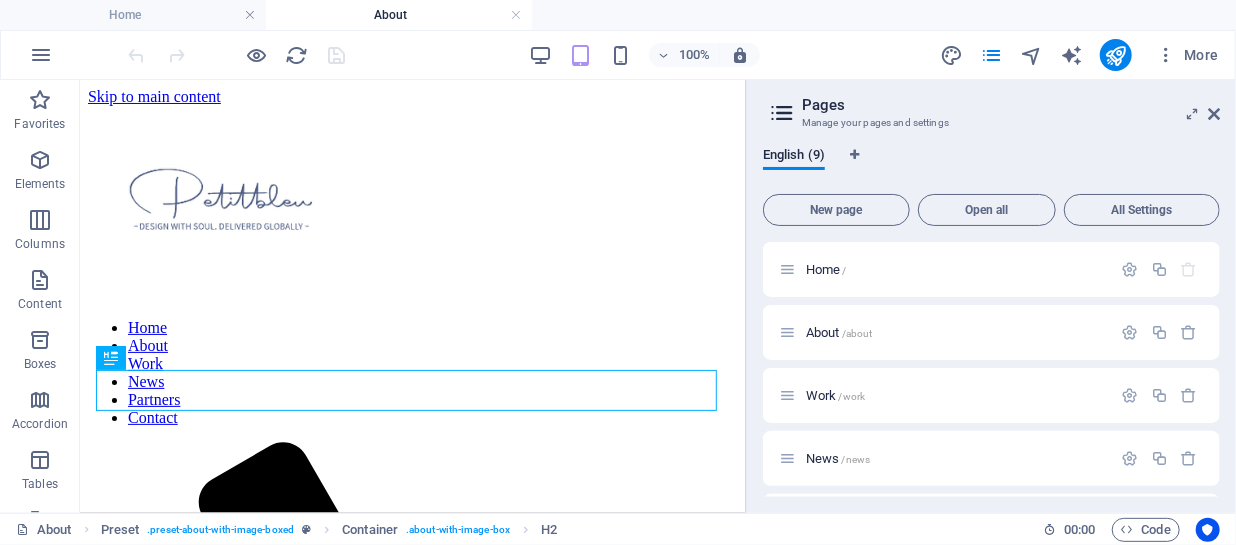 scroll, scrollTop: 0, scrollLeft: 0, axis: both 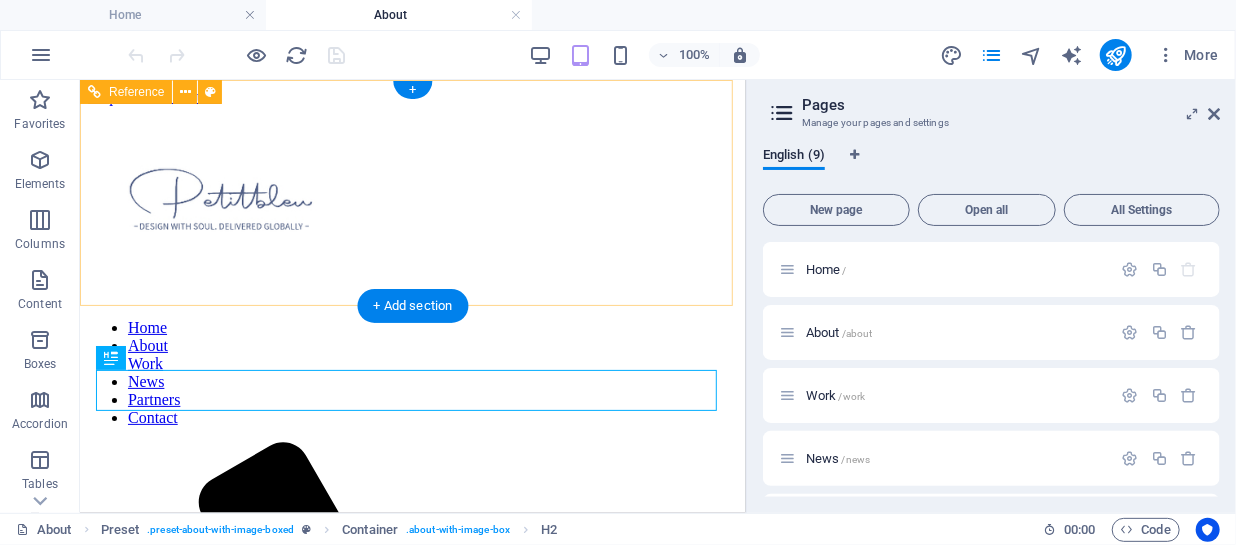 click at bounding box center [412, 203] 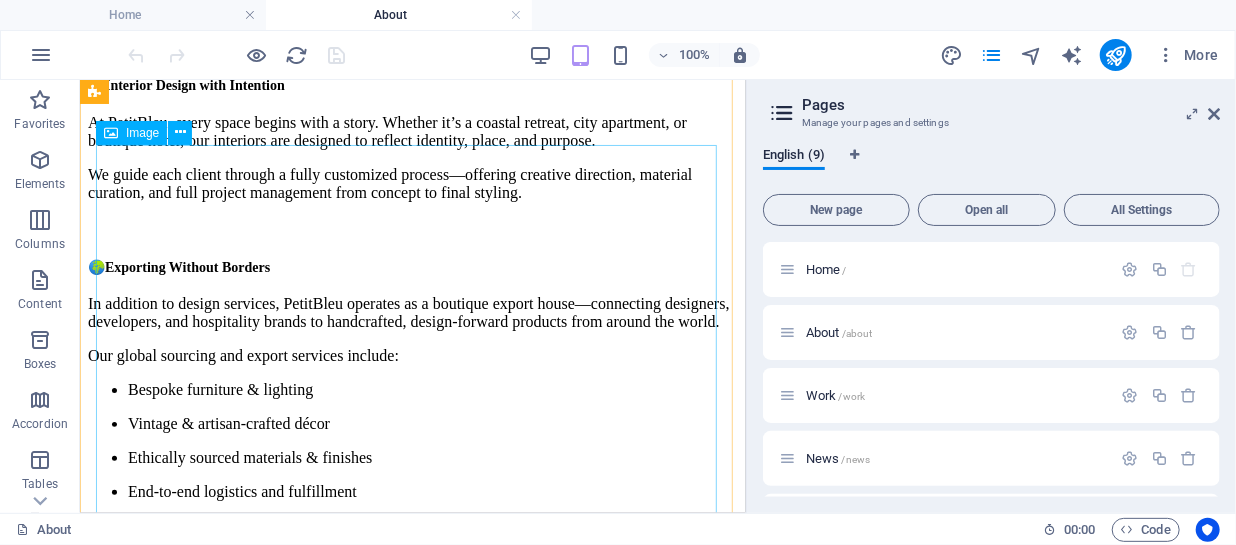 scroll, scrollTop: 1514, scrollLeft: 0, axis: vertical 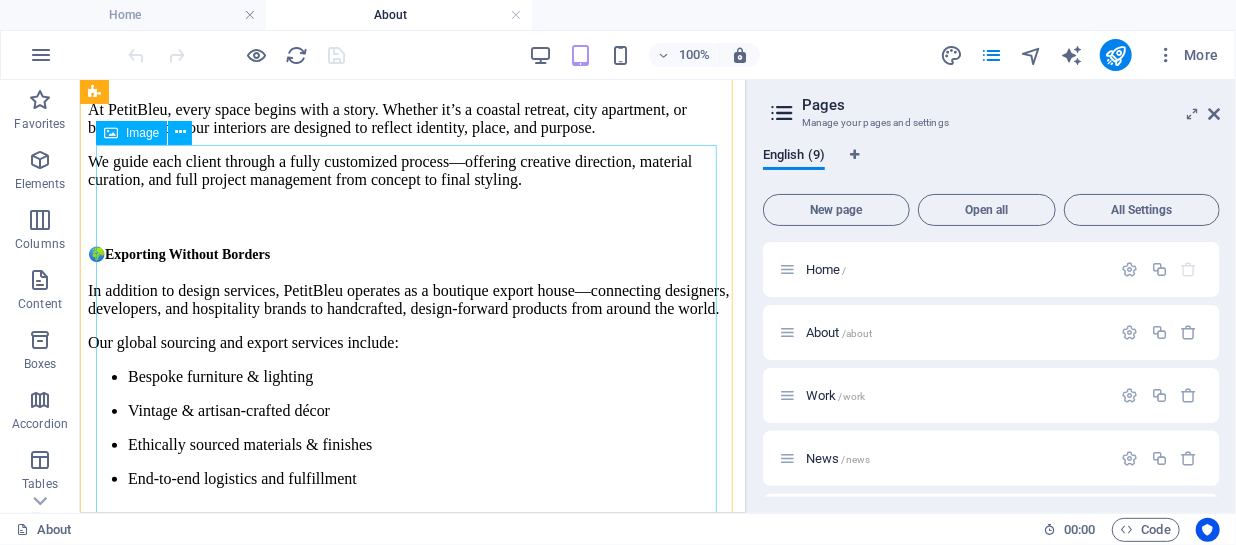 click at bounding box center [184, 1068] 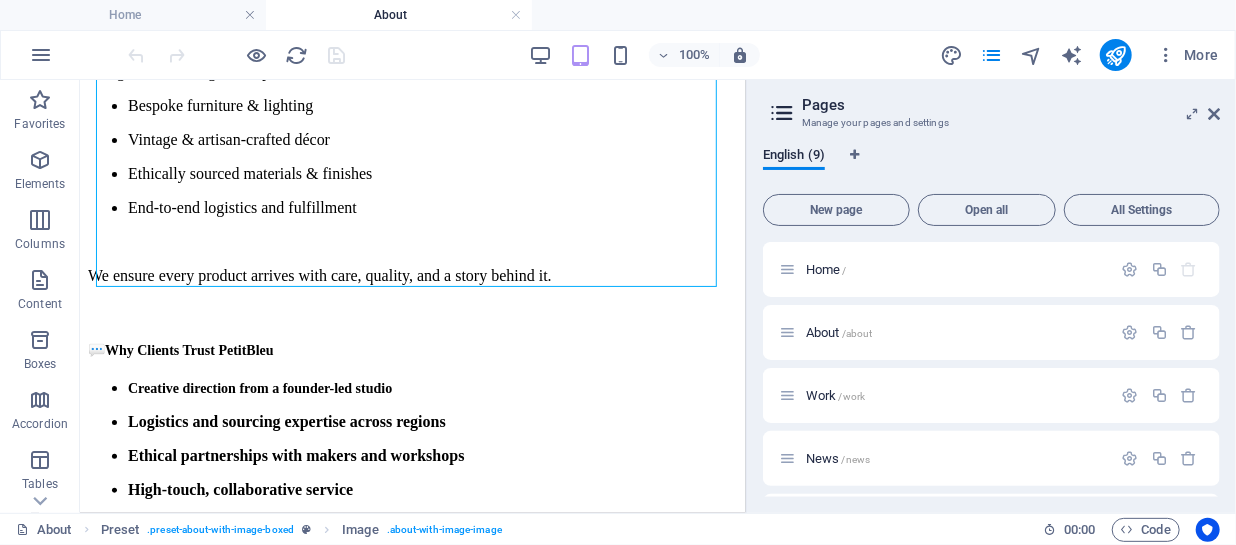 scroll, scrollTop: 1870, scrollLeft: 0, axis: vertical 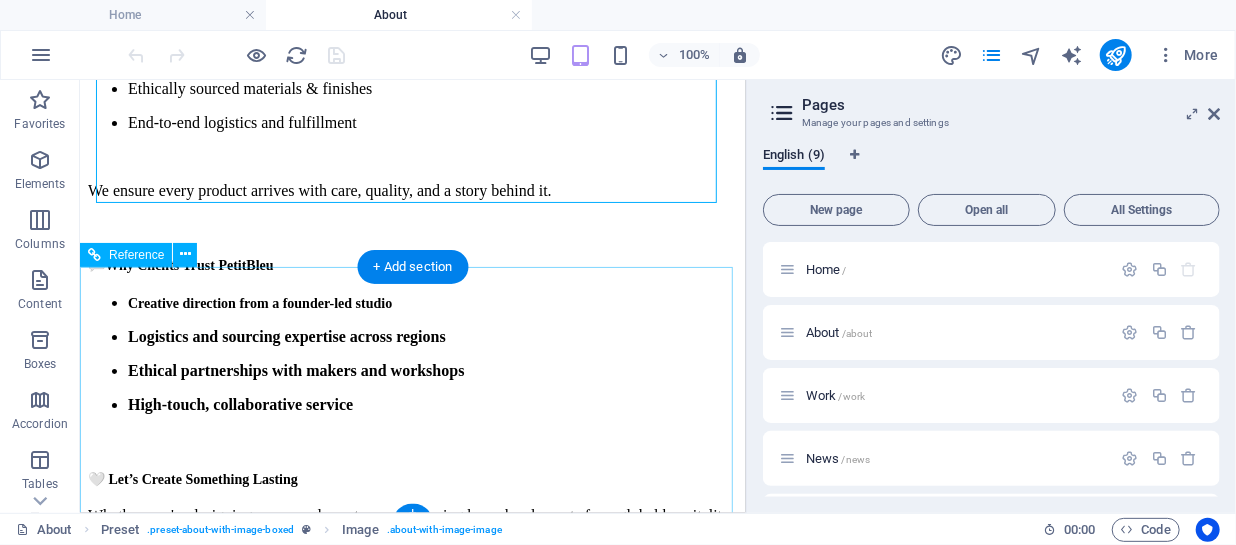click on "[EMAIL]" at bounding box center (117, 992) 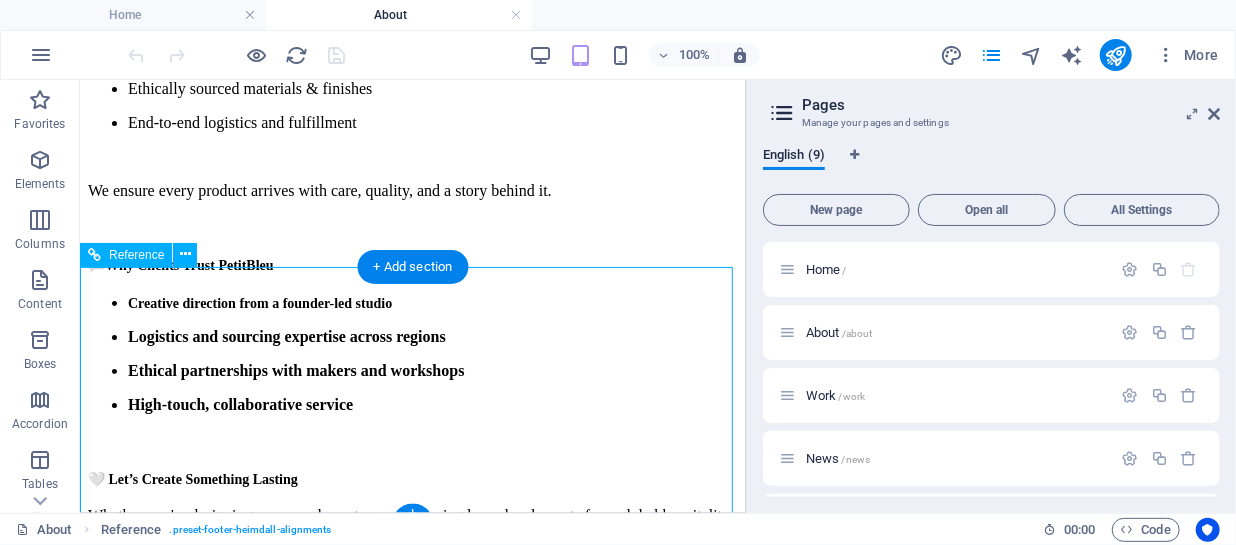 click on "[EMAIL] Legal Notice Privacy" at bounding box center [412, 1027] 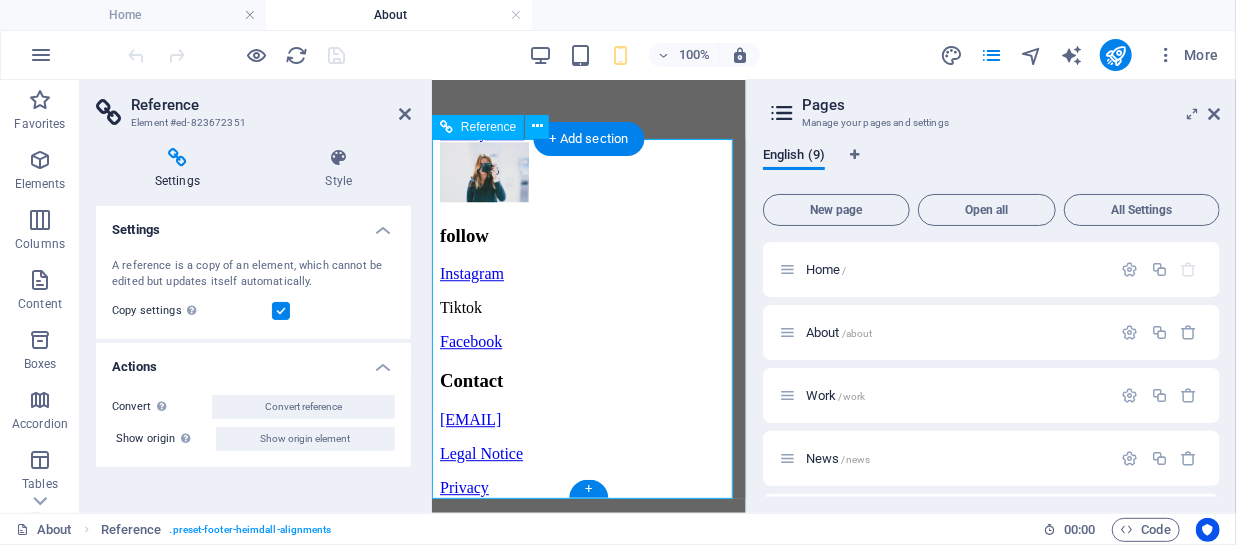 scroll, scrollTop: 2538, scrollLeft: 0, axis: vertical 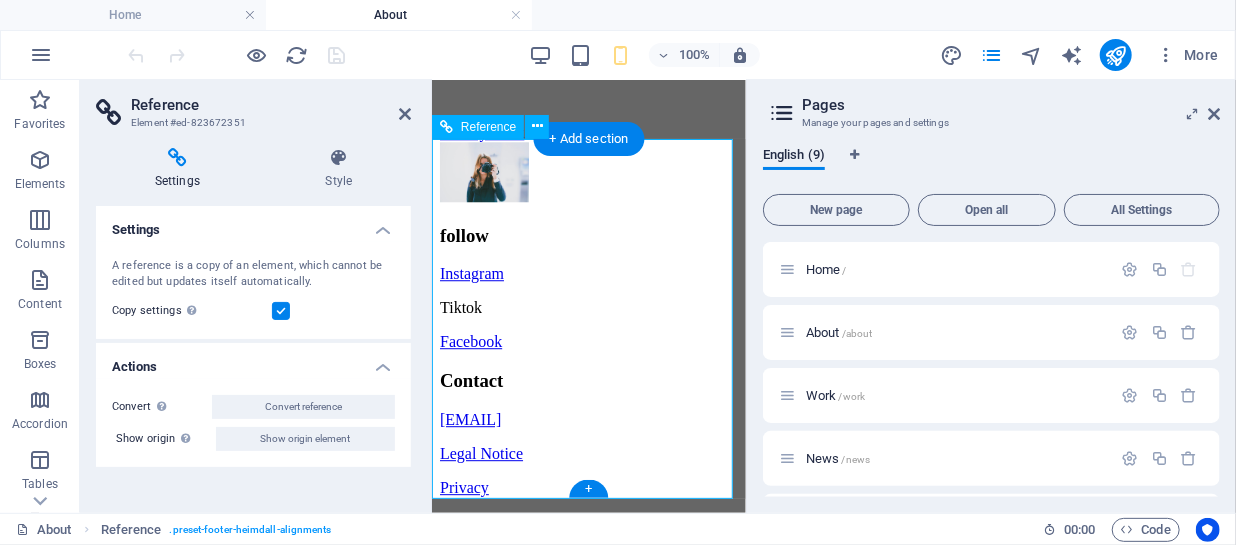 click on "[EMAIL]" at bounding box center [469, 418] 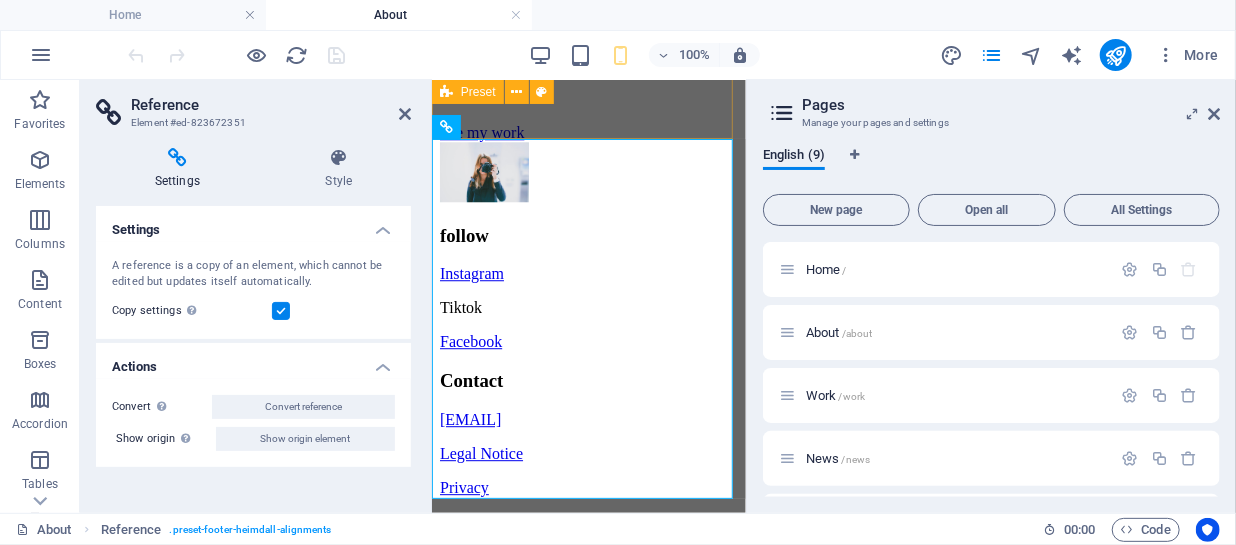 drag, startPoint x: 529, startPoint y: 104, endPoint x: 97, endPoint y: 26, distance: 438.9852 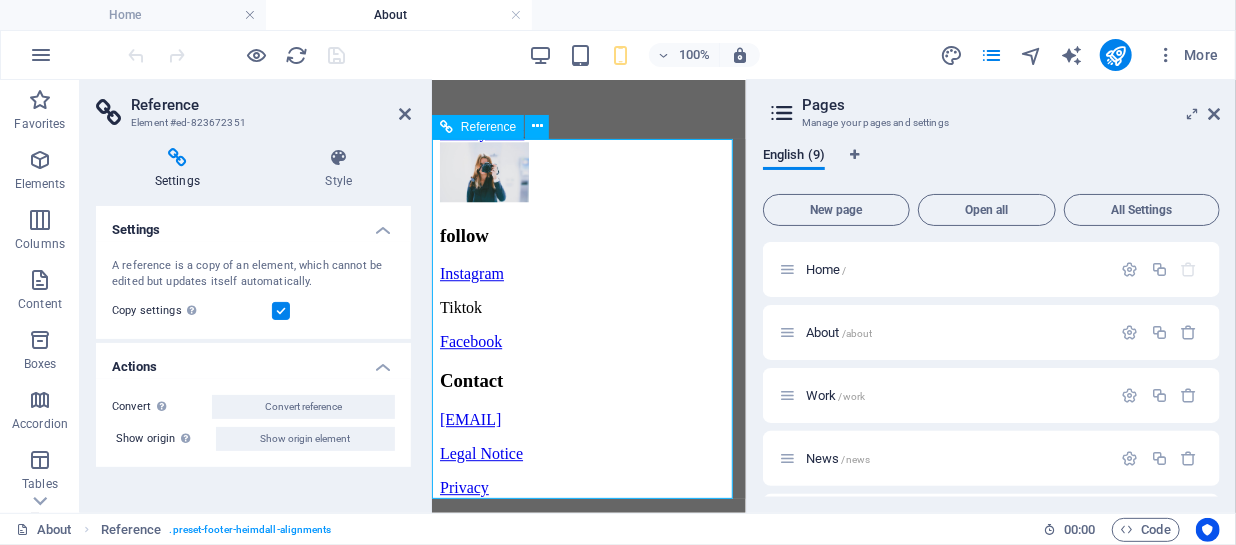 click on "[EMAIL]" at bounding box center [469, 418] 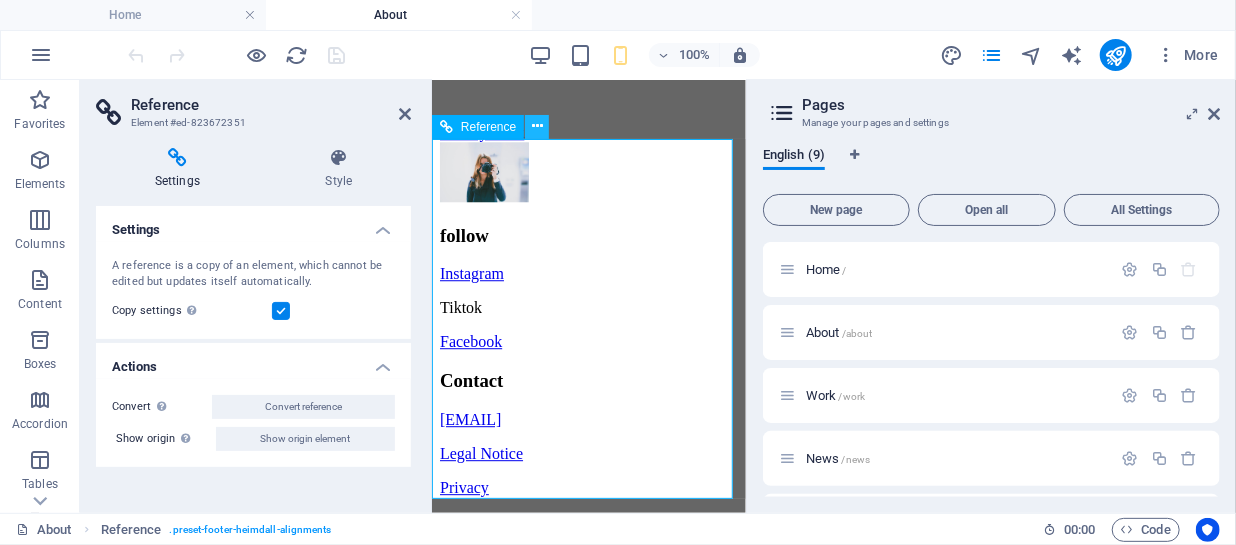 click at bounding box center [537, 127] 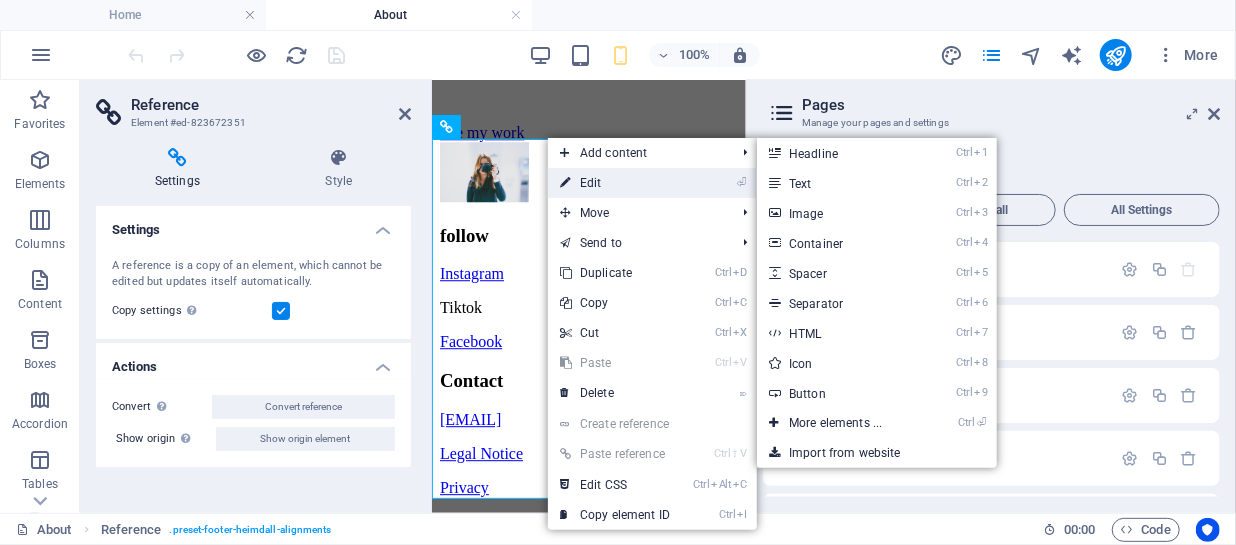 click on "⏎  Edit" at bounding box center (615, 183) 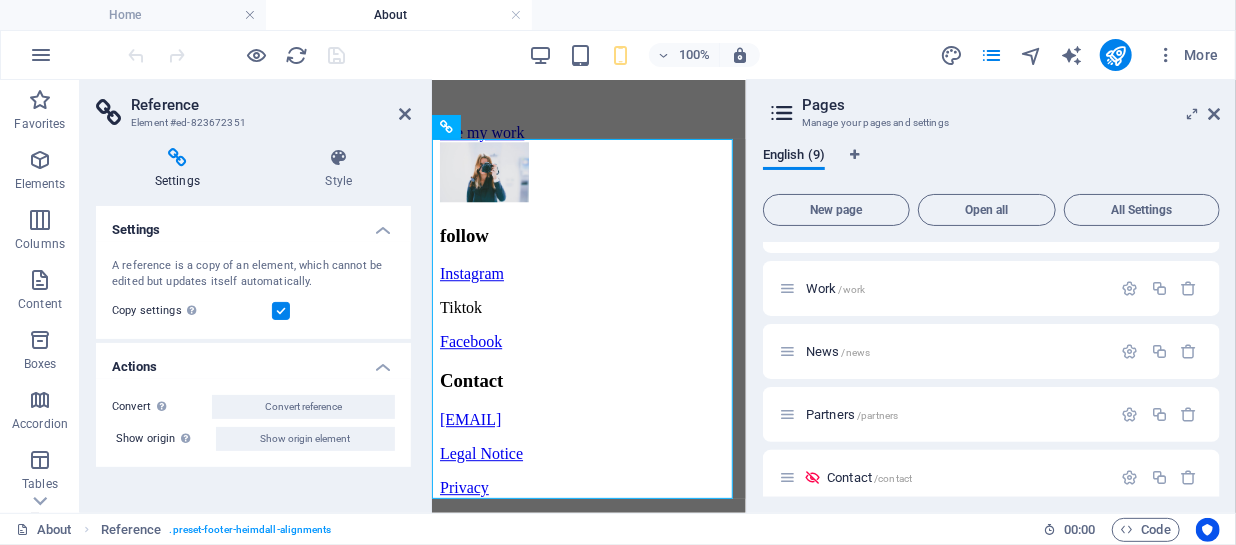 scroll, scrollTop: 0, scrollLeft: 0, axis: both 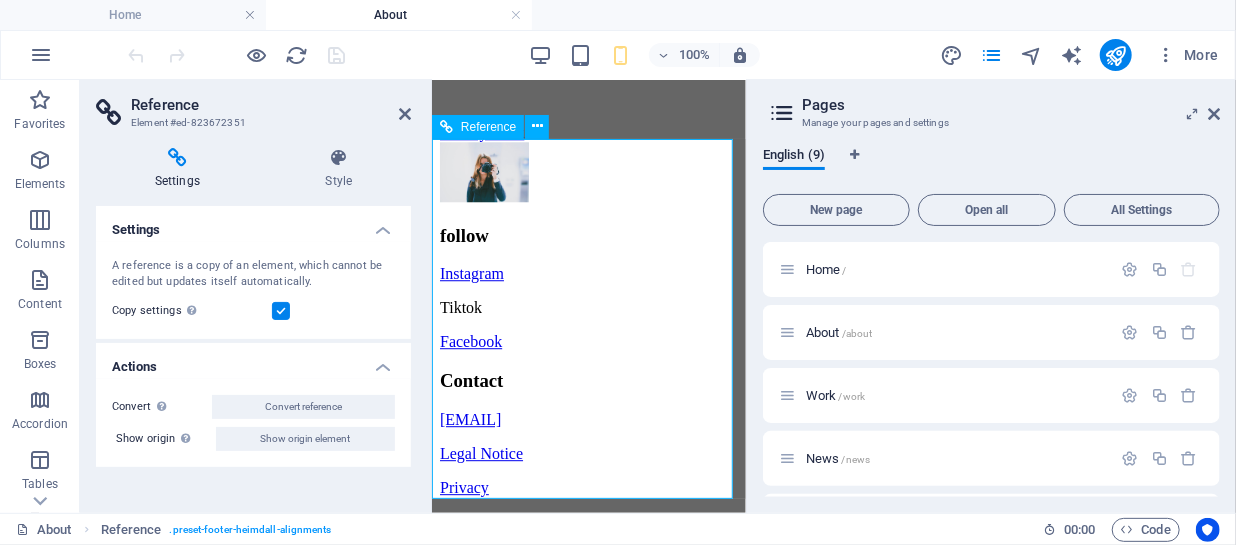 click on "[EMAIL]" at bounding box center (469, 418) 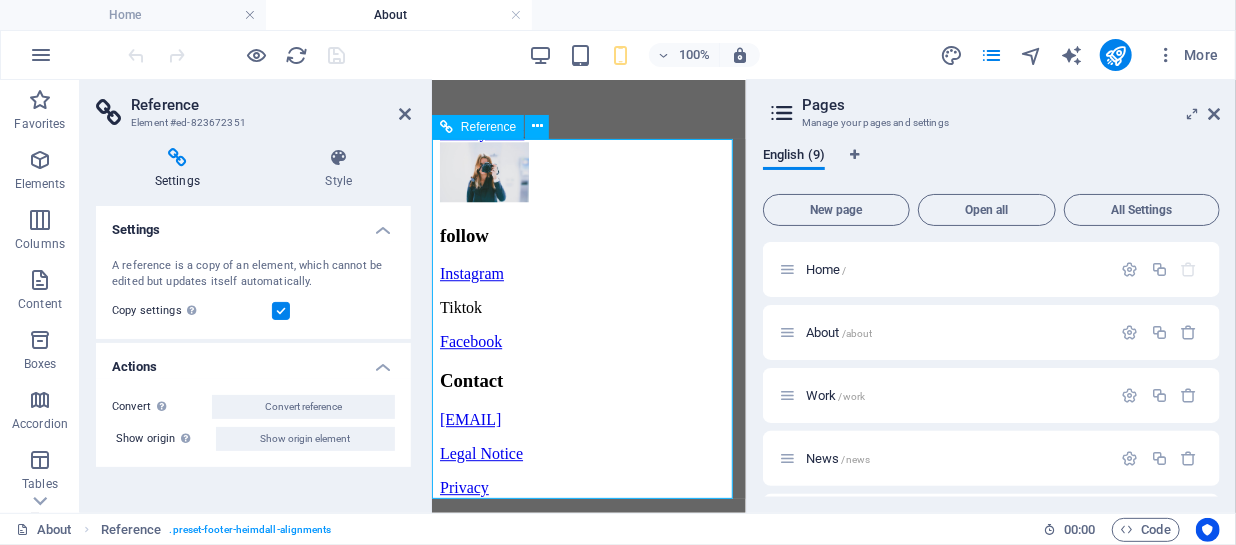 click on "[EMAIL]" at bounding box center [469, 418] 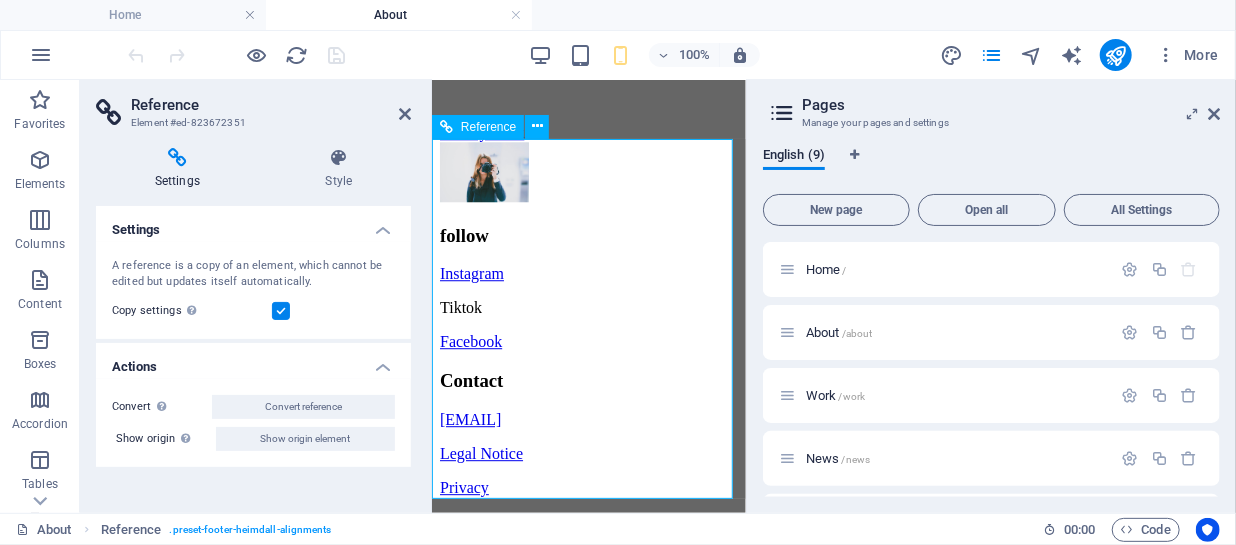 click on "[EMAIL]" at bounding box center [469, 418] 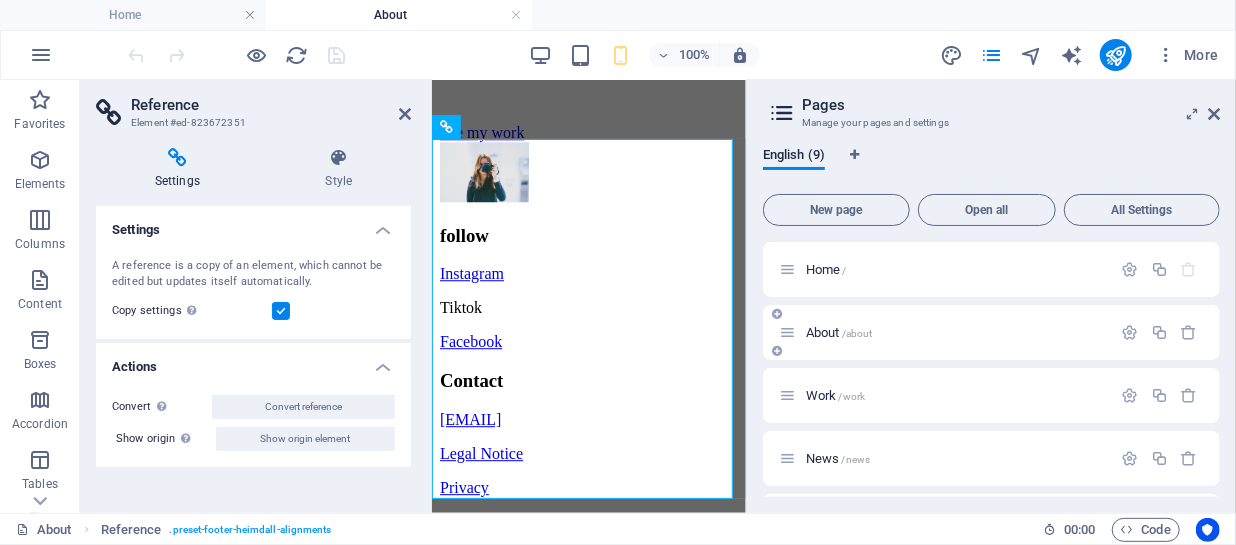 click on "About /about" at bounding box center (945, 332) 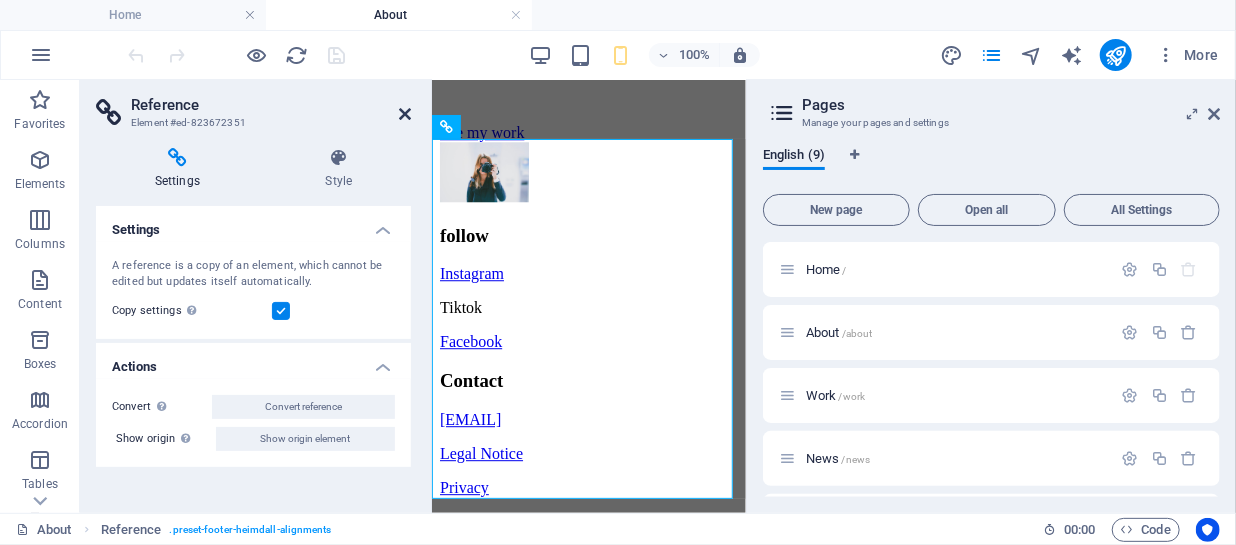 click at bounding box center (405, 114) 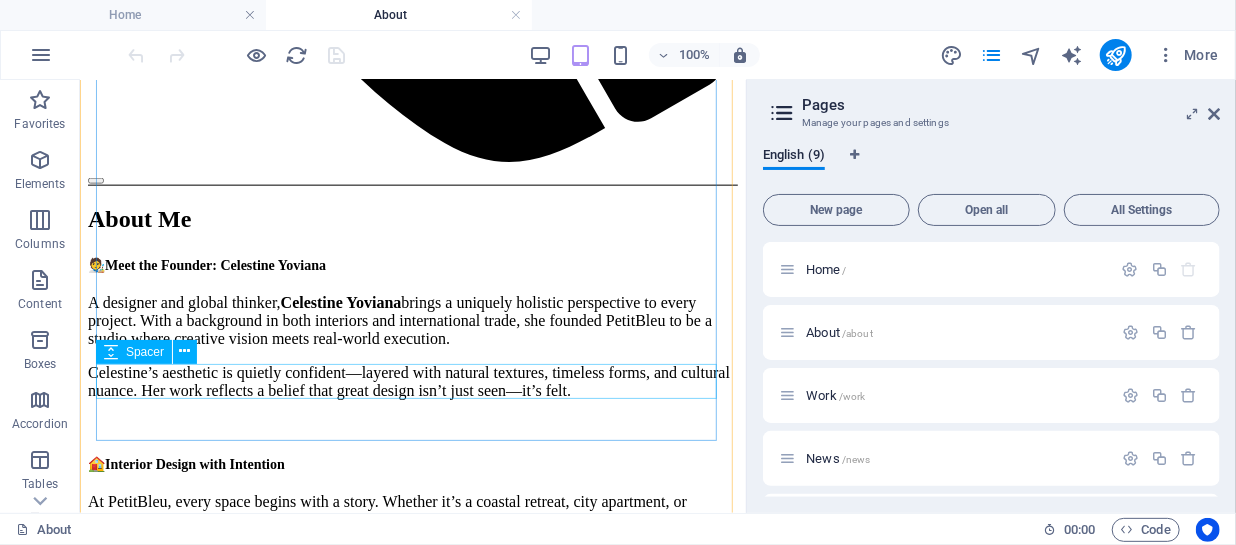 scroll, scrollTop: 1880, scrollLeft: 0, axis: vertical 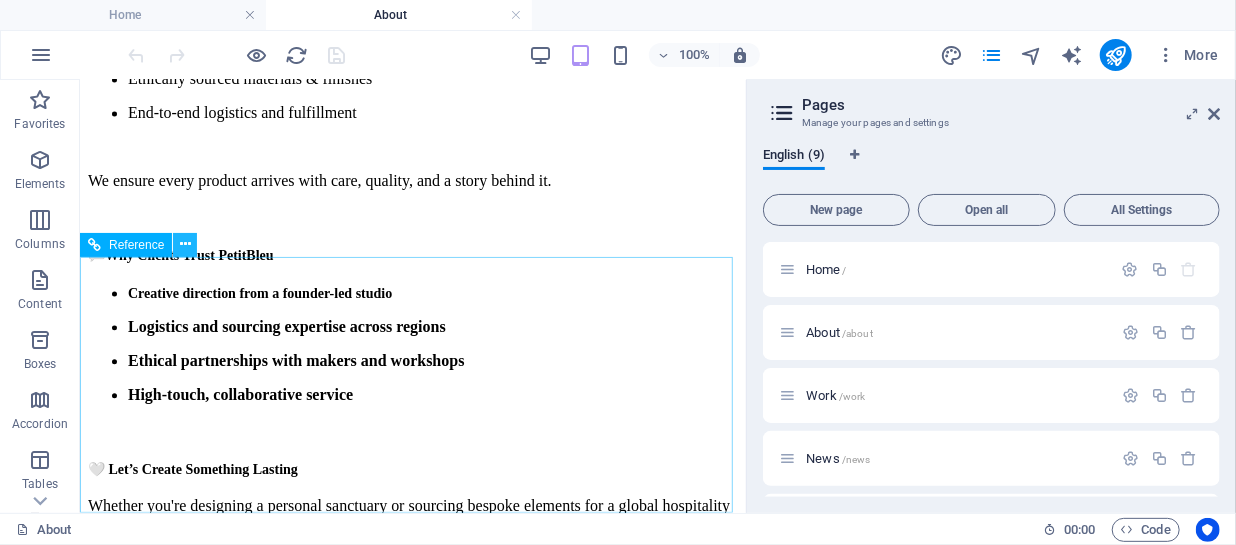 click at bounding box center [185, 244] 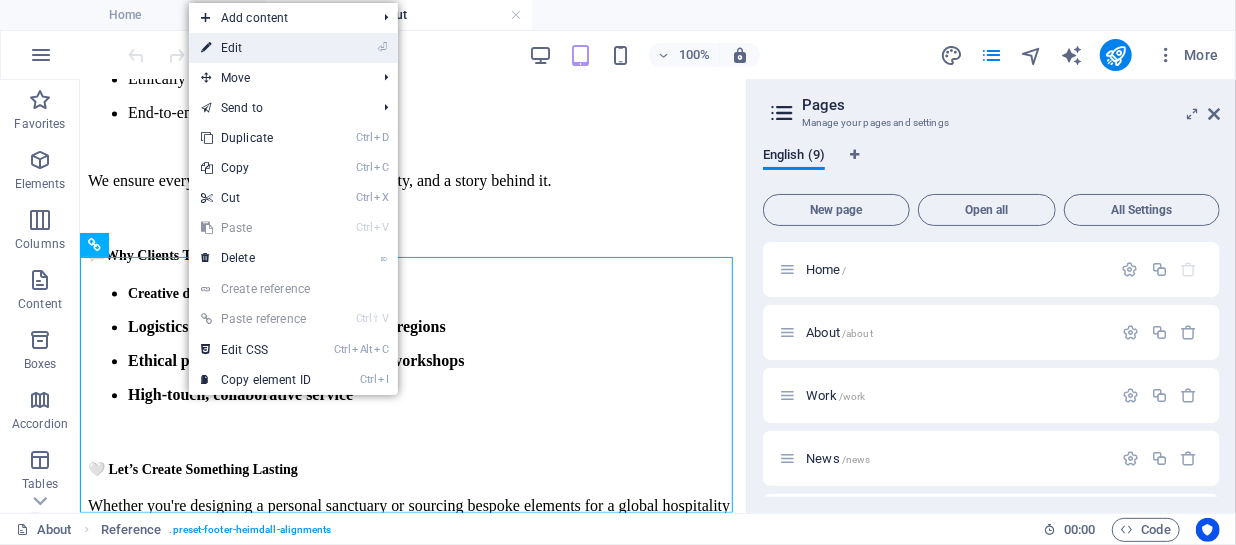 click on "⏎  Edit" at bounding box center [256, 48] 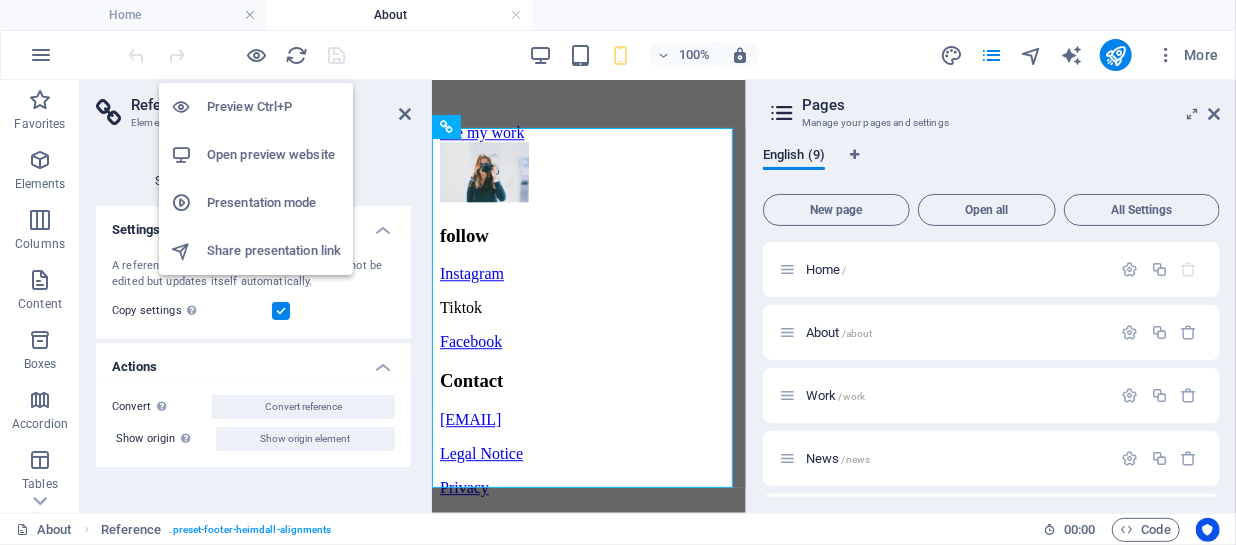 scroll, scrollTop: 2538, scrollLeft: 0, axis: vertical 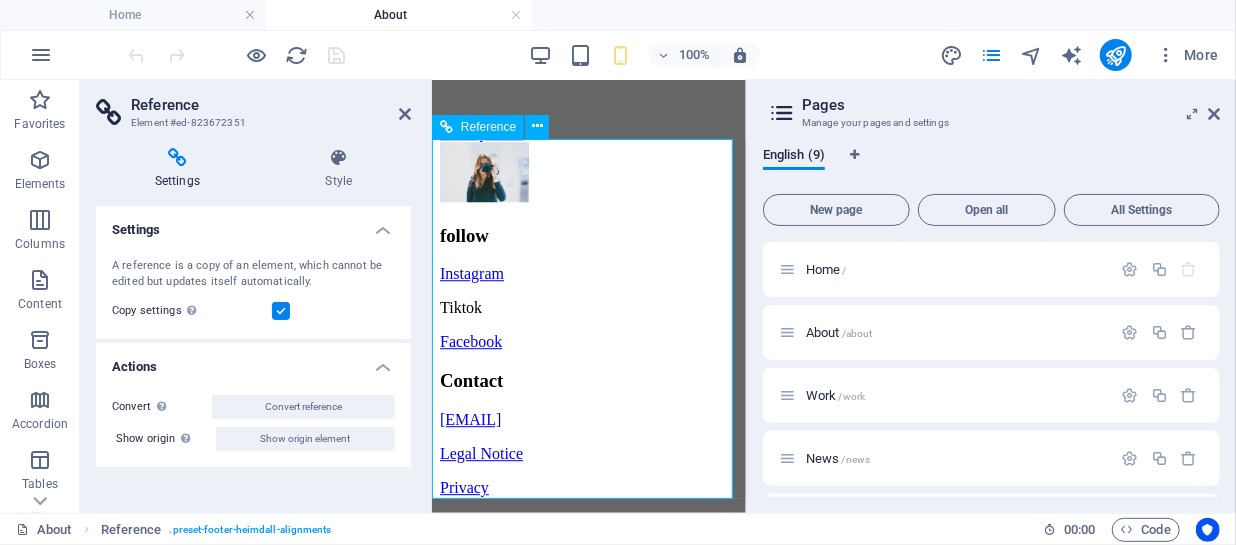 click on "[EMAIL] Legal Notice Privacy" at bounding box center [588, 453] 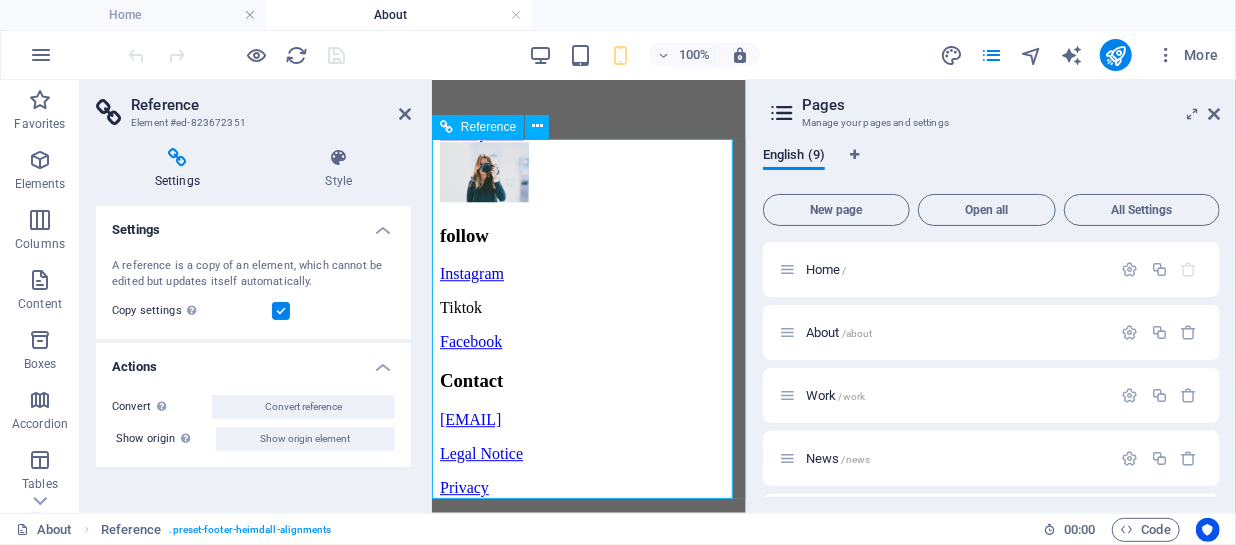 click on "[EMAIL] Legal Notice Privacy" at bounding box center (588, 453) 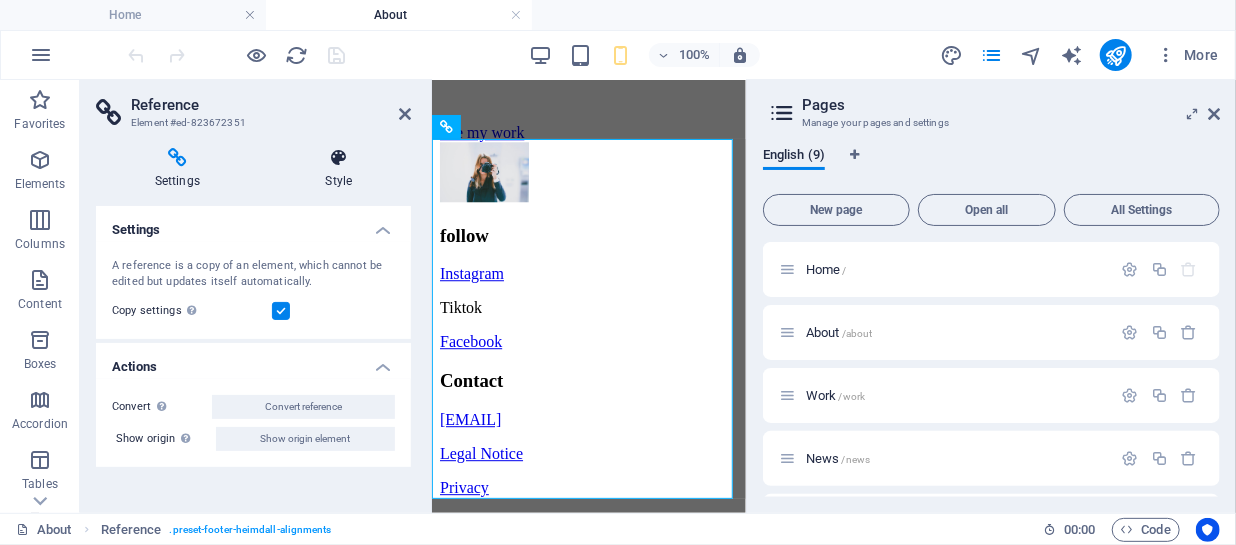 click on "Style" at bounding box center [339, 169] 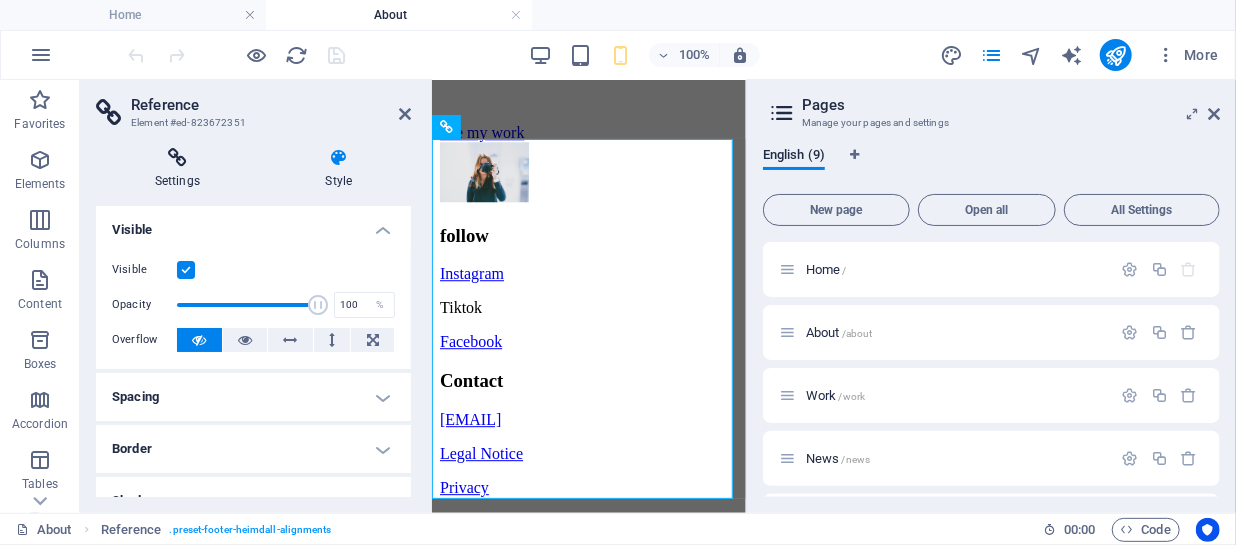 click on "Settings" at bounding box center (181, 169) 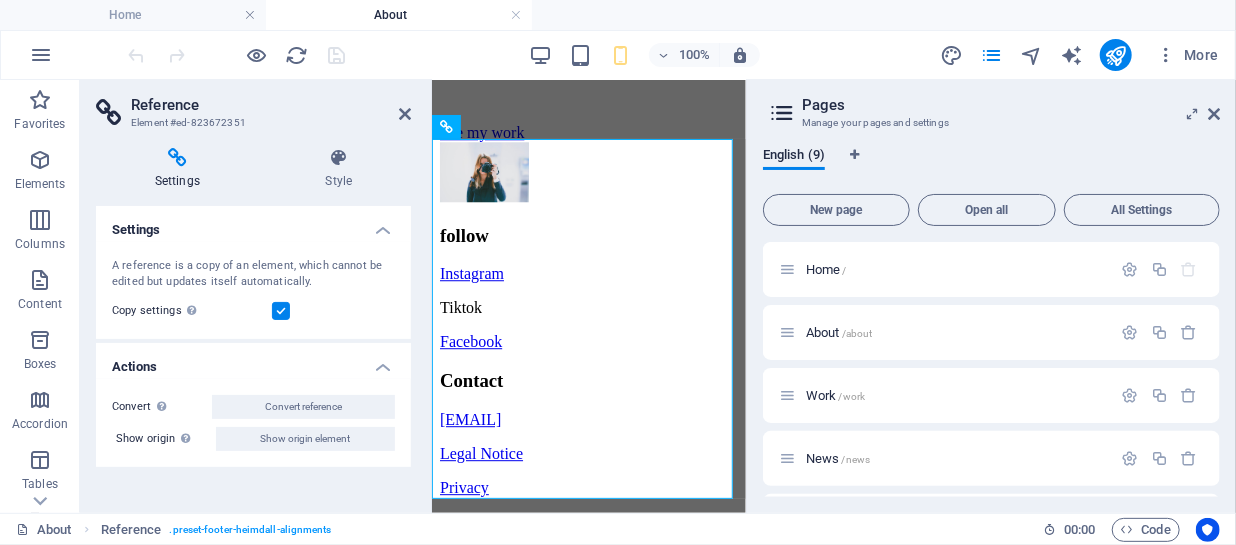 click on "Actions" at bounding box center [253, 361] 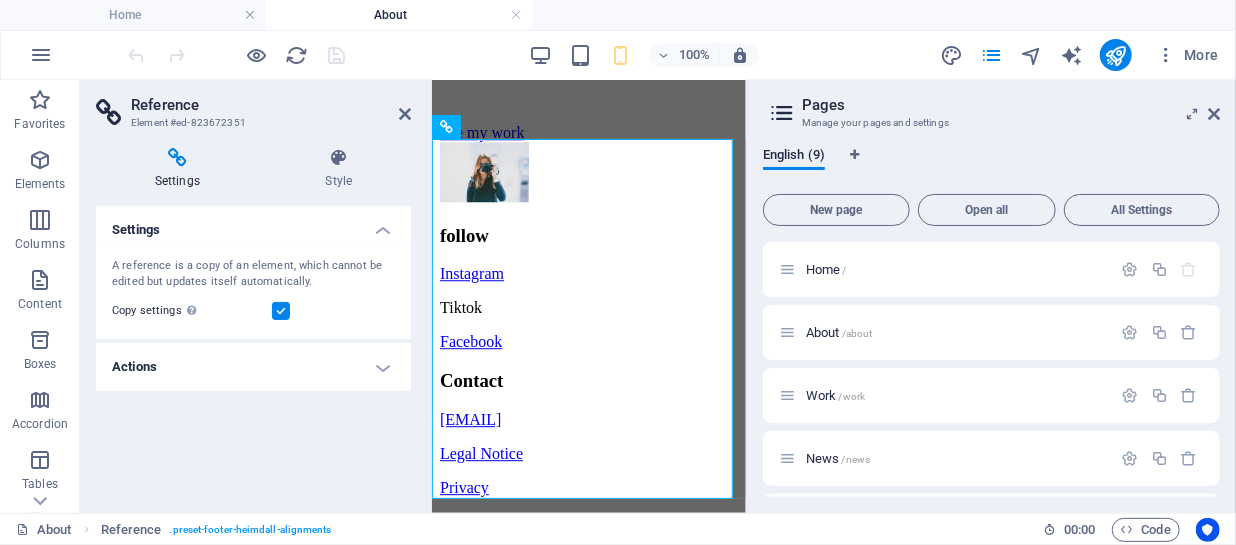 click on "Actions" at bounding box center [253, 367] 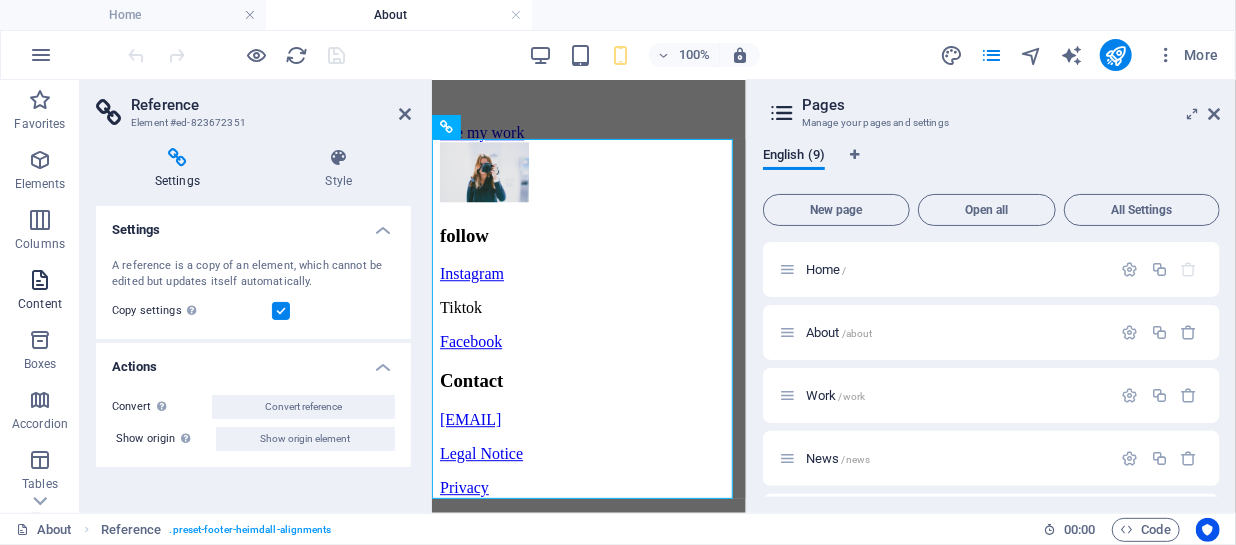 click at bounding box center [40, 280] 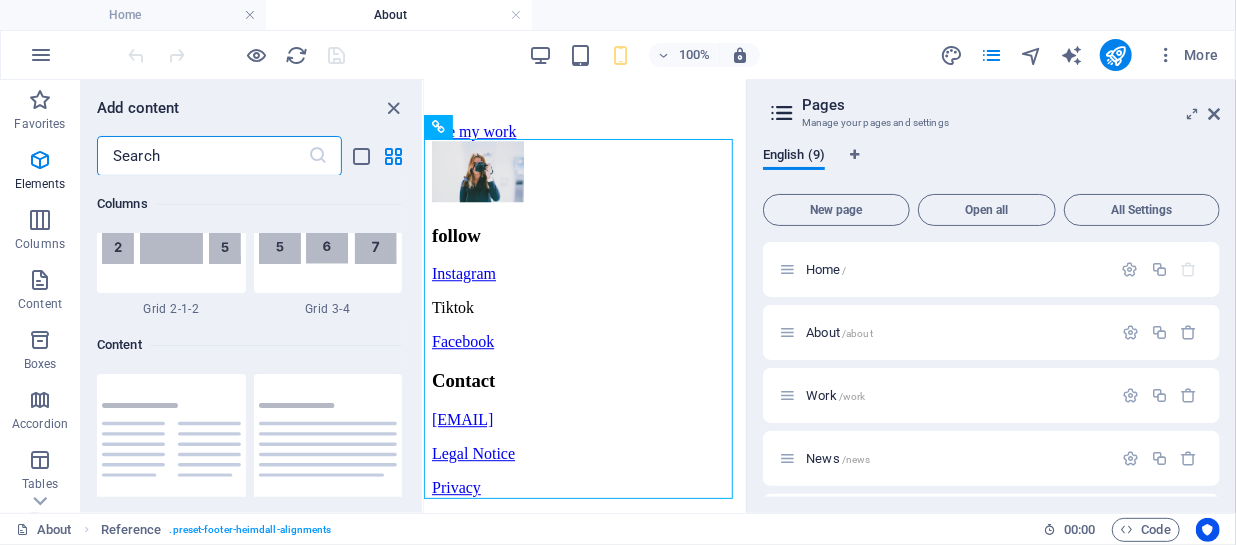 scroll, scrollTop: 3498, scrollLeft: 0, axis: vertical 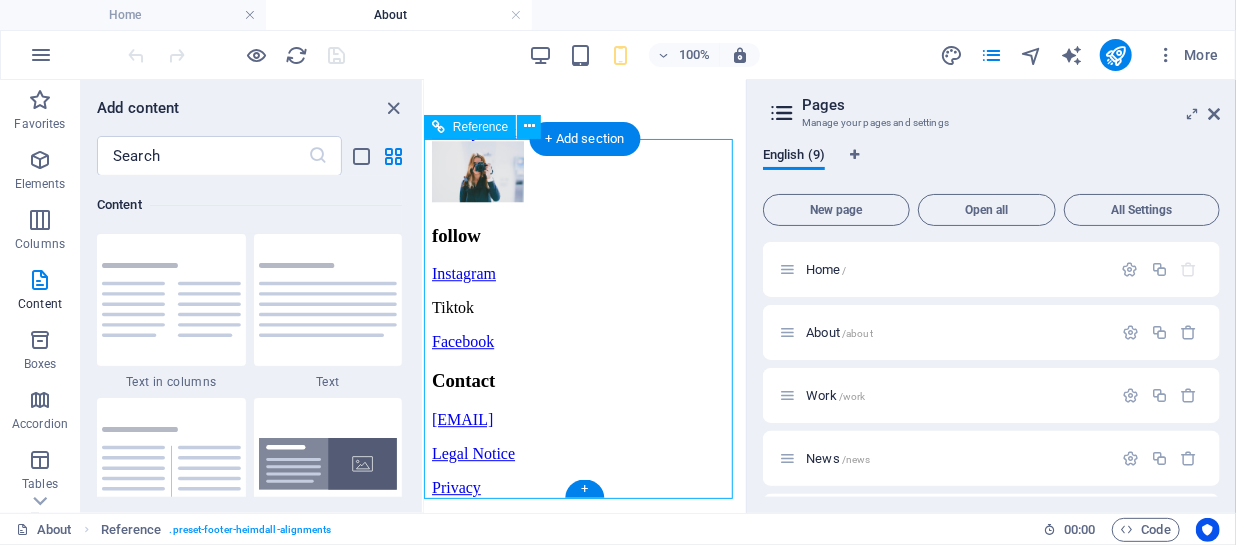 click on "[EMAIL]" at bounding box center (461, 418) 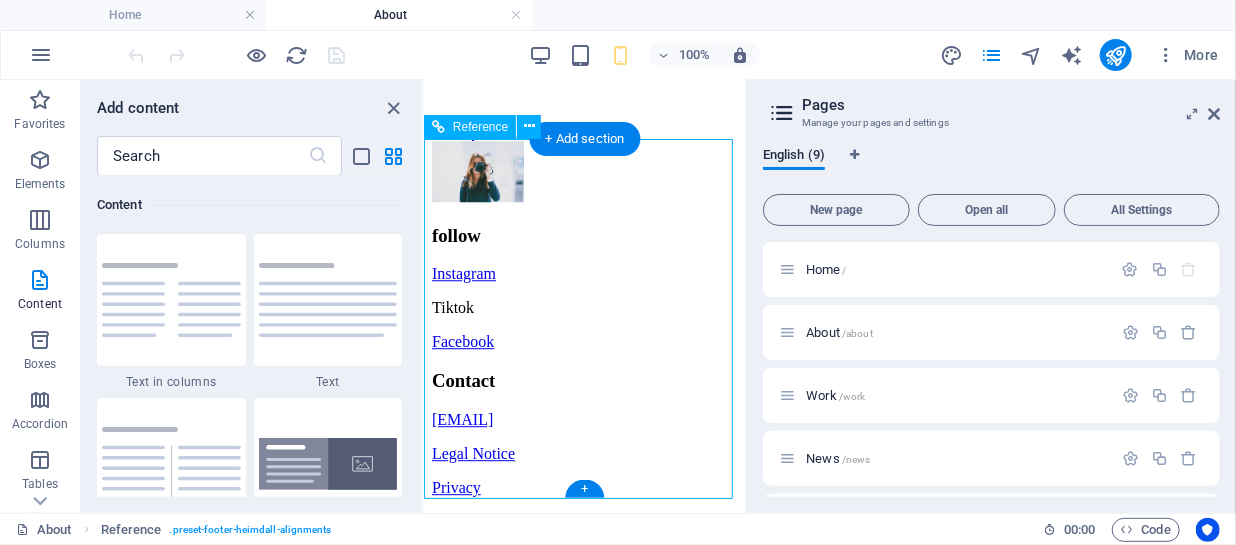 click on "[EMAIL]" at bounding box center (461, 418) 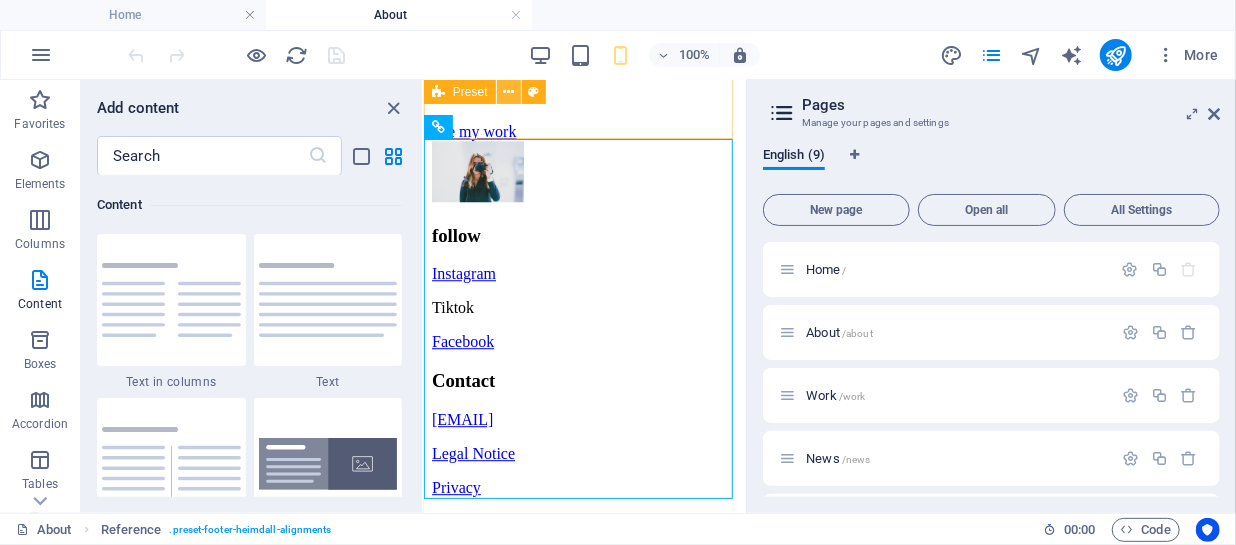 click at bounding box center (508, 92) 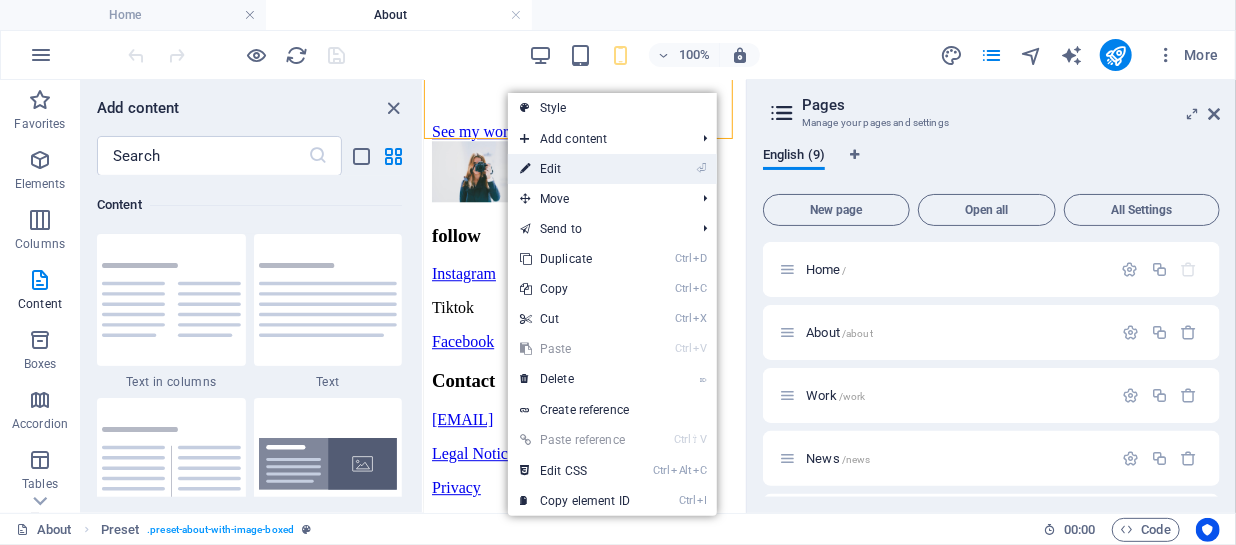 click on "⏎  Edit" at bounding box center [575, 169] 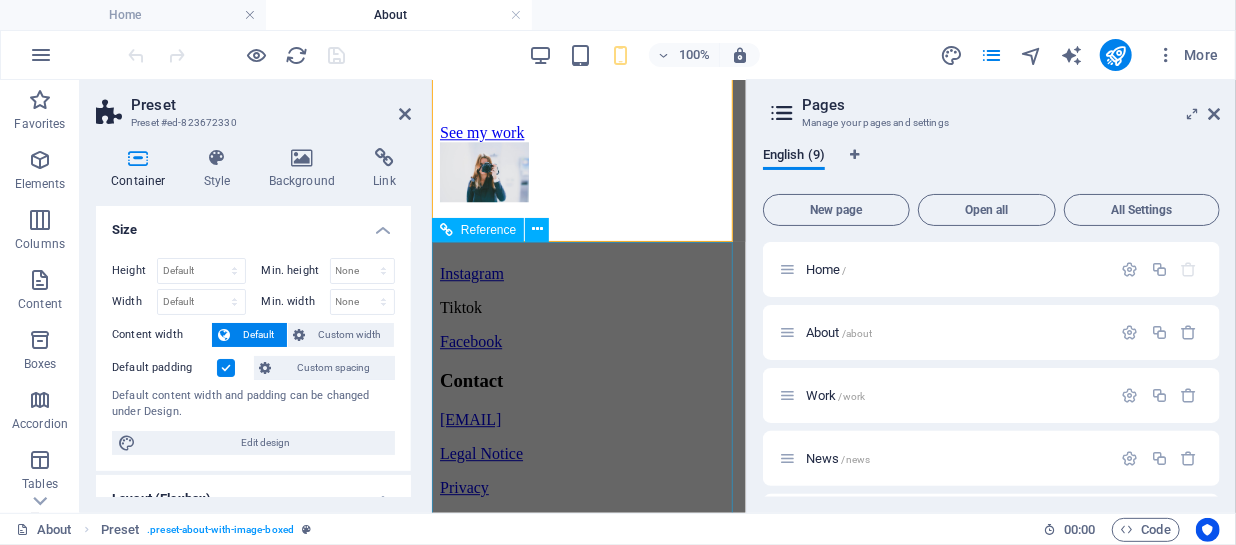 click on "Contact" at bounding box center (588, 380) 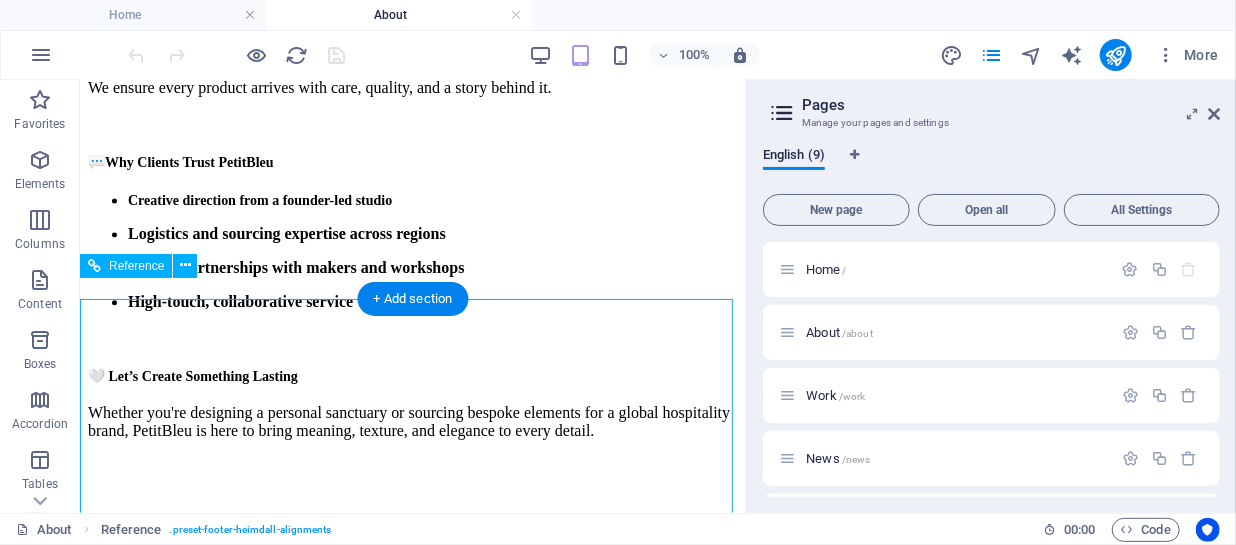 scroll, scrollTop: 1880, scrollLeft: 0, axis: vertical 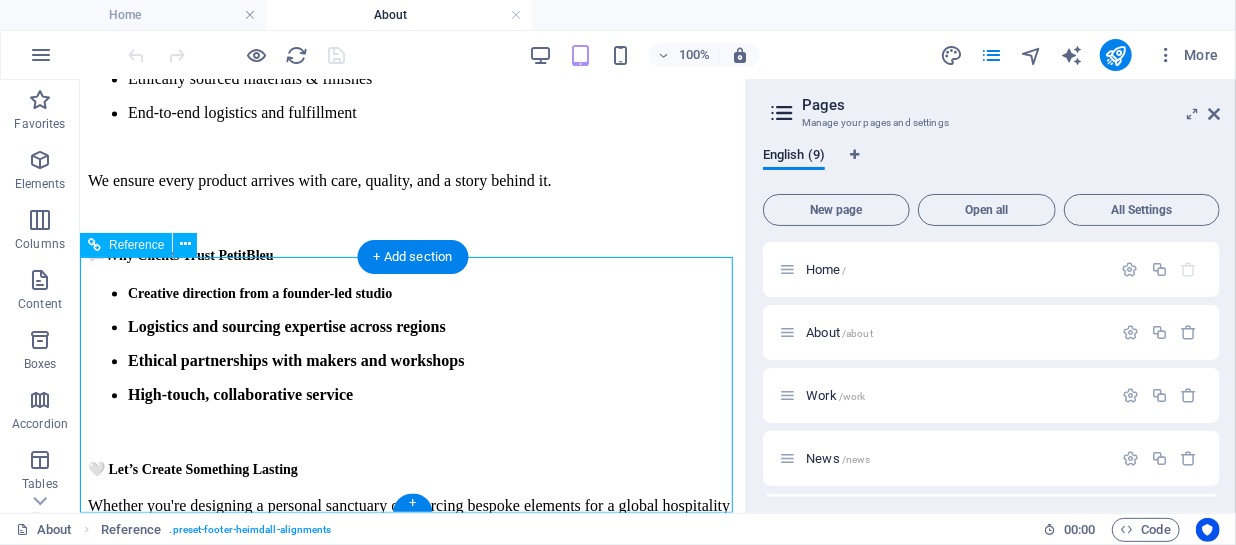 click on "follow Instagram Tiktok Facebook Contact [EMAIL] Legal Notice Privacy" at bounding box center [412, 924] 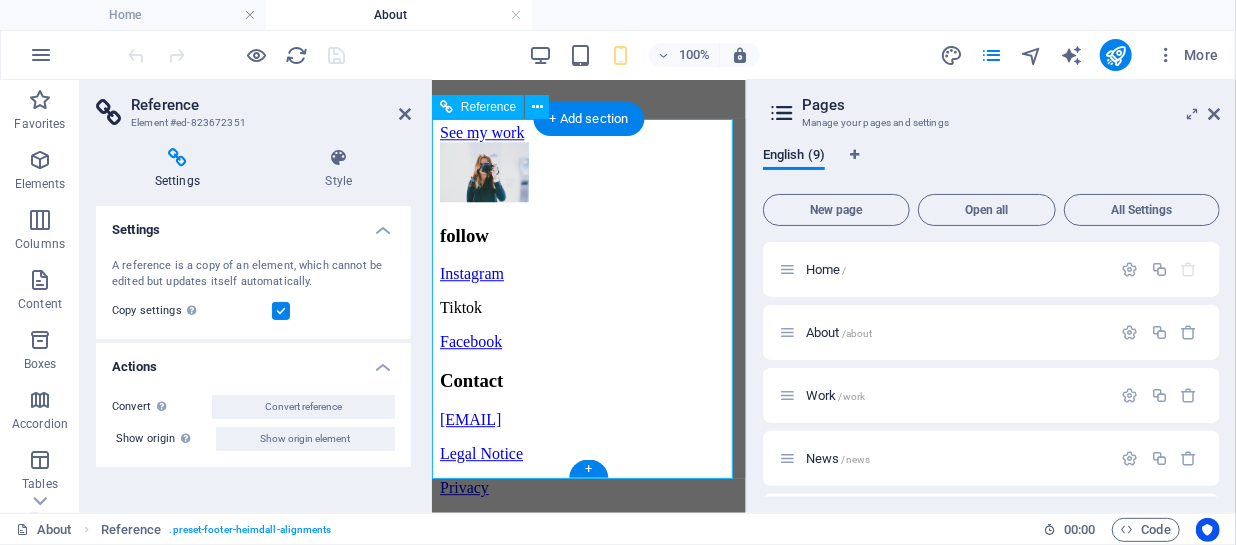scroll, scrollTop: 2538, scrollLeft: 0, axis: vertical 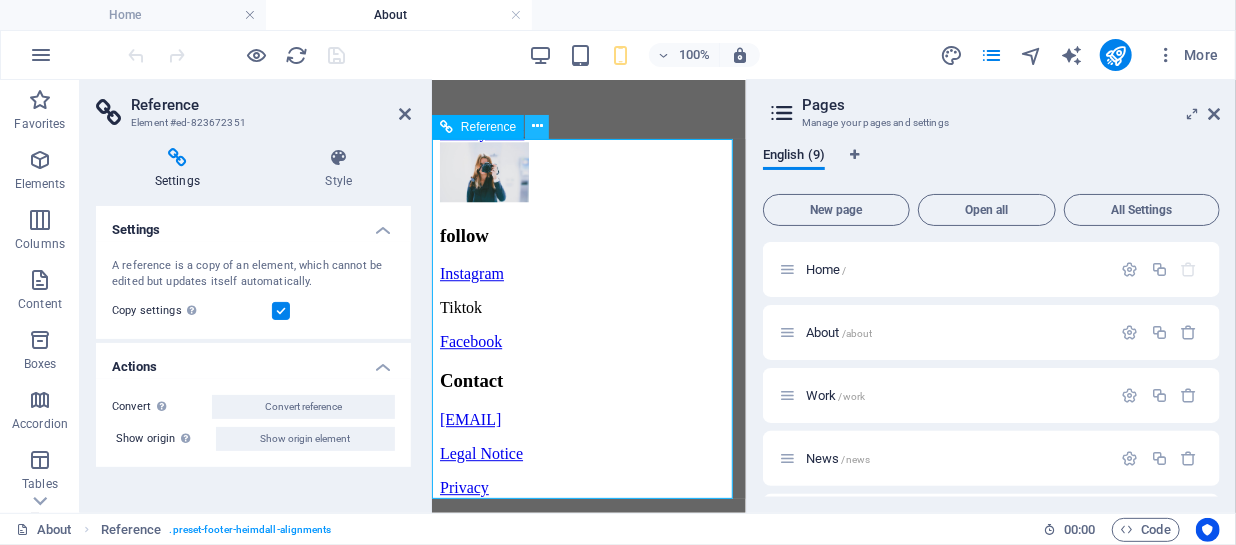 click at bounding box center (537, 126) 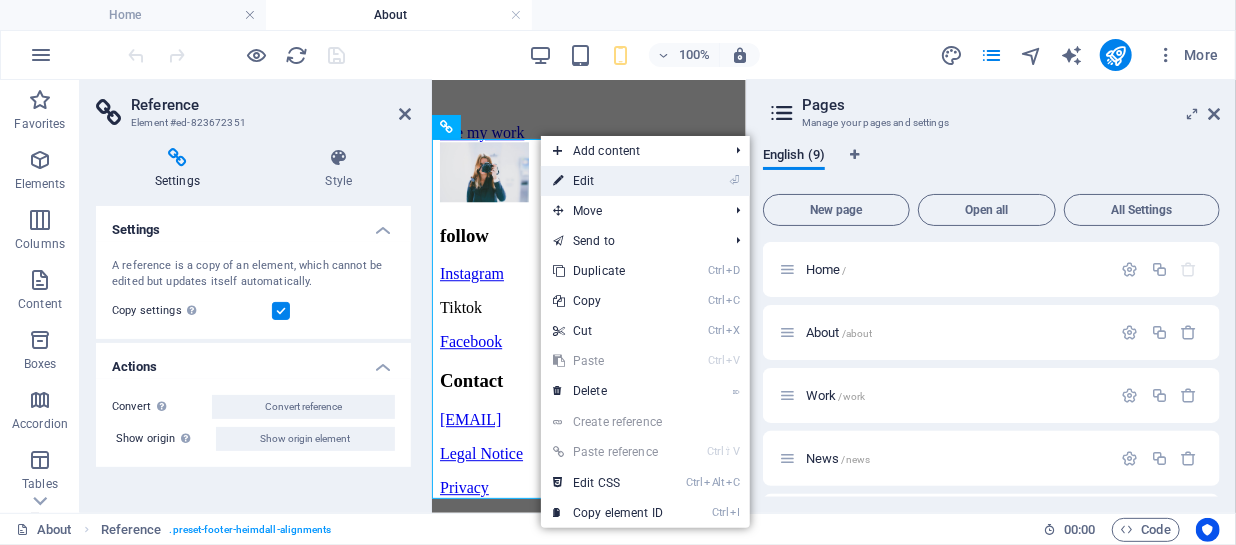 click on "⏎  Edit" at bounding box center (608, 181) 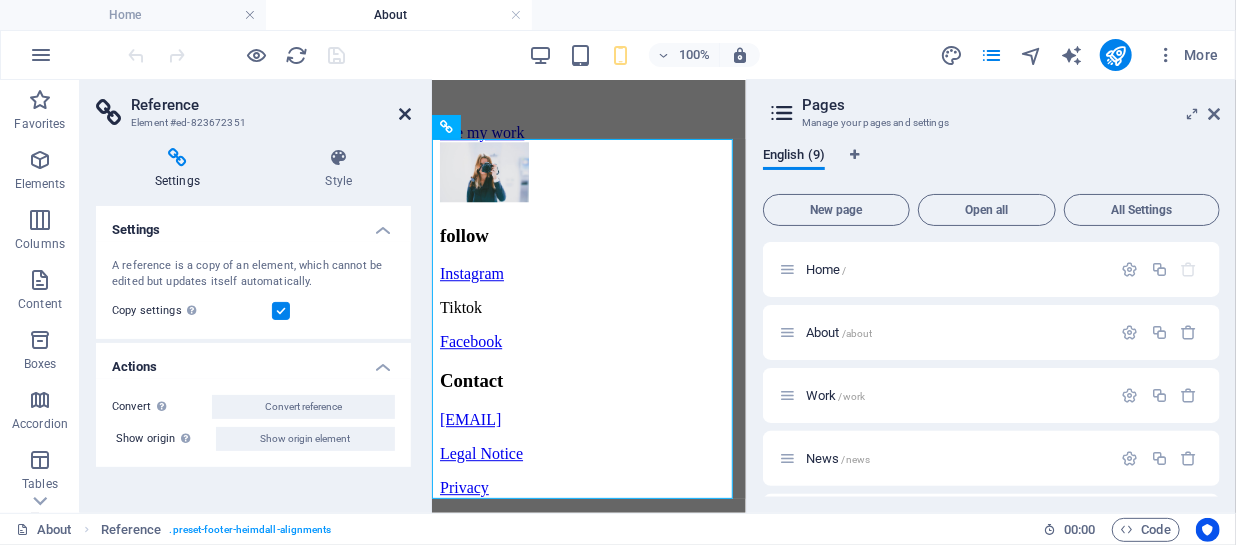 click at bounding box center (405, 114) 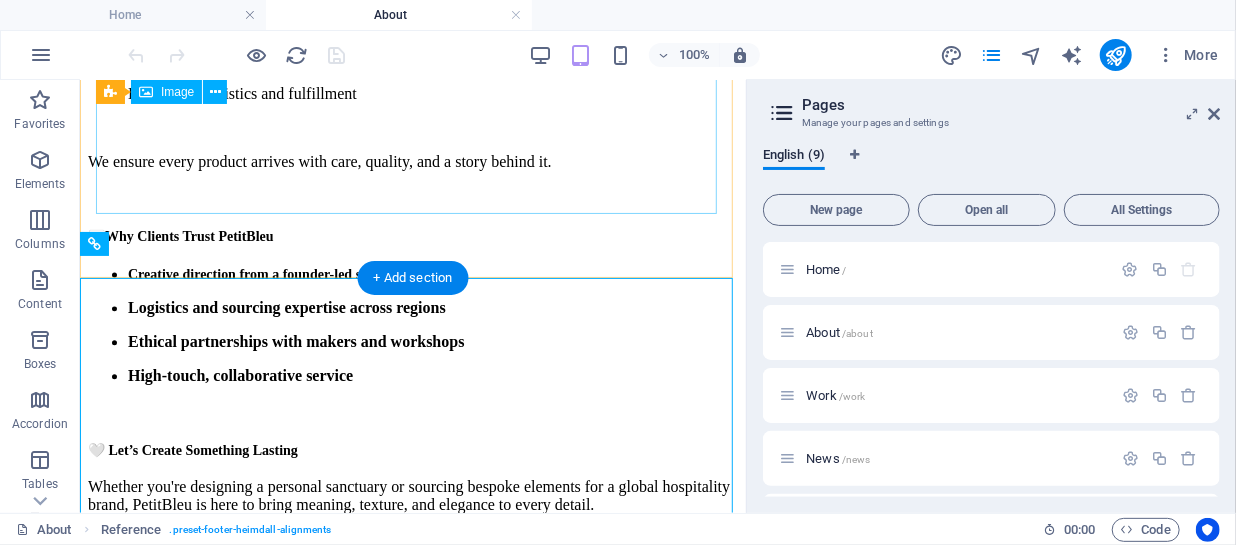 scroll, scrollTop: 1880, scrollLeft: 0, axis: vertical 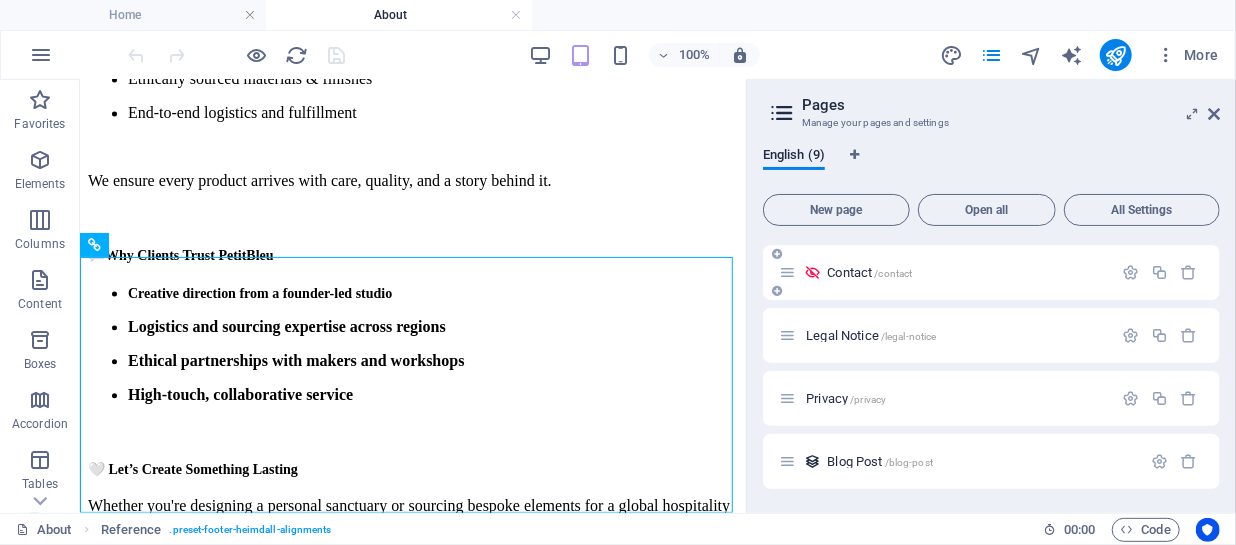 click on "Contact /contact" at bounding box center [966, 272] 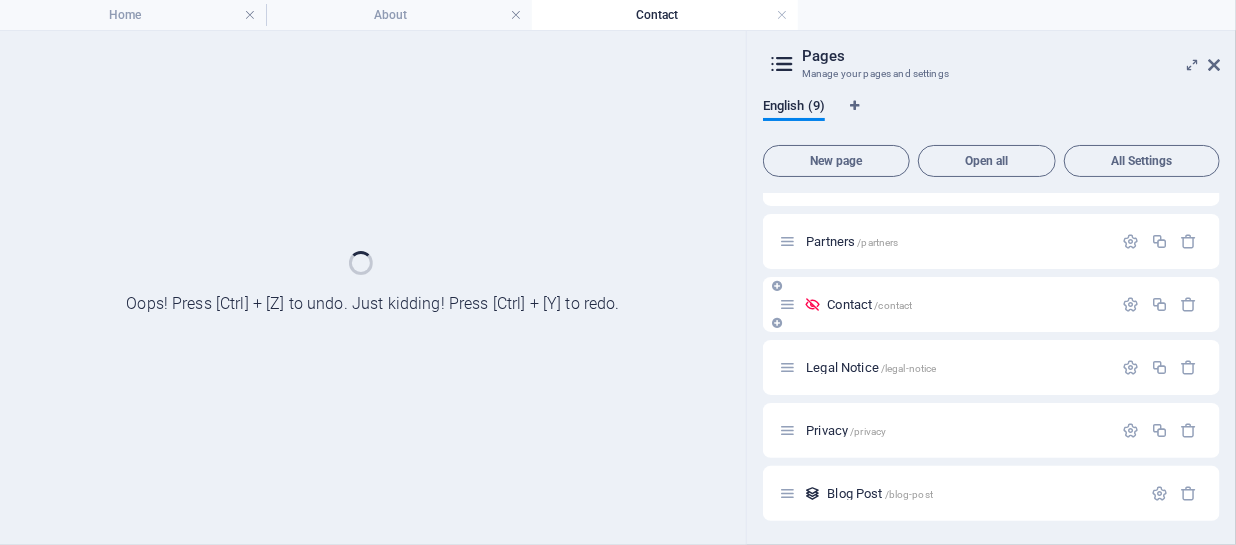 scroll, scrollTop: 0, scrollLeft: 0, axis: both 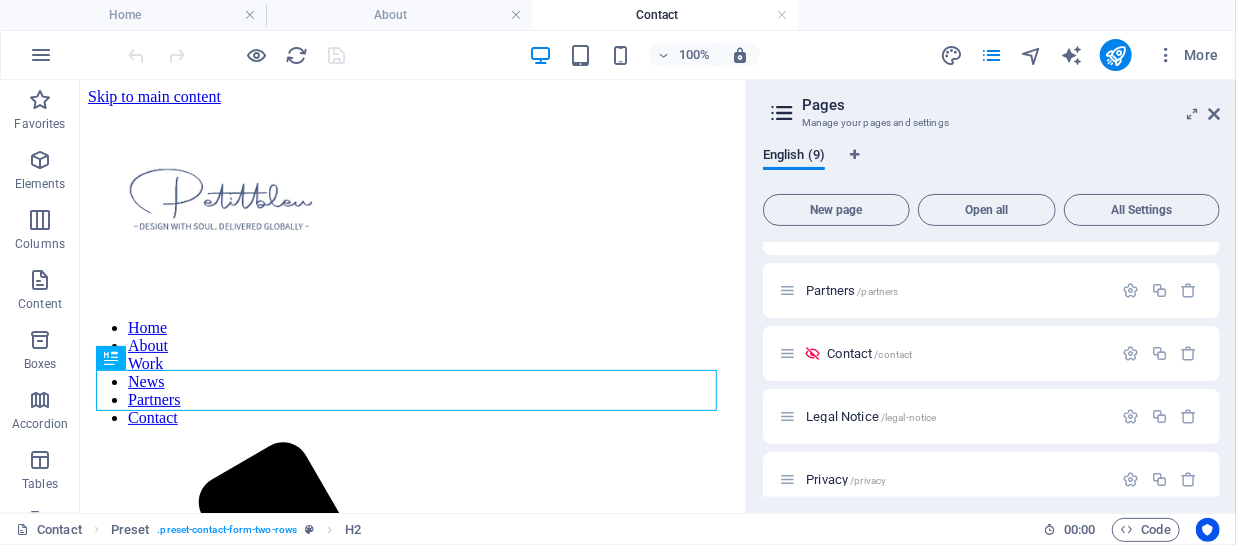 click on "Home / About /about Work /work News /news Partners /partners Contact /contact Legal Notice /legal-notice Privacy /privacy Blog Post /blog-post" at bounding box center [991, 290] 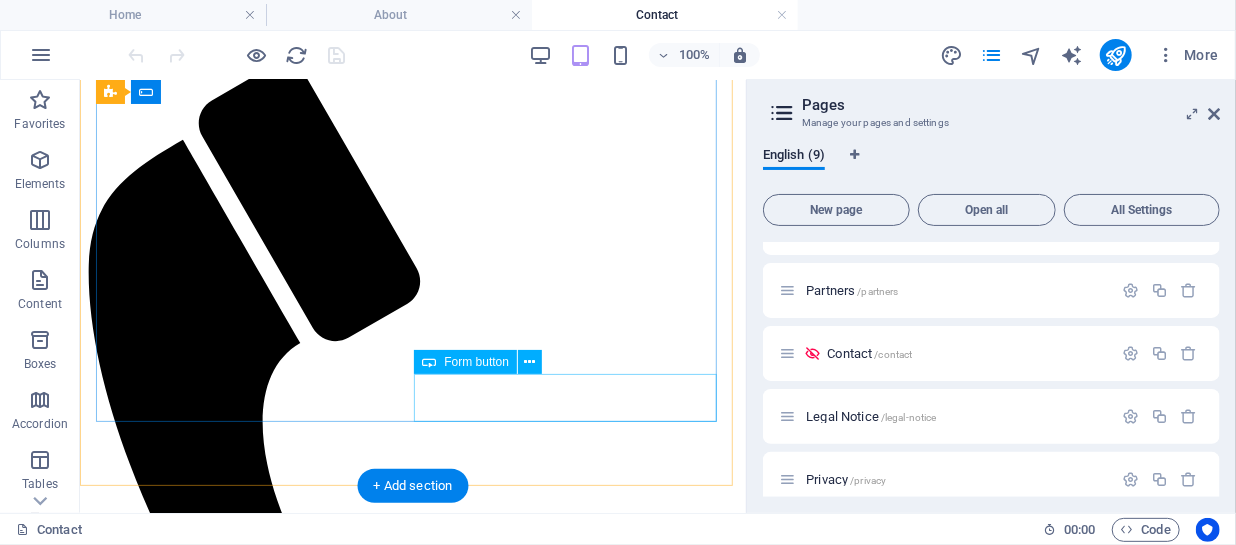 scroll, scrollTop: 0, scrollLeft: 0, axis: both 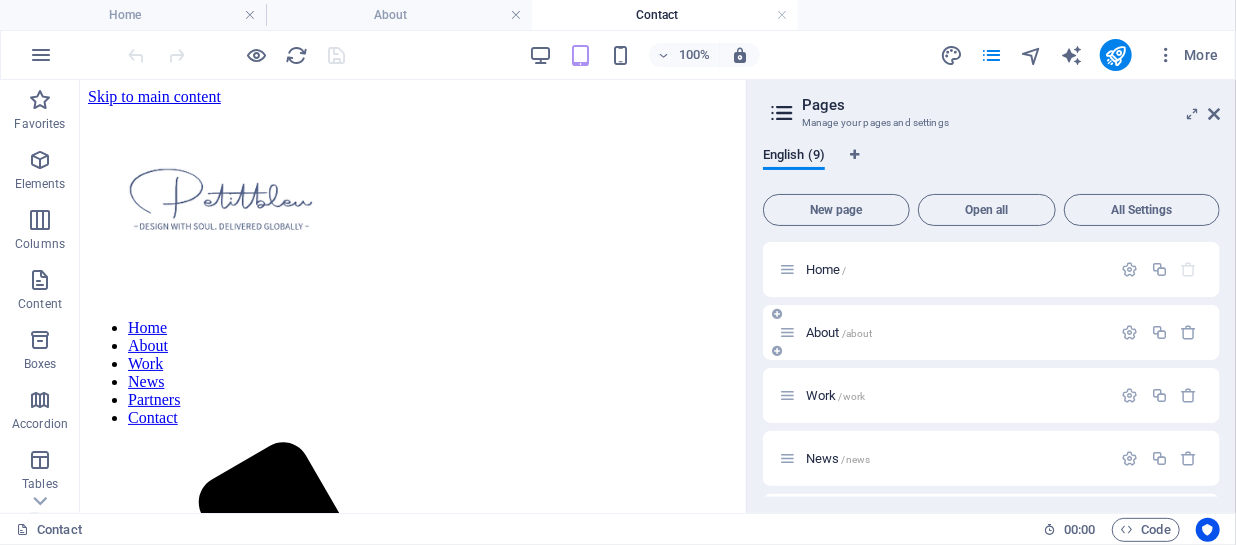 click on "About /about" at bounding box center (956, 332) 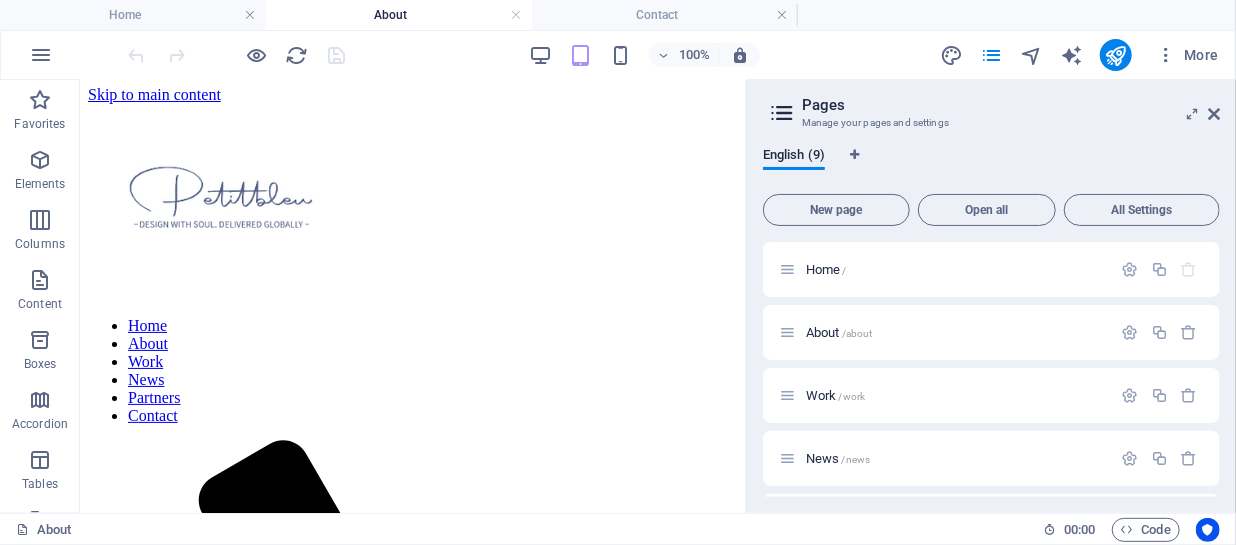 scroll, scrollTop: 0, scrollLeft: 0, axis: both 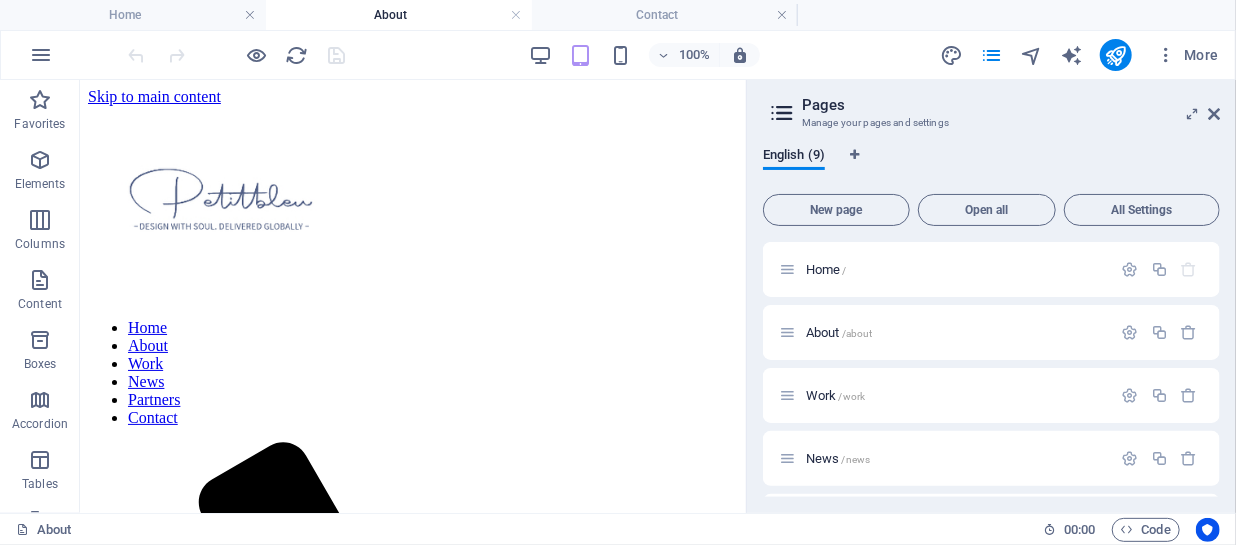 drag, startPoint x: 736, startPoint y: 427, endPoint x: 874, endPoint y: 156, distance: 304.11346 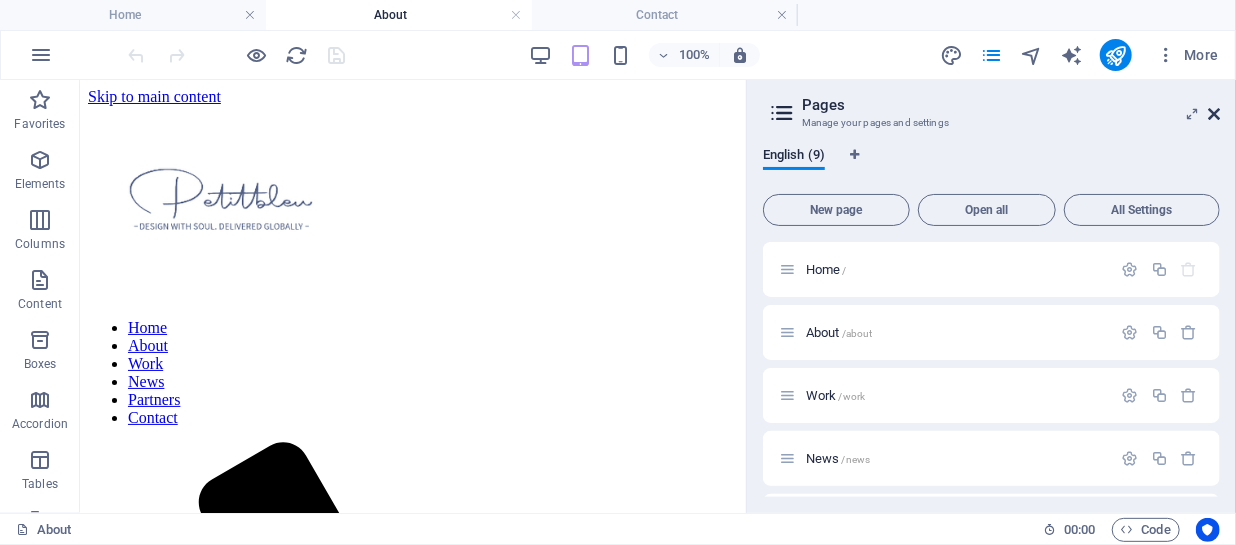 click at bounding box center (1214, 114) 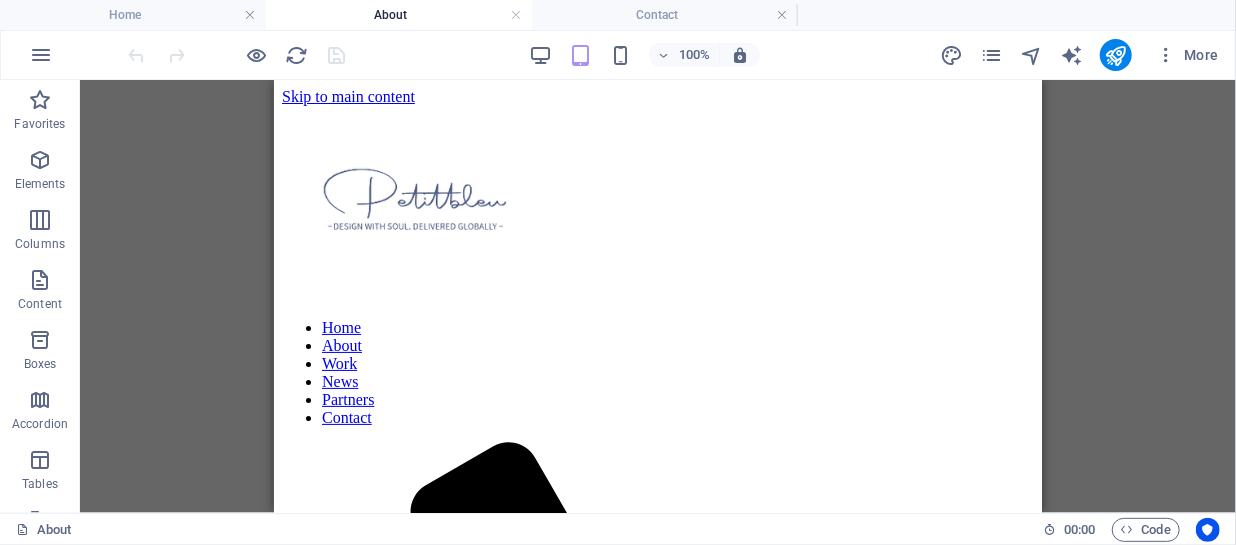 click on "Drag here to replace the existing content. Press “Ctrl” if you want to create a new element.
Container   H2   Preset   Preset   Container   Reference   Container   Text   Image   Spacer   Reference   Button" at bounding box center [658, 296] 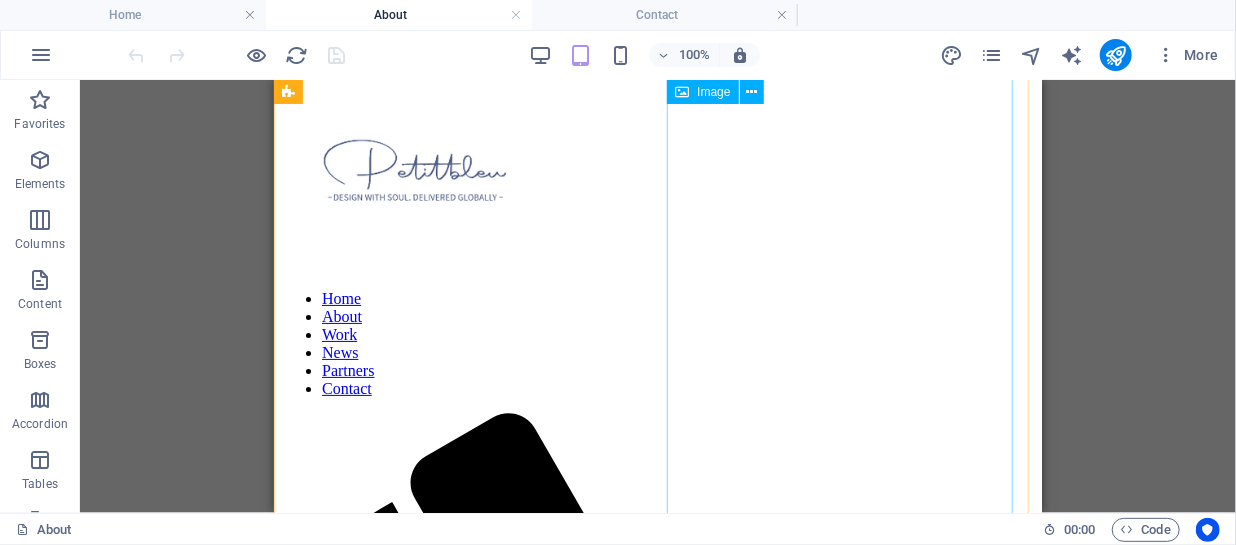 scroll, scrollTop: 0, scrollLeft: 0, axis: both 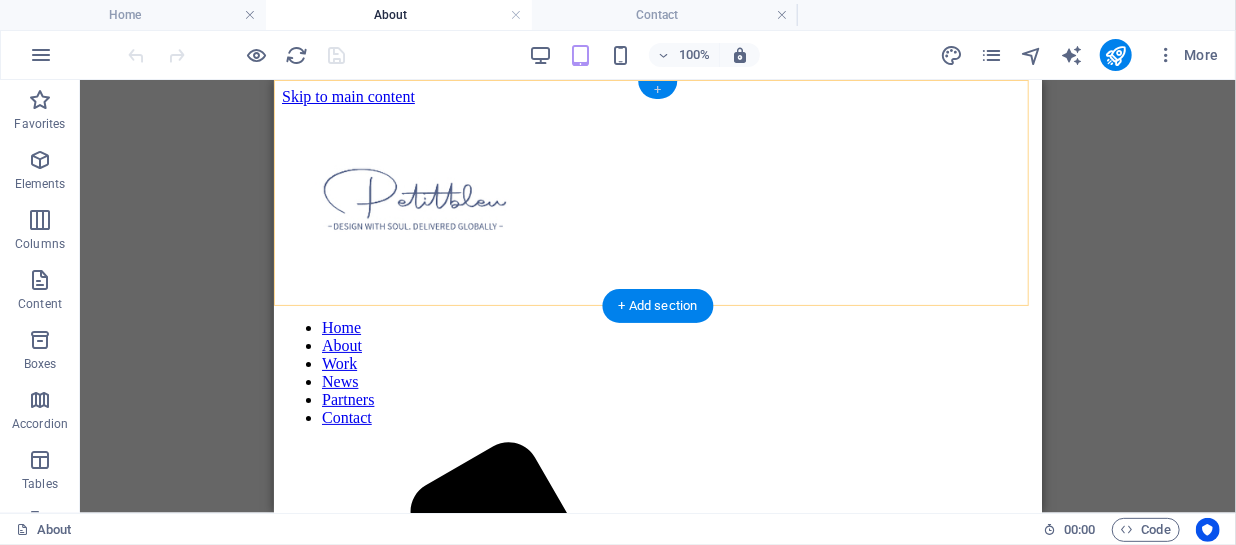 click on "+" at bounding box center [657, 90] 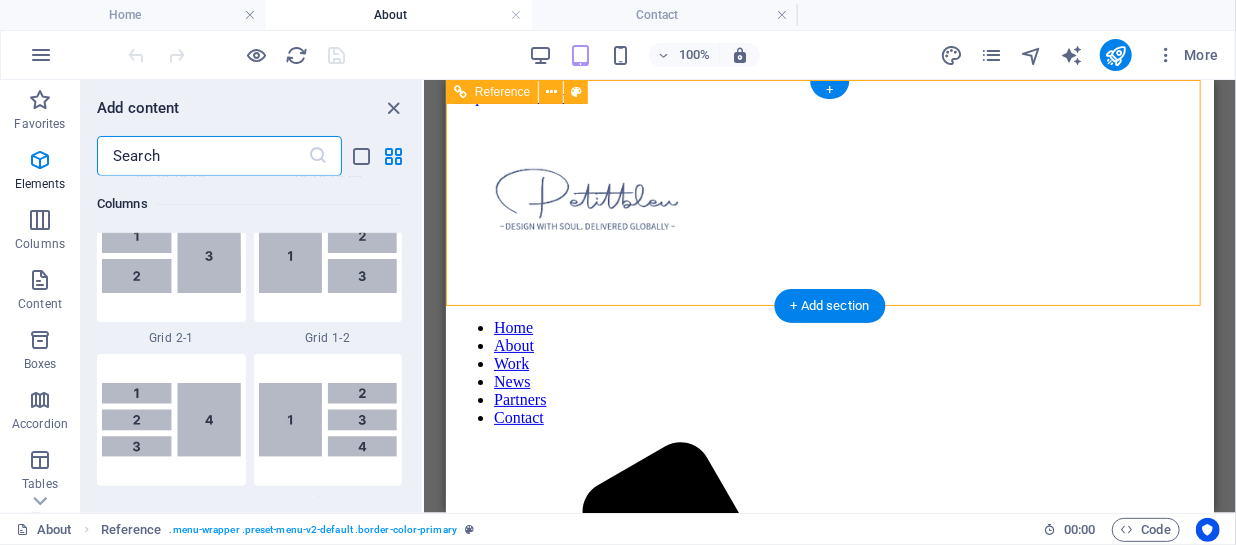 scroll, scrollTop: 3498, scrollLeft: 0, axis: vertical 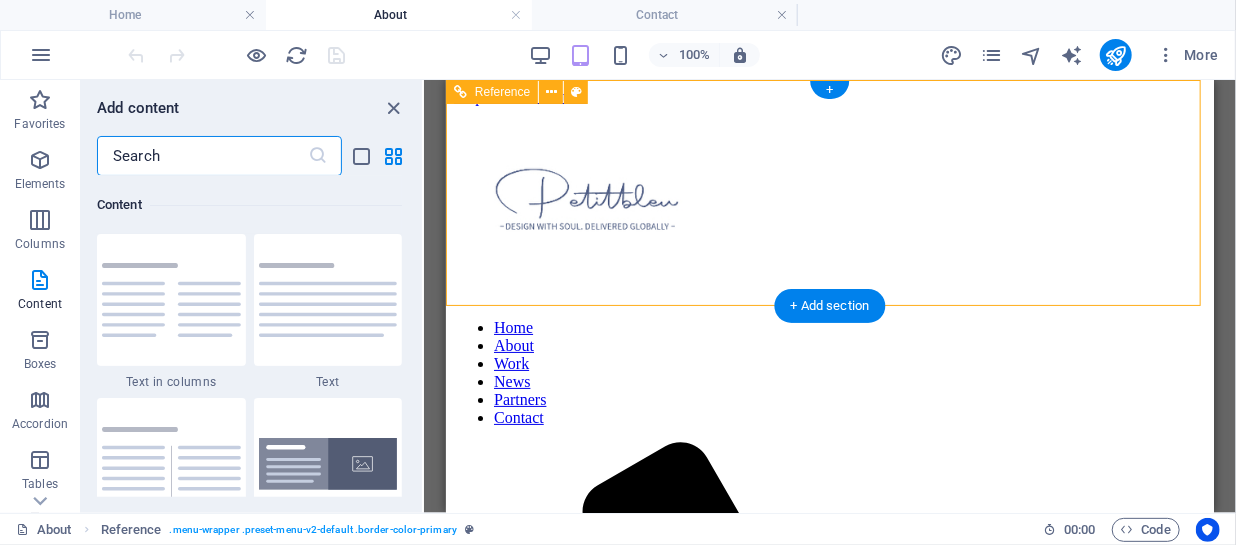 click at bounding box center (829, 203) 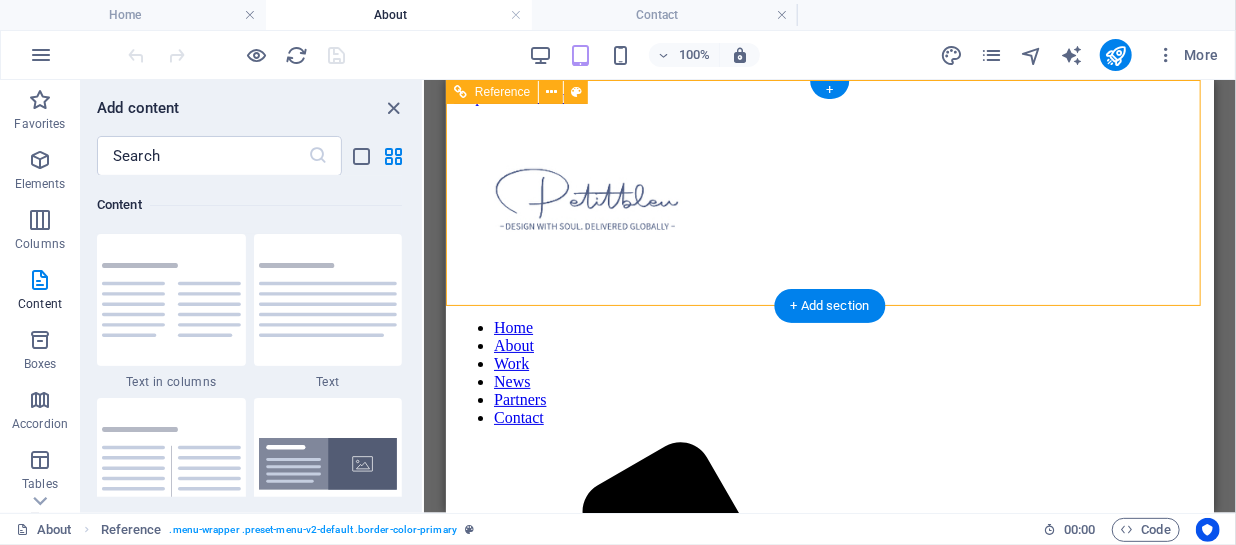 click at bounding box center (829, 203) 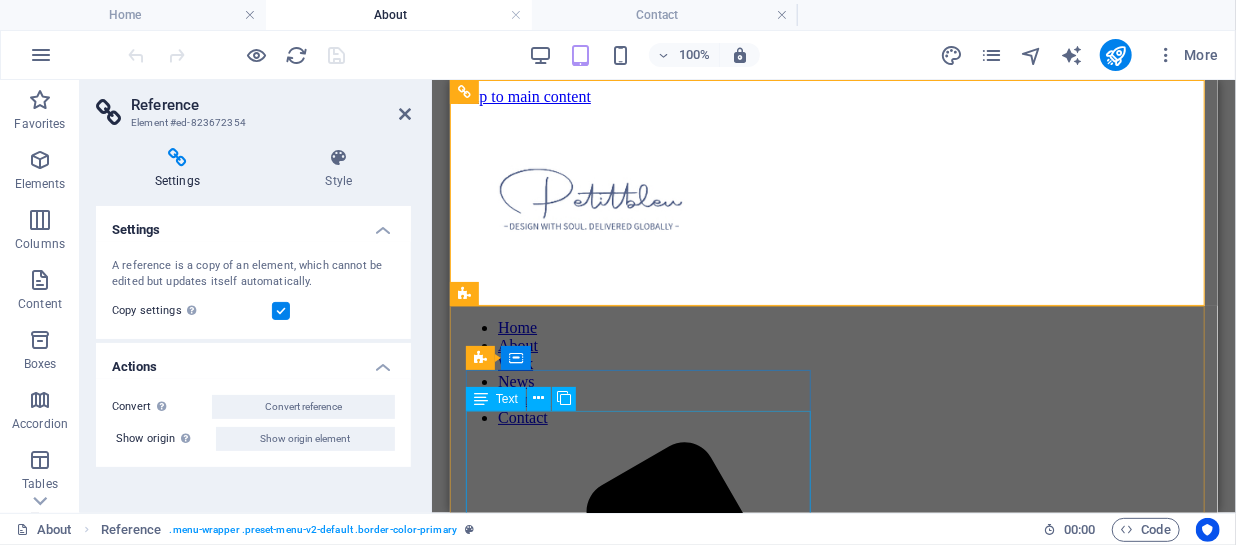 click on "🧑‍🎨  Meet the Founder: Celestine Yoviana A designer and global thinker,  Celestine Yoviana  brings a uniquely holistic perspective to every project. With a background in both interiors and international trade, she founded PetitBleu to be a studio where creative vision meets real-world execution. Celestine’s aesthetic is quietly confident—layered with natural textures, timeless forms, and cultural nuance. Her work reflects a belief that great design isn’t just seen—it’s felt. 🏠  Interior Design with Intention At PetitBleu, every space begins with a story. Whether it’s a coastal retreat, city apartment, or boutique hotel, our interiors are designed to reflect identity, place, and purpose. We guide each client through a fully customized process—offering creative direction, material curation, and full project management from concept to final styling. 🌍  Exporting Without Borders Our global sourcing and export services include: Bespoke furniture & lighting 💬" at bounding box center [833, 2045] 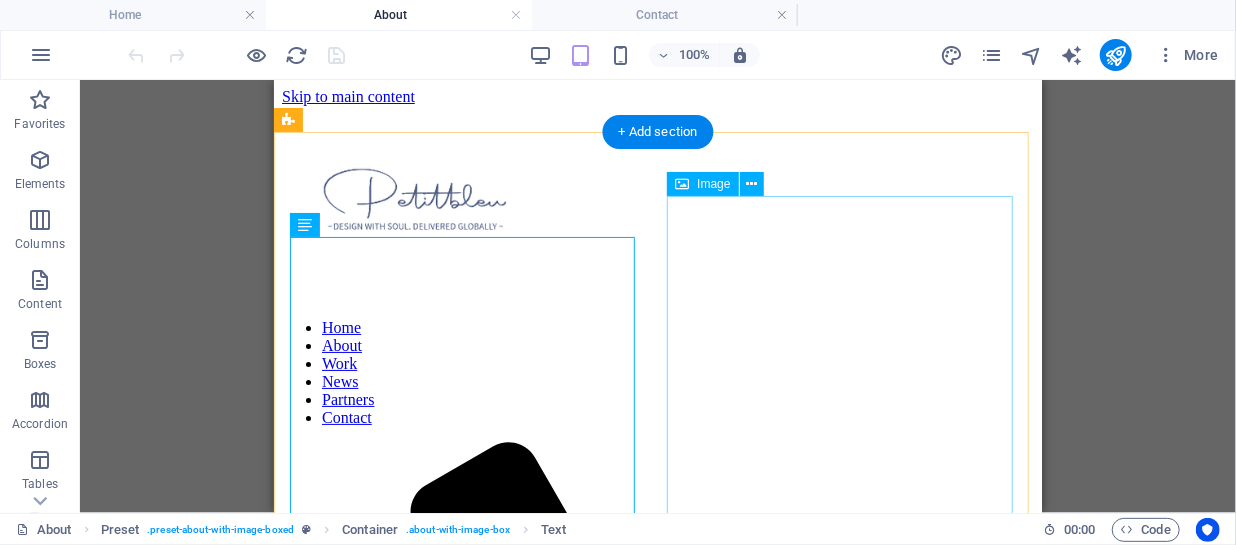 scroll, scrollTop: 0, scrollLeft: 0, axis: both 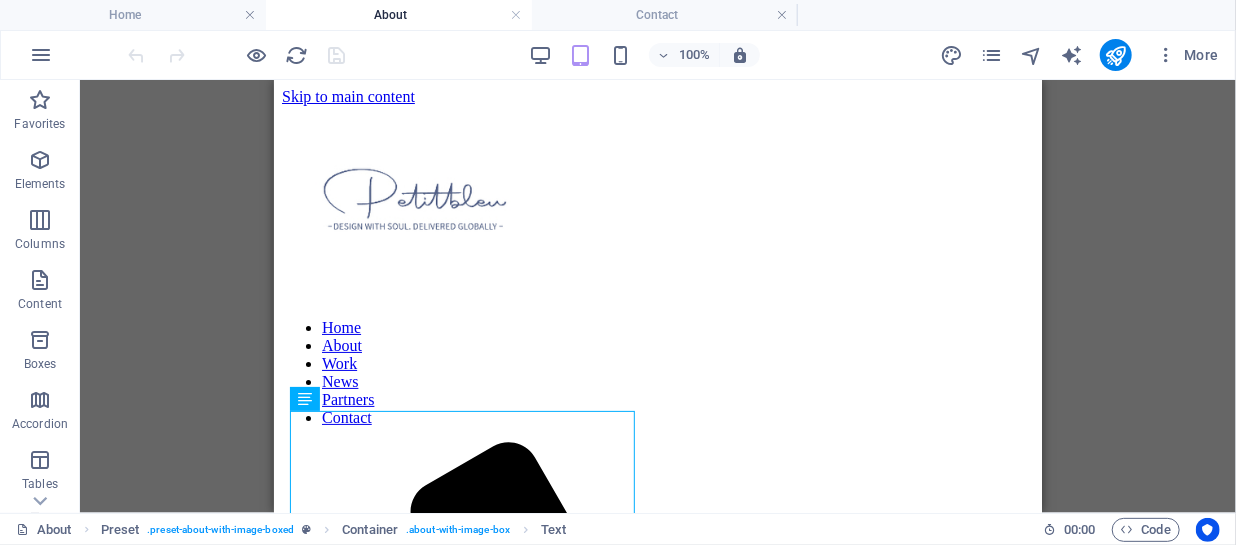 click on "Drag here to replace the existing content. Press “Ctrl” if you want to create a new element.
Container   H2   Preset   Container   Reference   Text   Image   Spacer   Reference   Button" at bounding box center [658, 296] 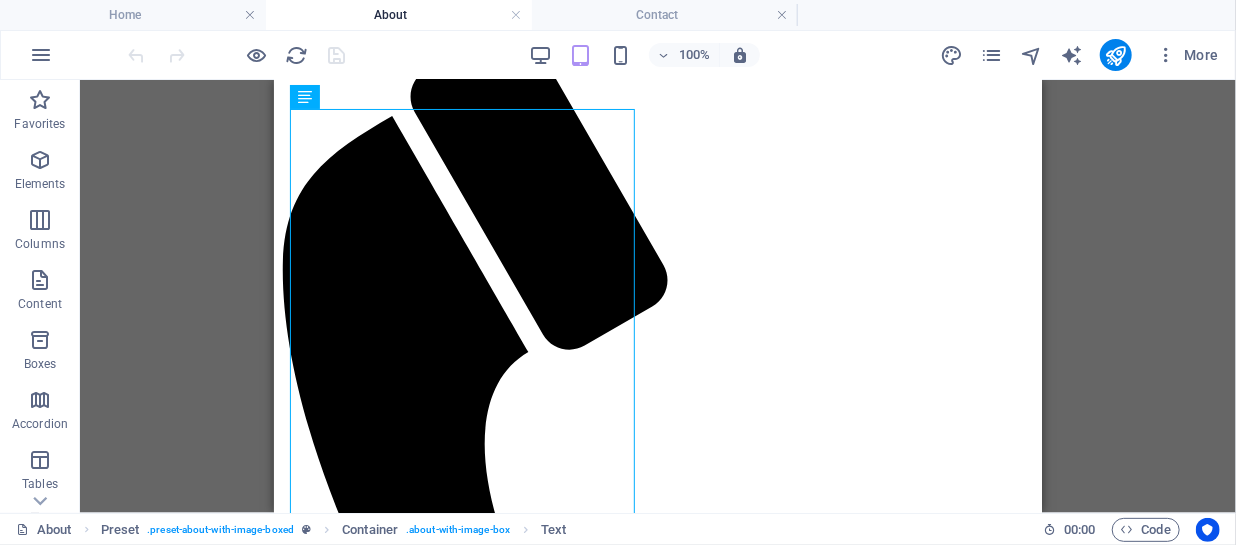 scroll, scrollTop: 0, scrollLeft: 0, axis: both 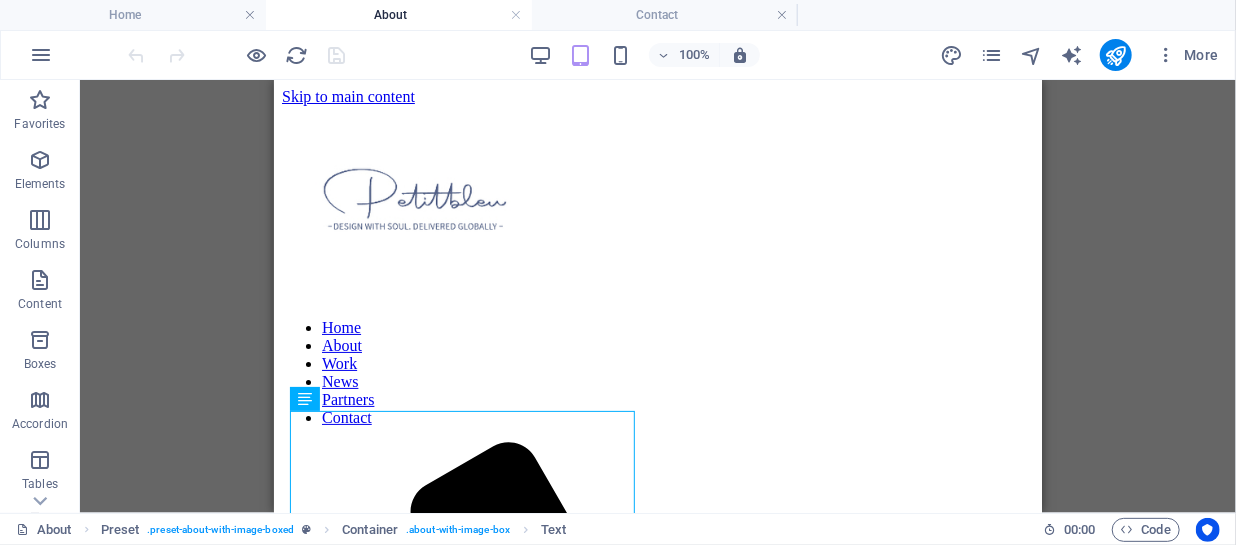 drag, startPoint x: 1034, startPoint y: 455, endPoint x: 1272, endPoint y: 155, distance: 382.94125 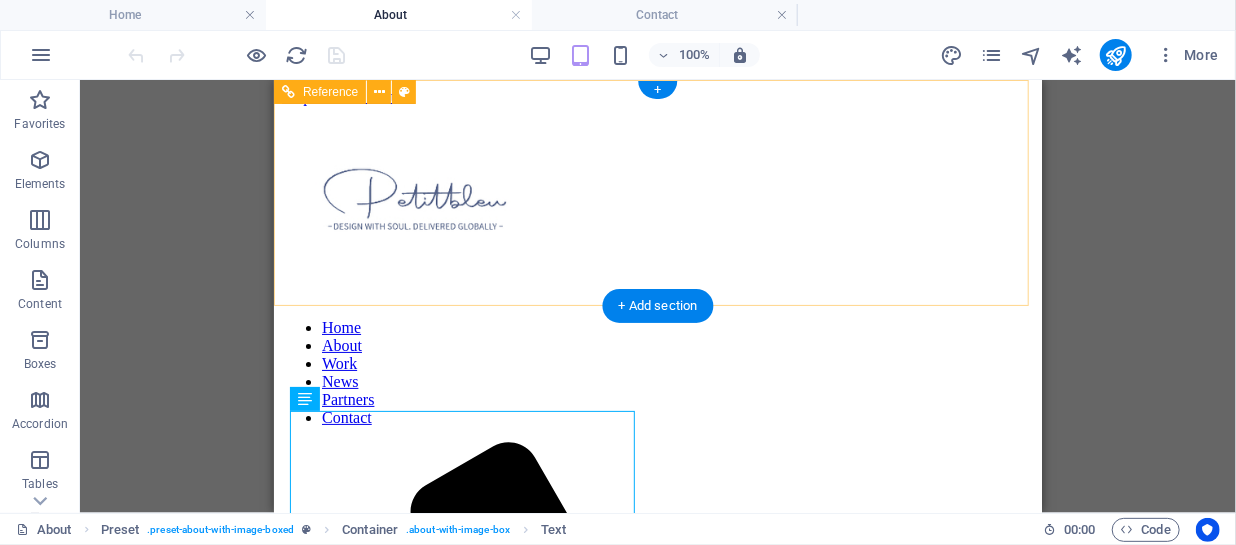 click at bounding box center (657, 1432) 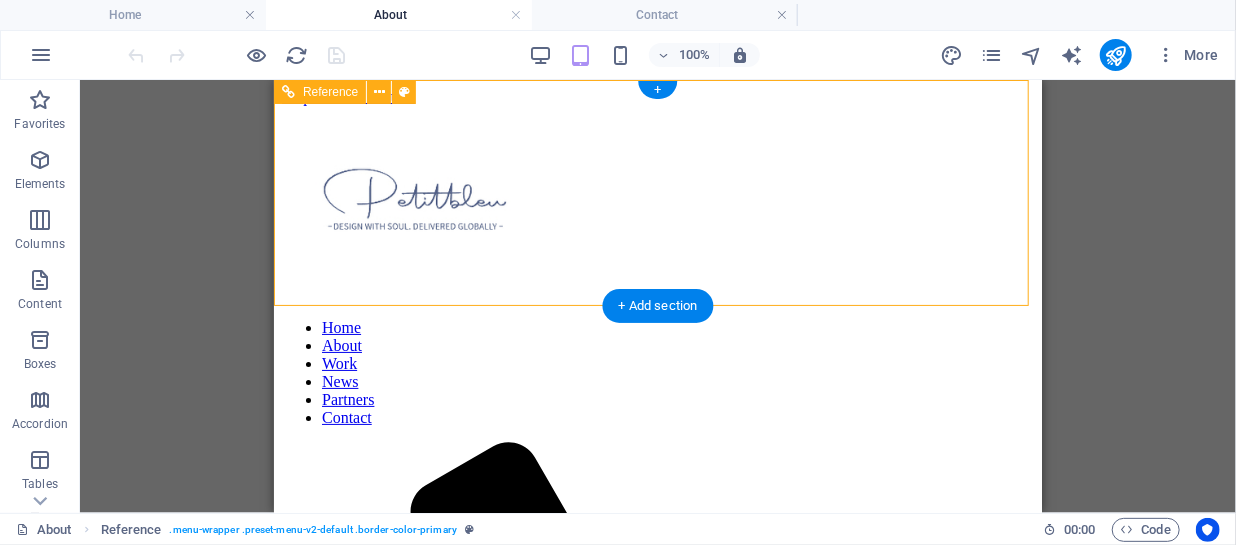 click on "Home About Work News Partners Contact" at bounding box center (657, 372) 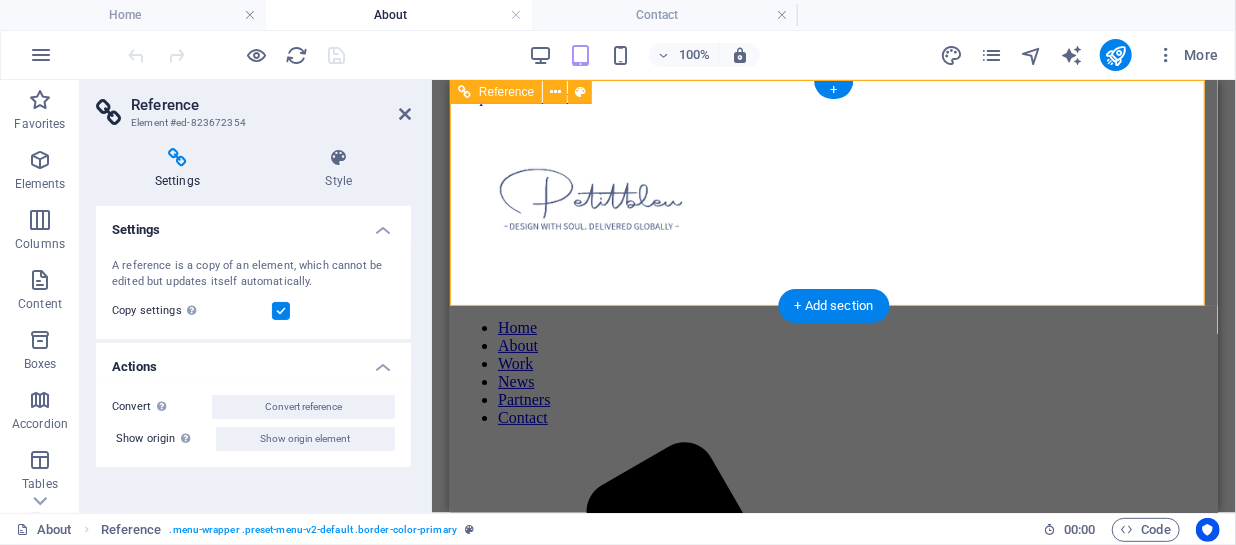 click on "Home About Work News Partners Contact" at bounding box center (833, 372) 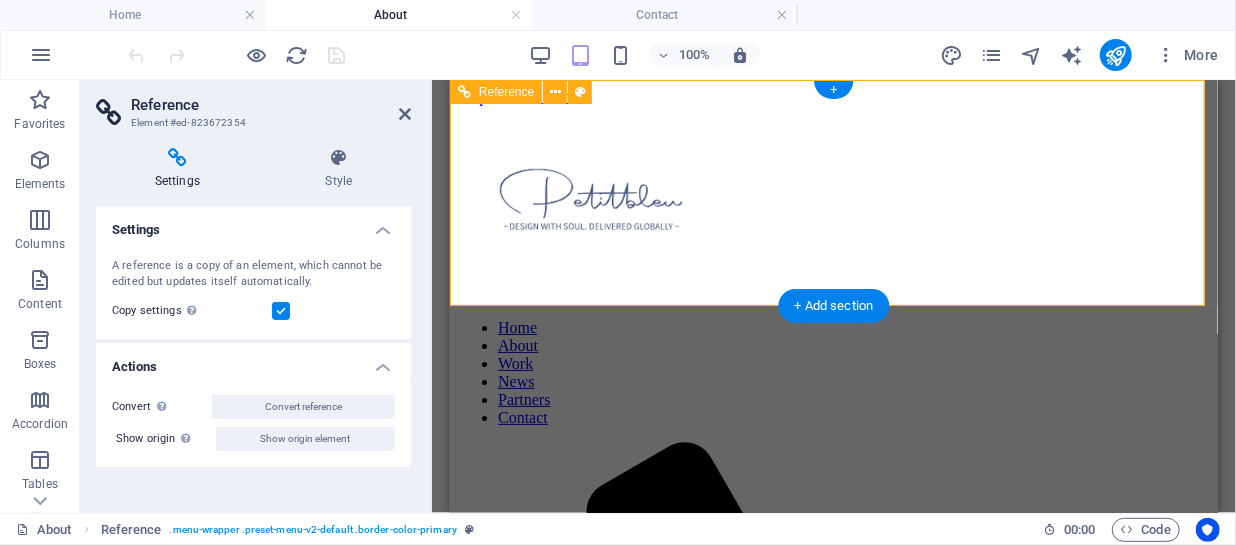 click on "Home About Work News Partners Contact" at bounding box center [833, 372] 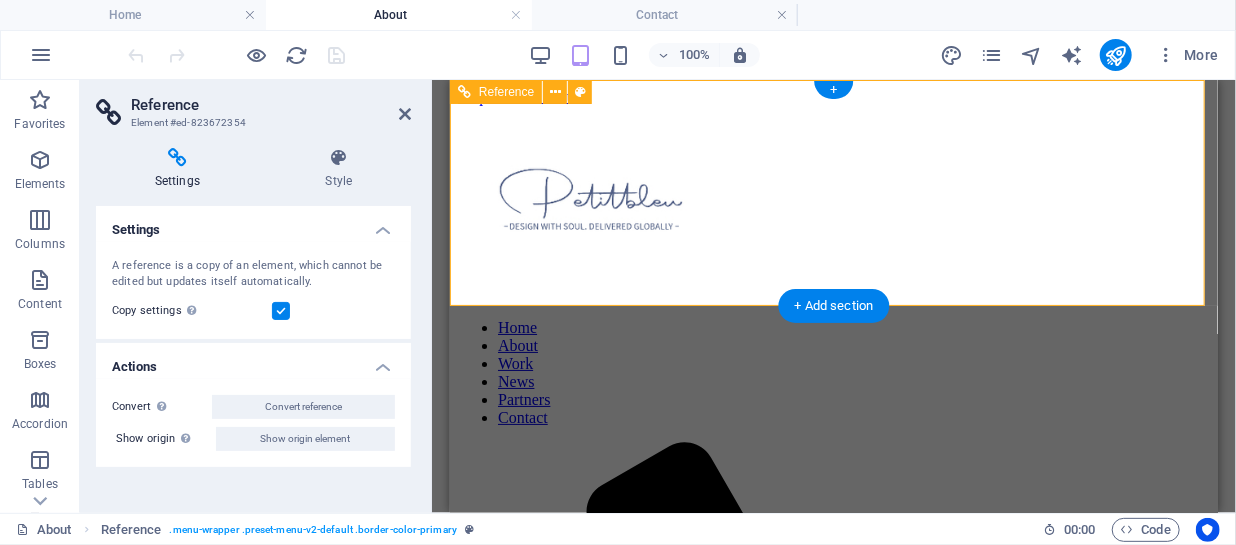 click at bounding box center (833, 1432) 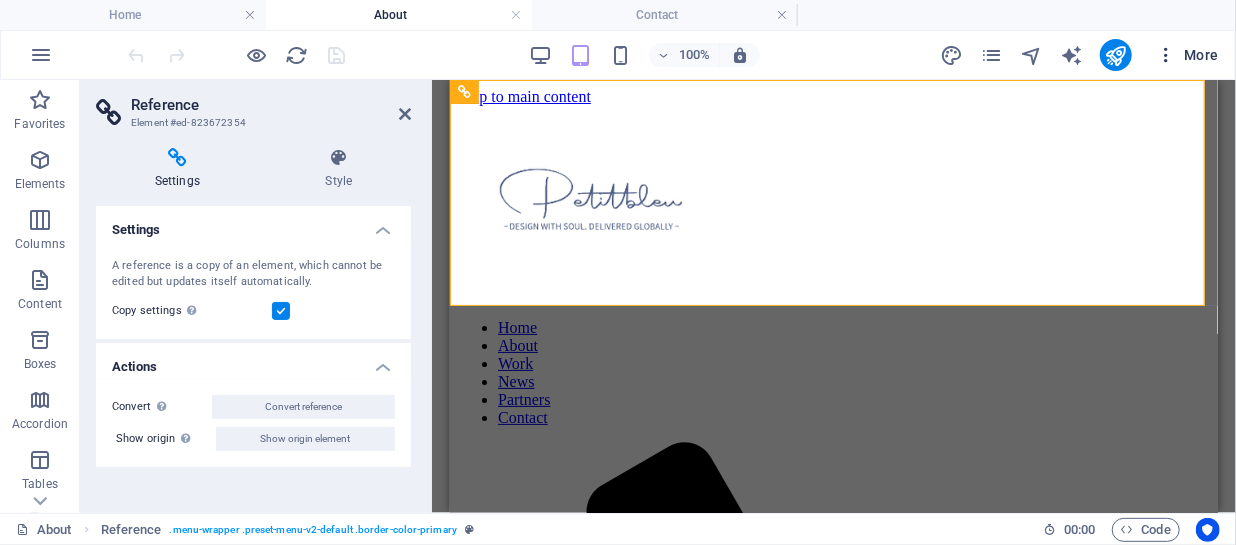click on "More" at bounding box center (1187, 55) 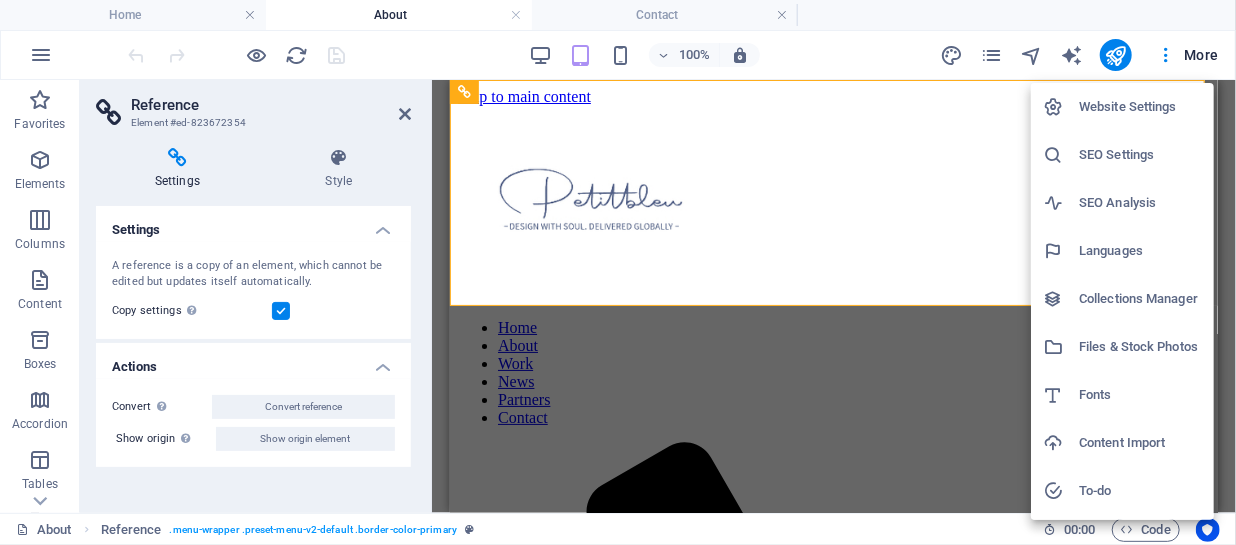 click at bounding box center (618, 272) 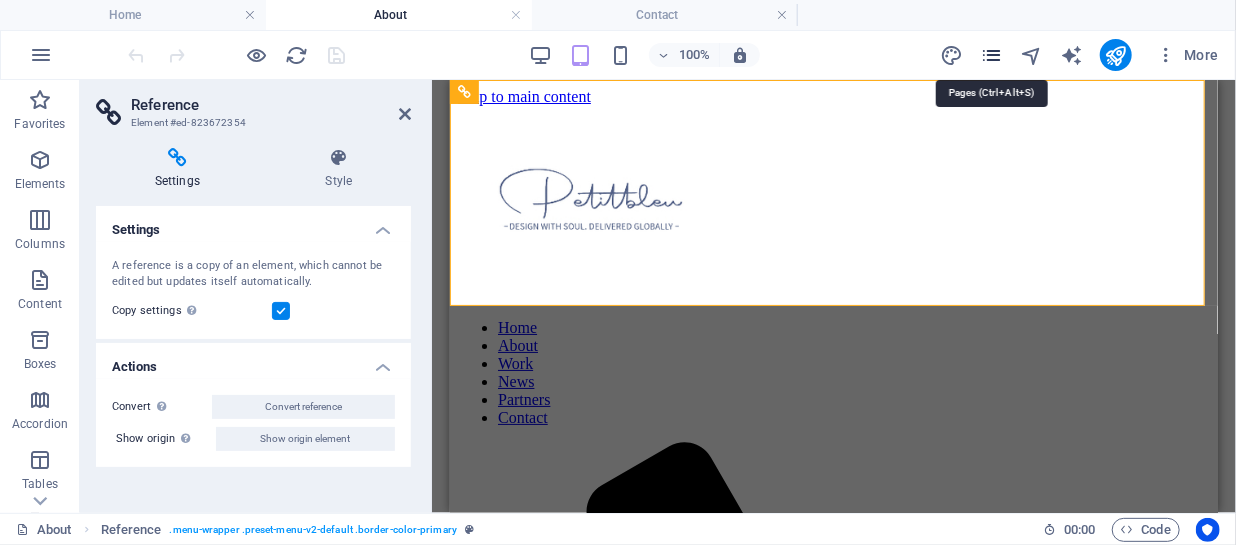 click at bounding box center [991, 55] 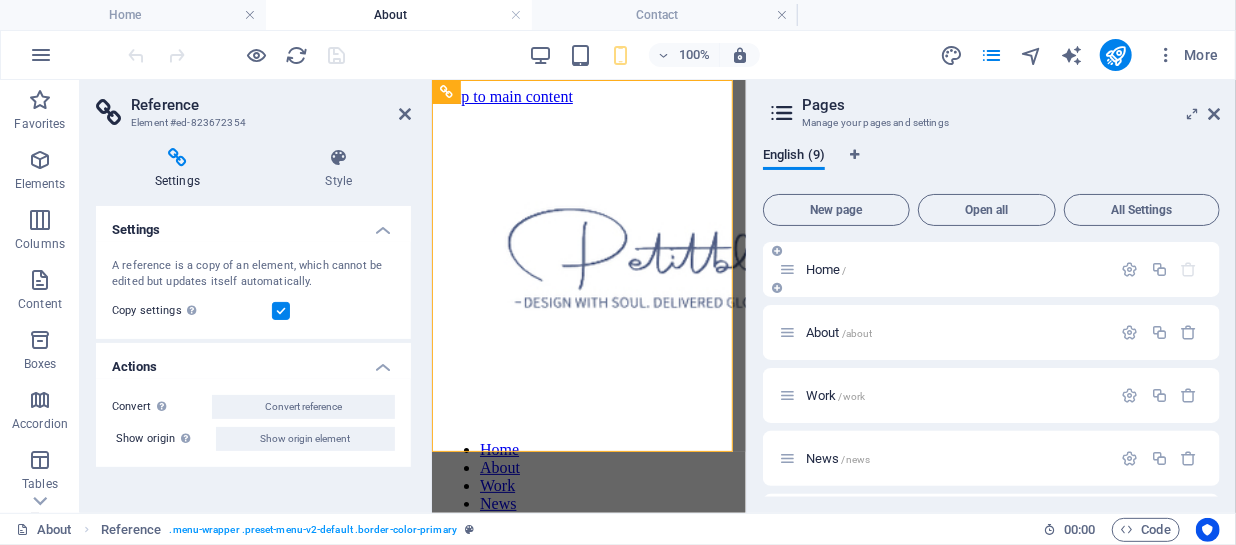 click on "Home /" at bounding box center [956, 269] 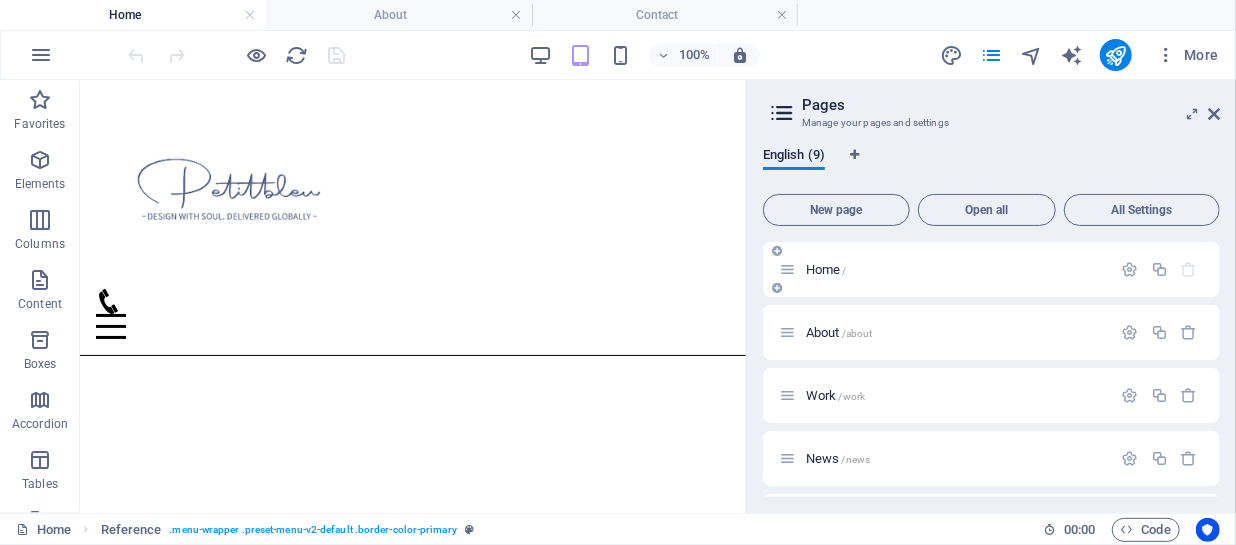 click on "Home /" at bounding box center [956, 269] 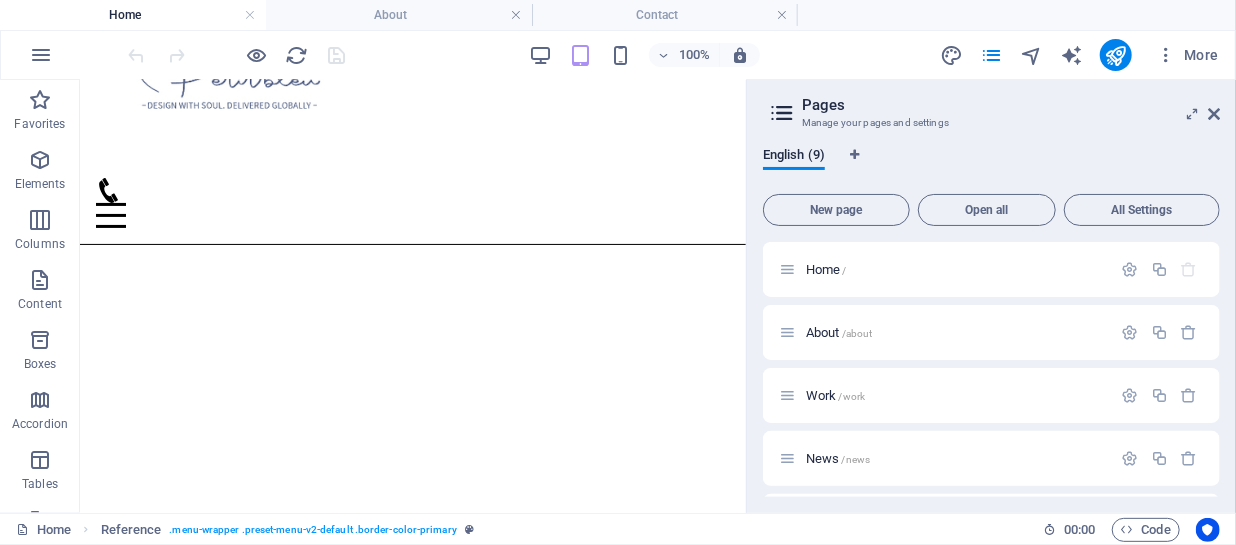 scroll, scrollTop: 0, scrollLeft: 0, axis: both 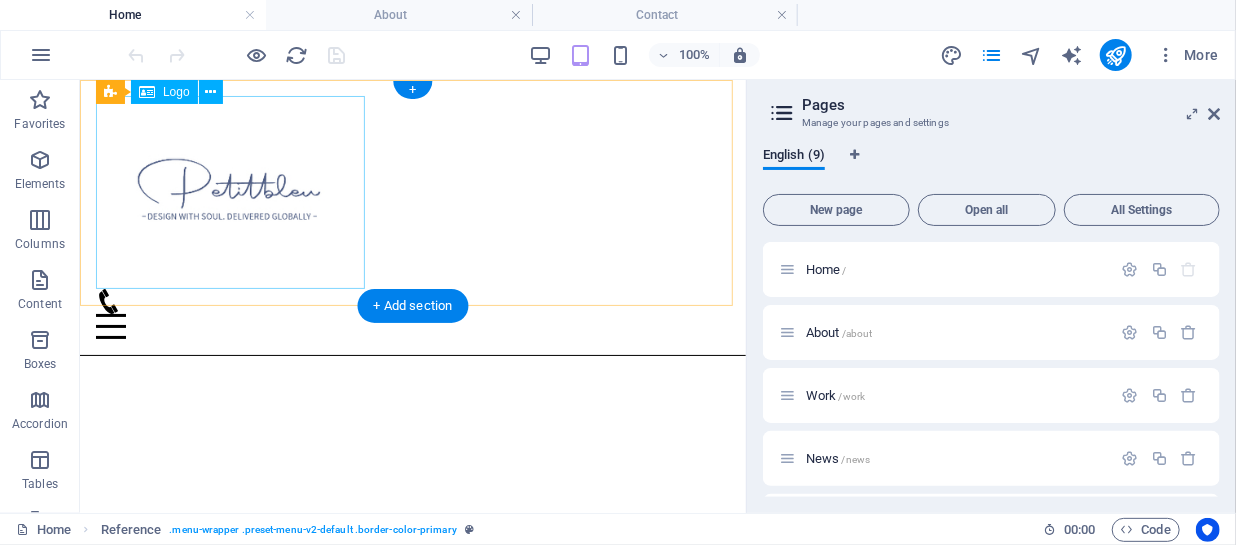 click at bounding box center (412, 191) 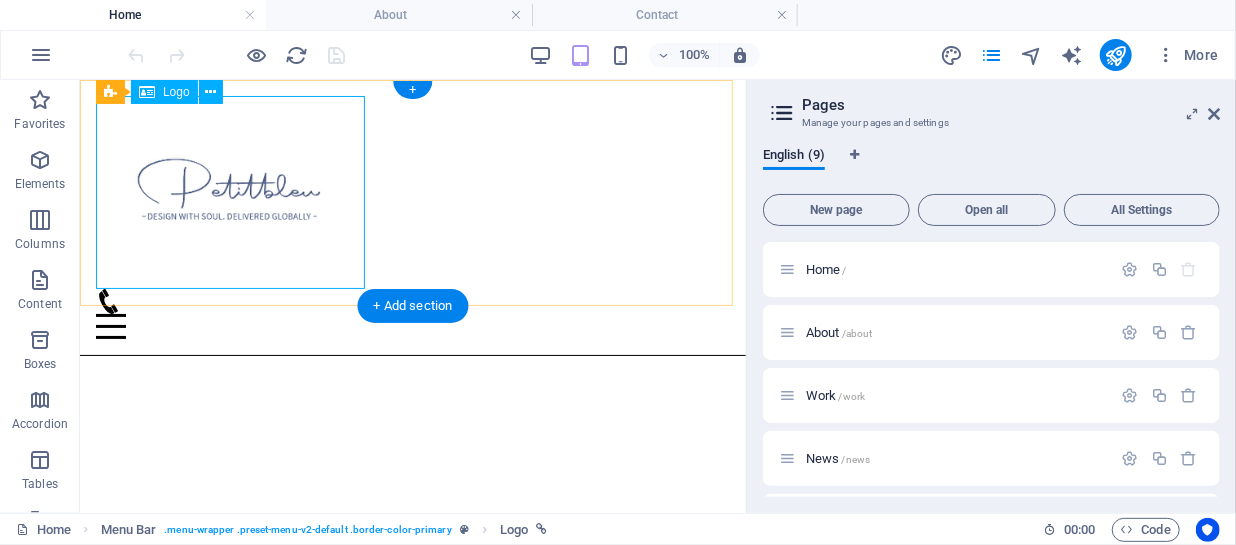 click at bounding box center (412, 191) 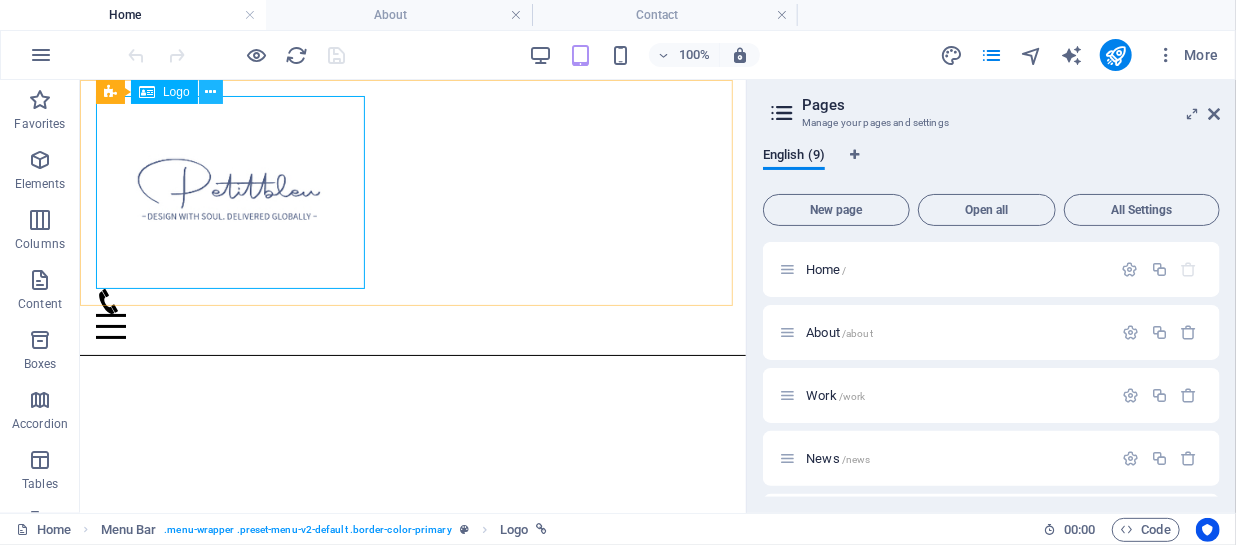 click at bounding box center [210, 92] 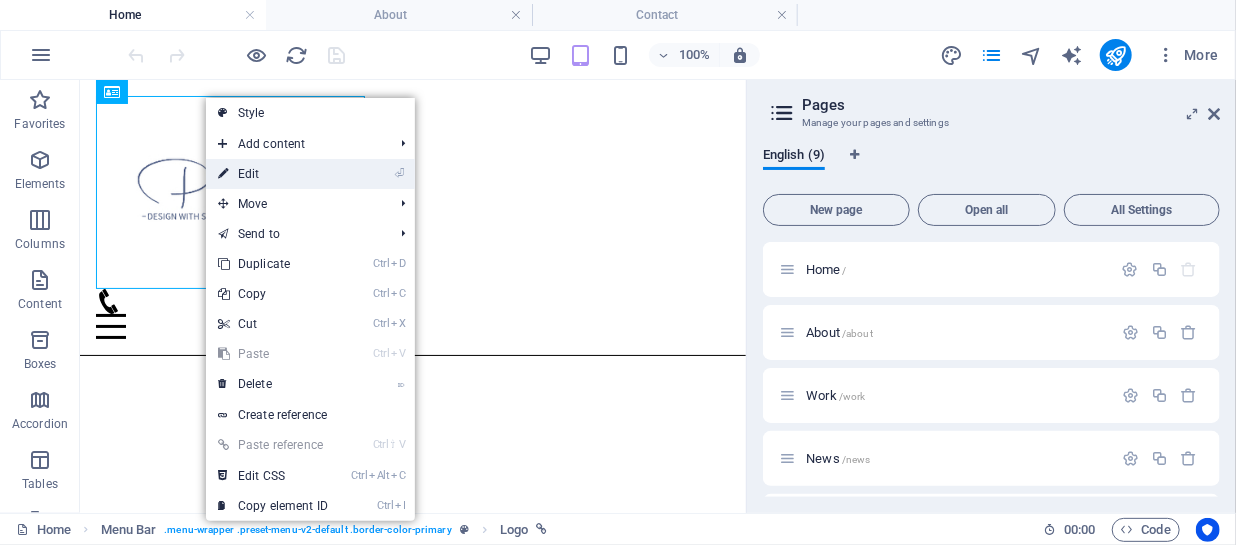 click at bounding box center (223, 174) 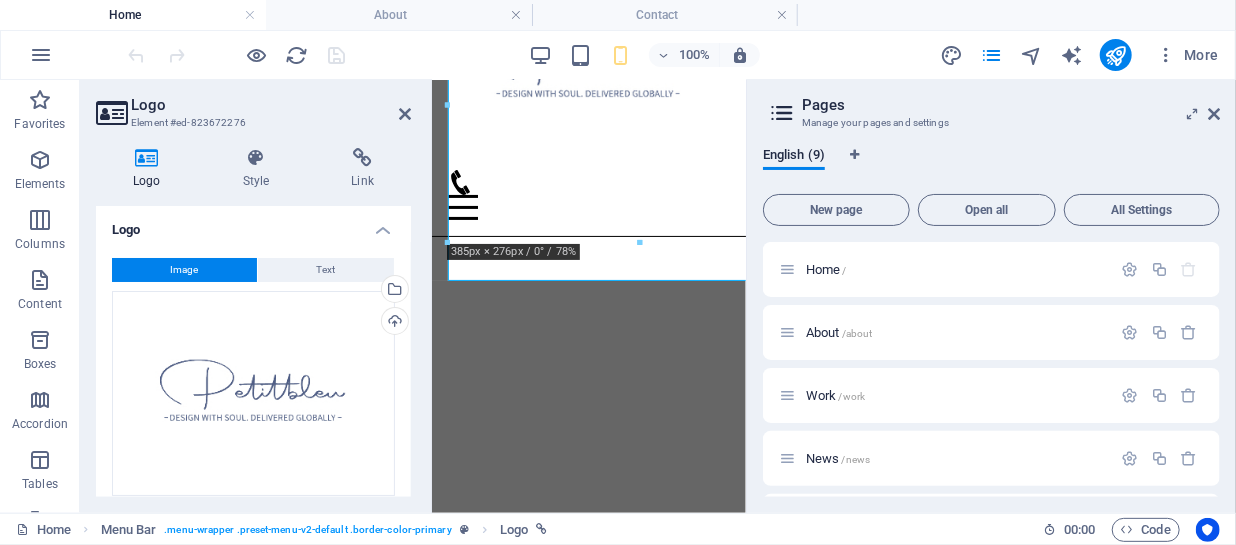 scroll, scrollTop: 0, scrollLeft: 0, axis: both 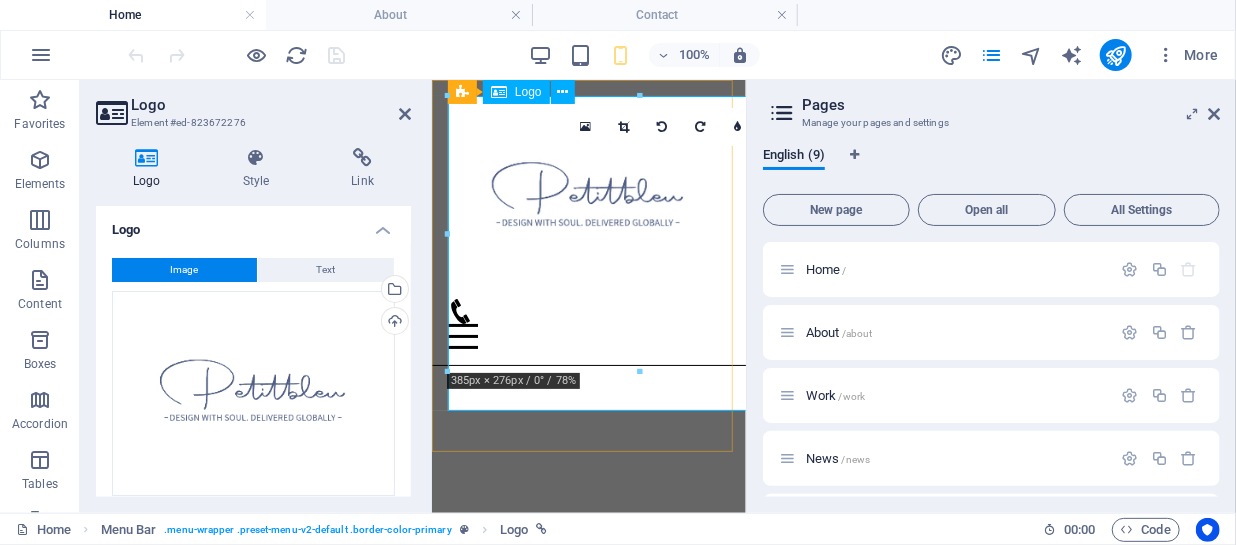 click at bounding box center (588, 196) 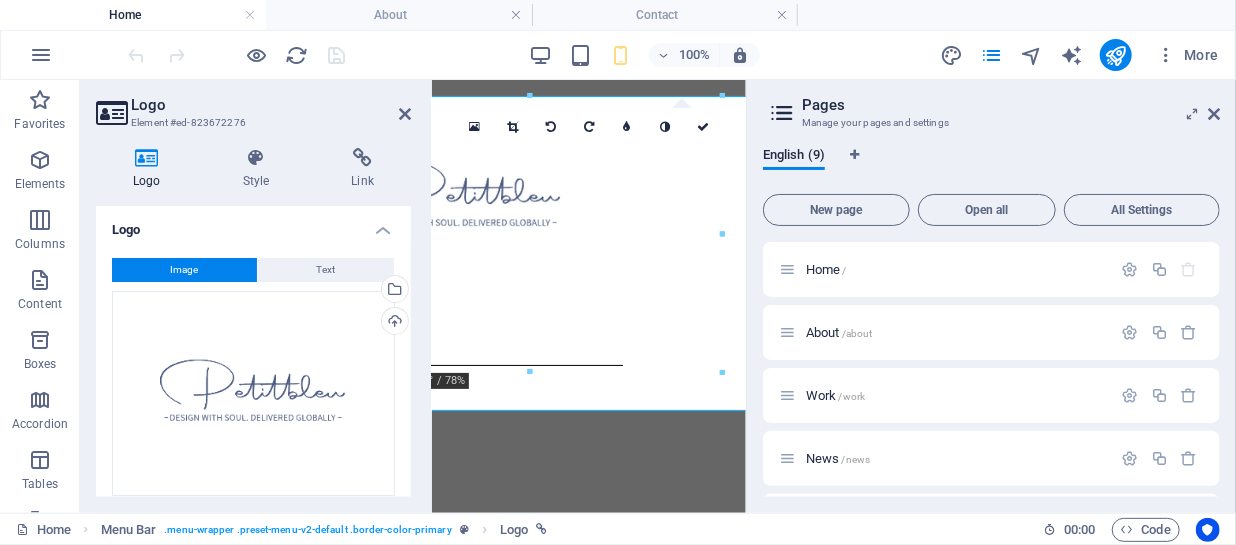 scroll, scrollTop: 0, scrollLeft: 152, axis: horizontal 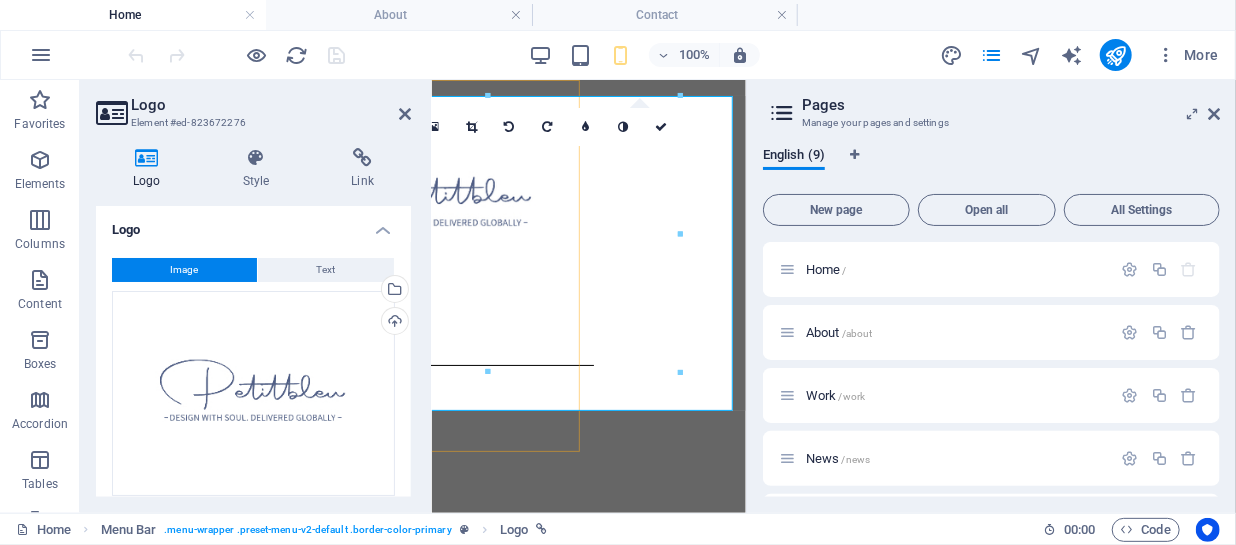 click at bounding box center (436, 196) 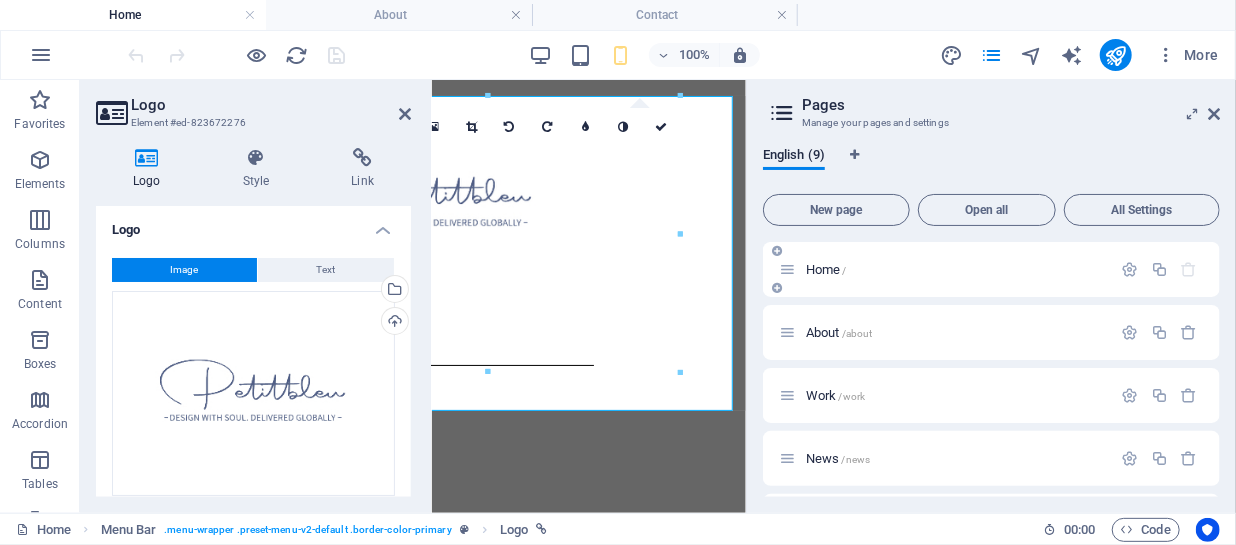 click on "Home /" at bounding box center (991, 269) 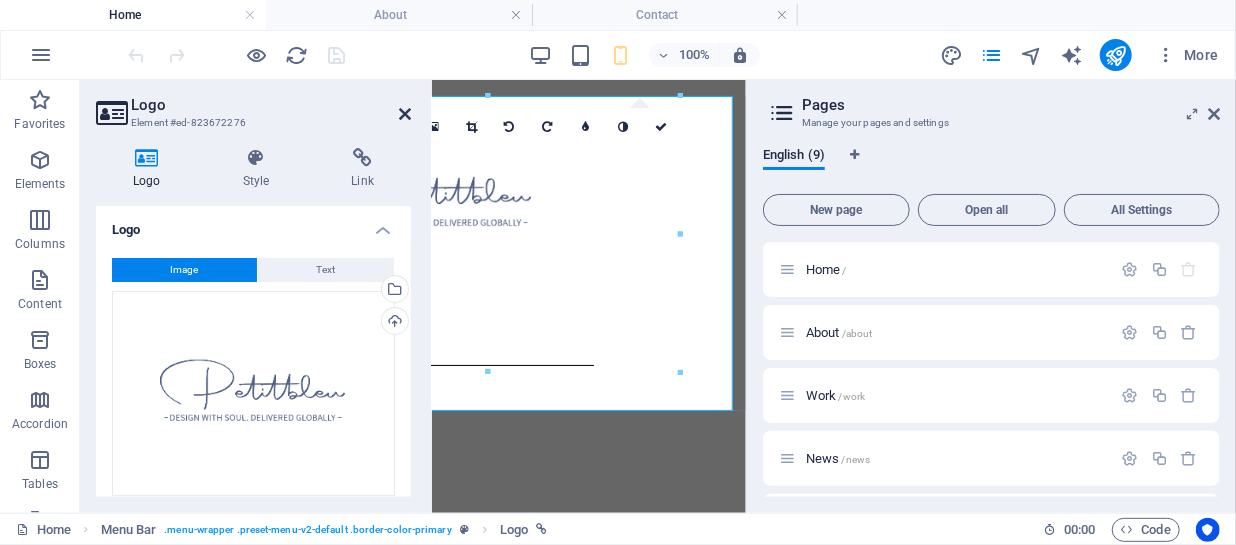 click at bounding box center [405, 114] 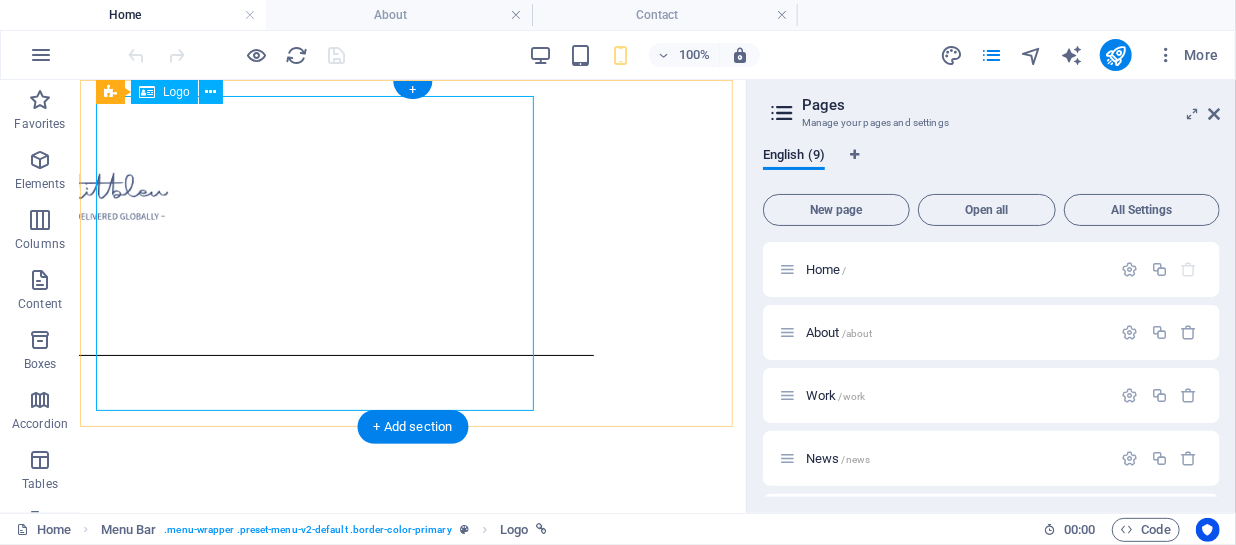scroll, scrollTop: 0, scrollLeft: 0, axis: both 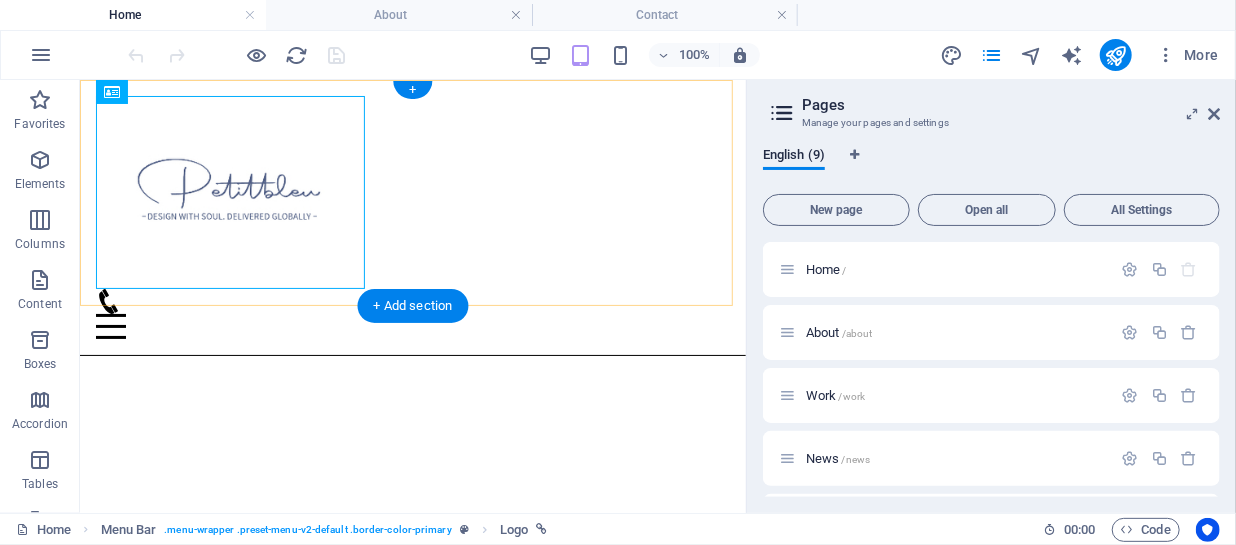 click on "Home About Work News Partners Contact" at bounding box center [412, 217] 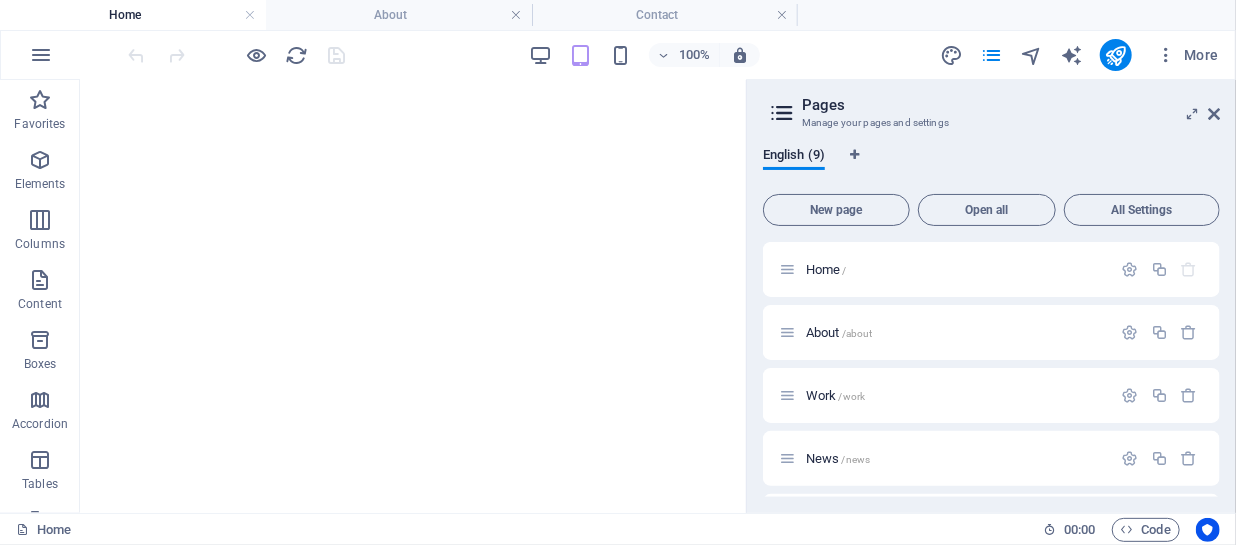 scroll, scrollTop: 505, scrollLeft: 0, axis: vertical 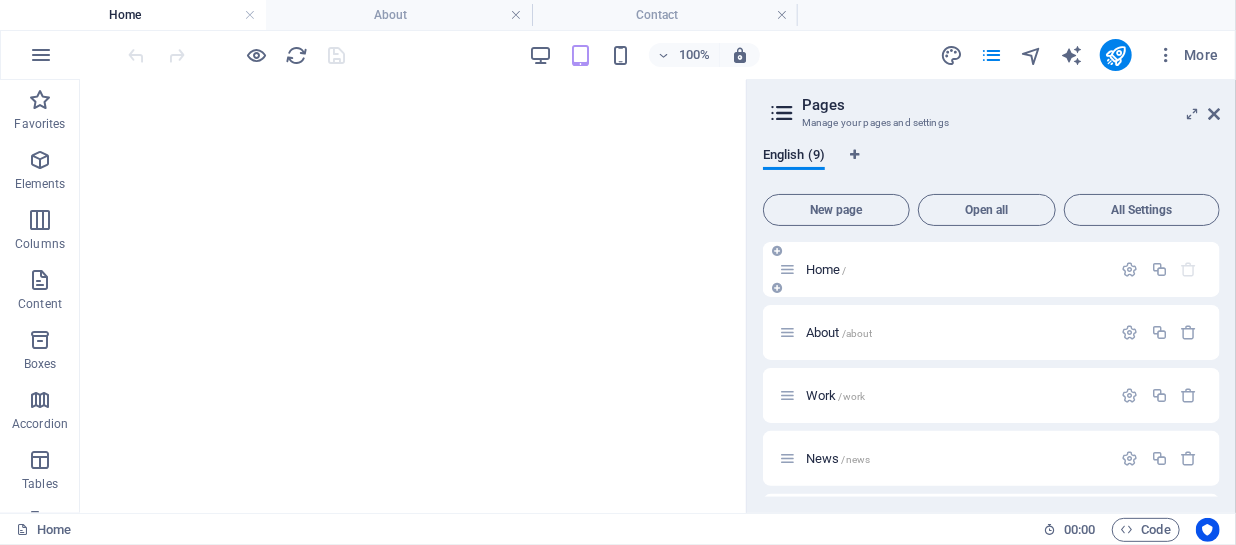 click on "Home /" at bounding box center (945, 269) 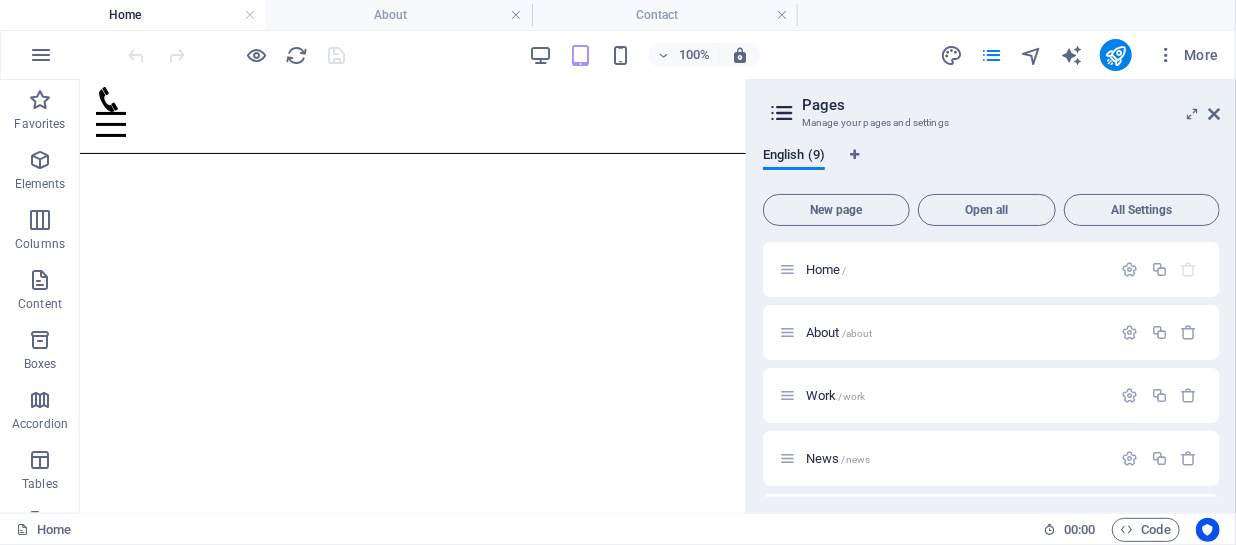 scroll, scrollTop: 0, scrollLeft: 0, axis: both 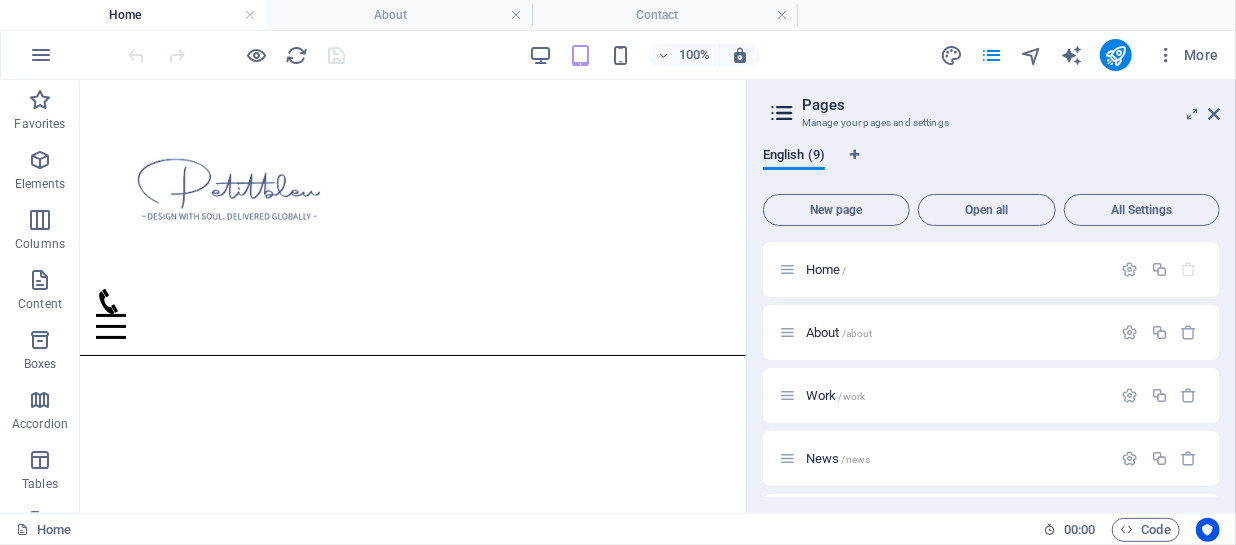 drag, startPoint x: 740, startPoint y: 174, endPoint x: 830, endPoint y: 191, distance: 91.591484 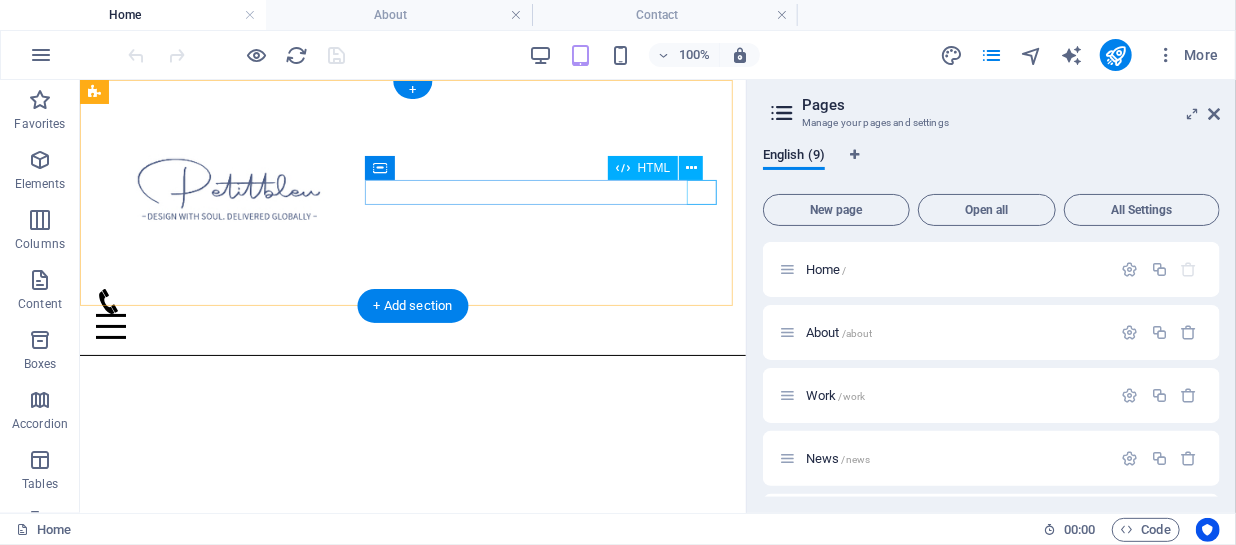 click at bounding box center [412, 325] 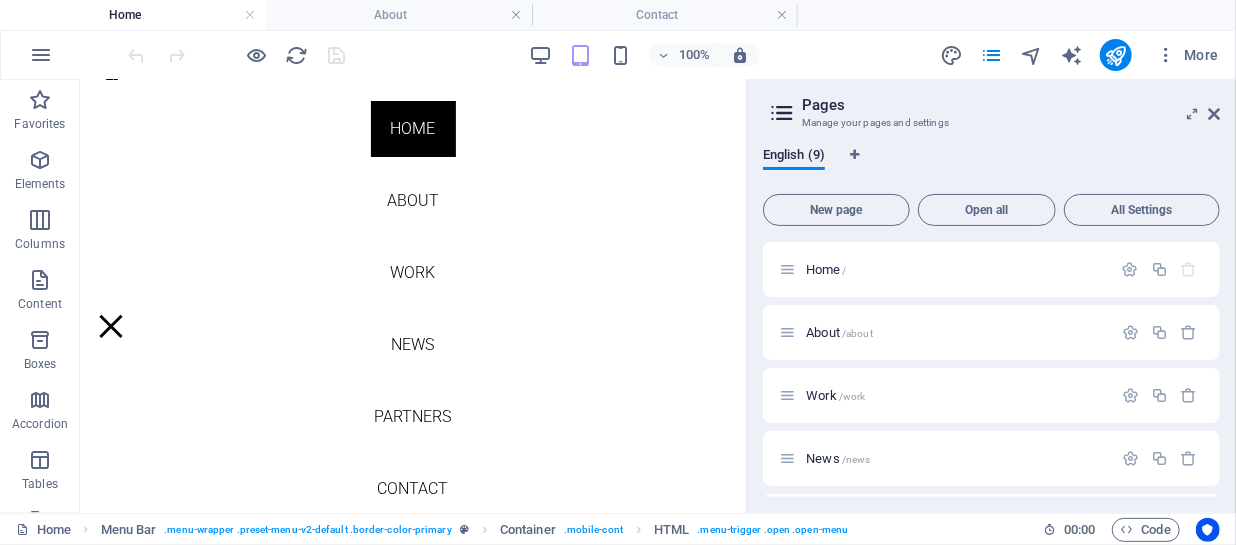 scroll, scrollTop: 239, scrollLeft: 0, axis: vertical 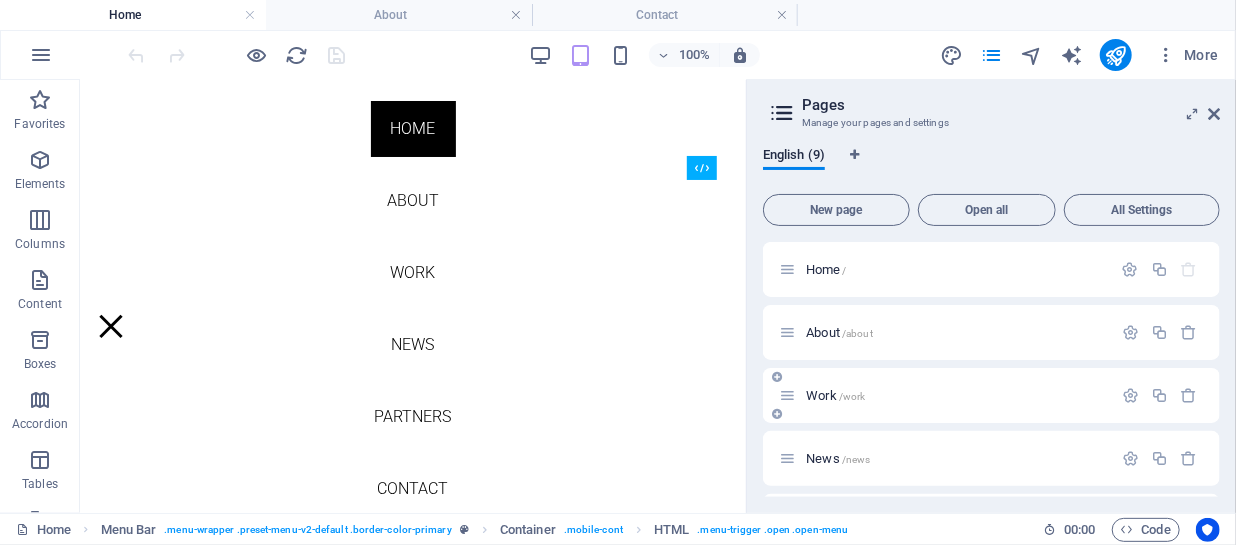 click on "Work /work" at bounding box center (991, 395) 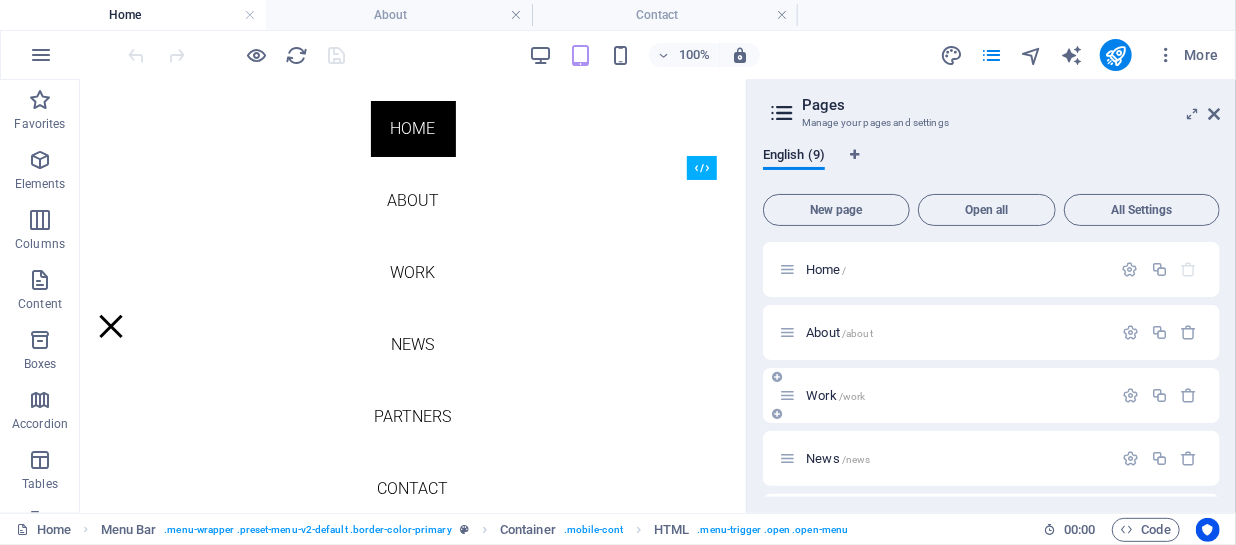 click on "Work /work" at bounding box center [956, 395] 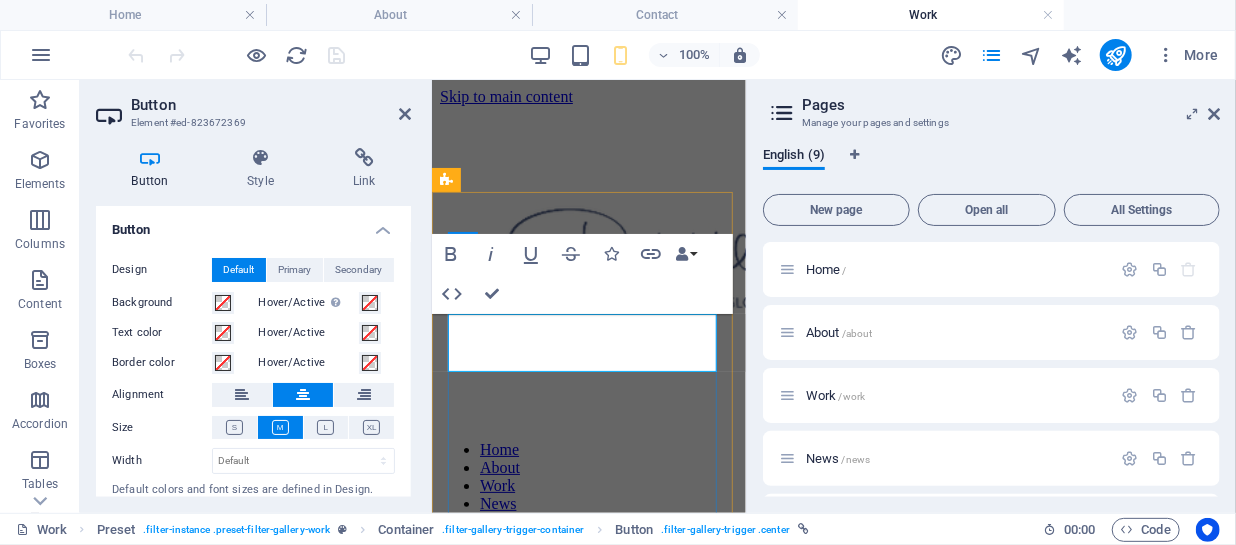 scroll, scrollTop: 260, scrollLeft: 0, axis: vertical 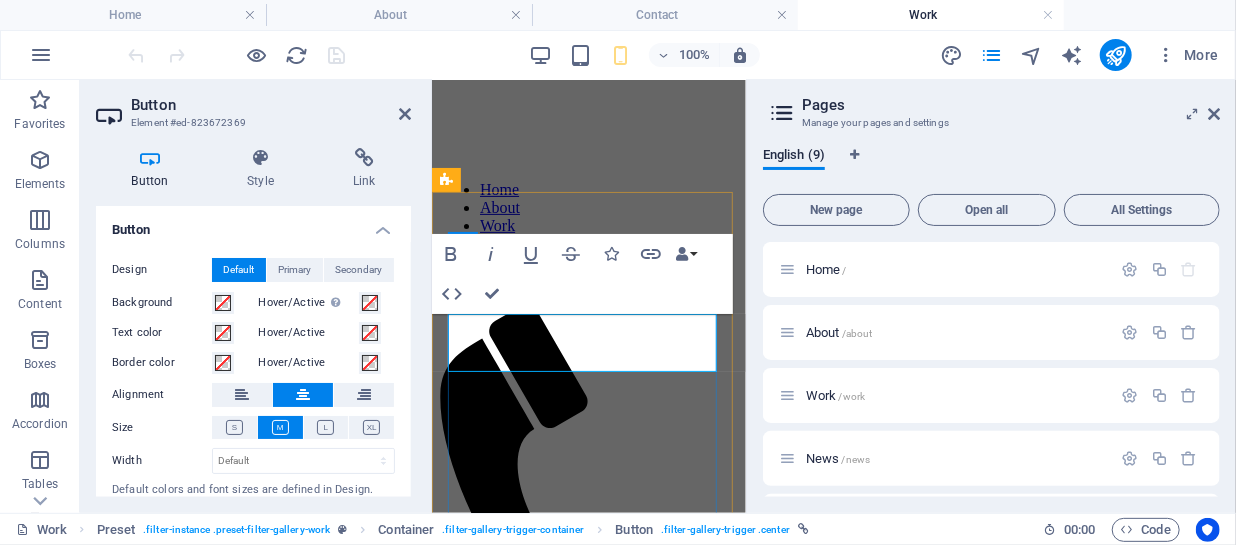 click on "People" at bounding box center [588, 727] 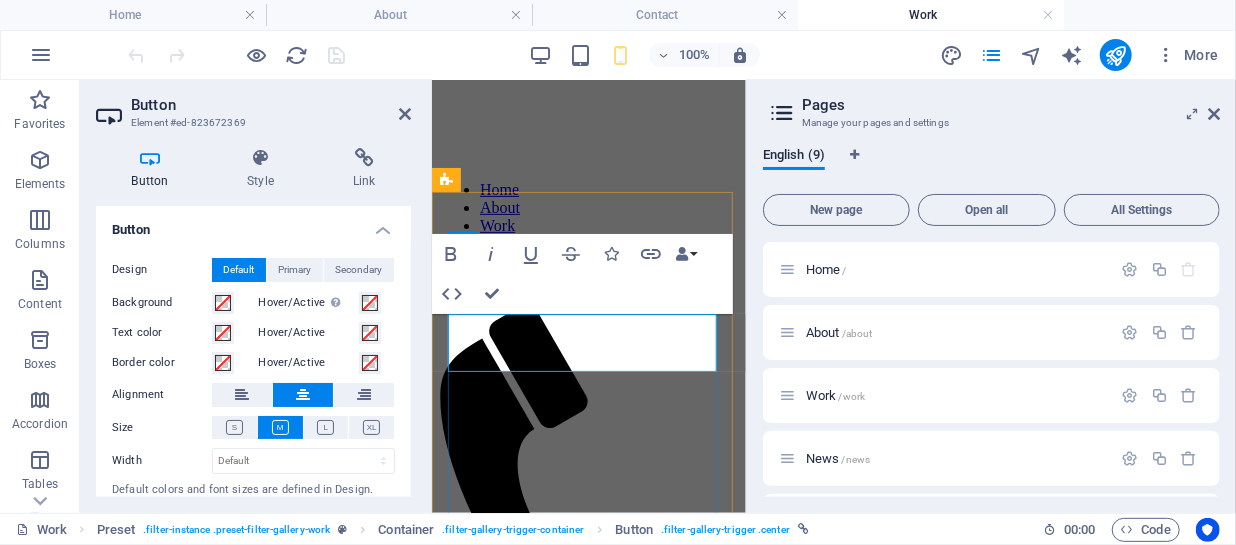 click on "People" at bounding box center (588, 727) 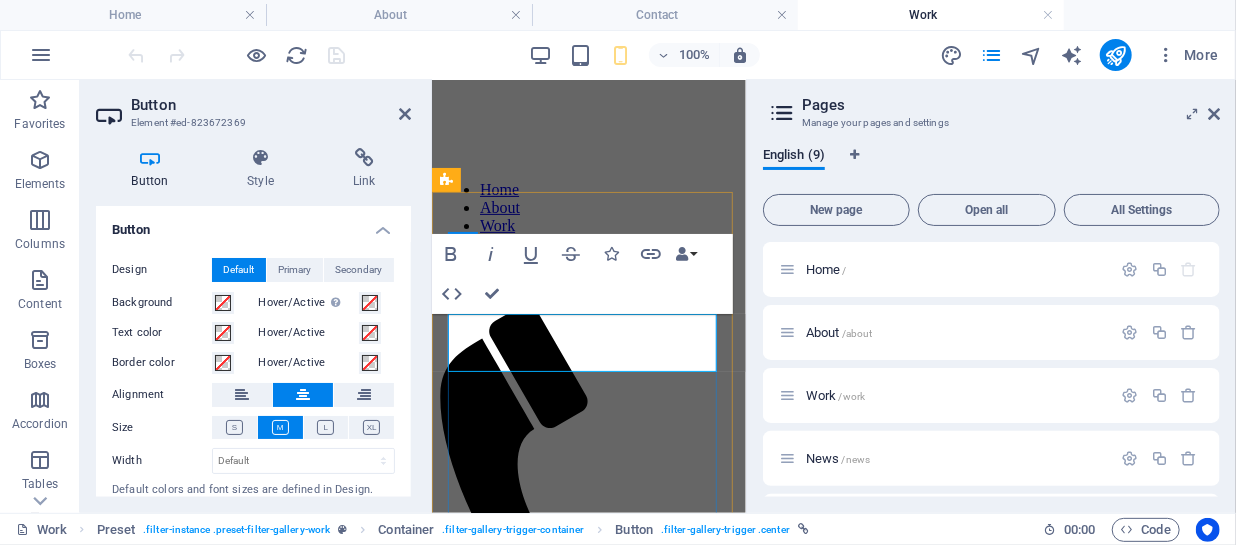 type 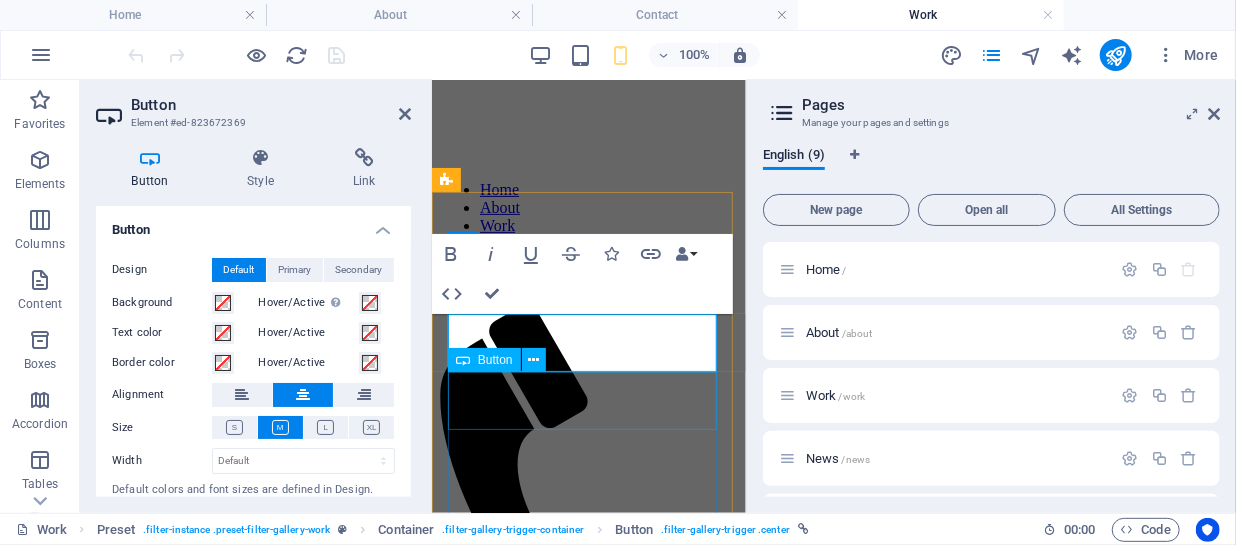 click on "FASHION" at bounding box center (588, 746) 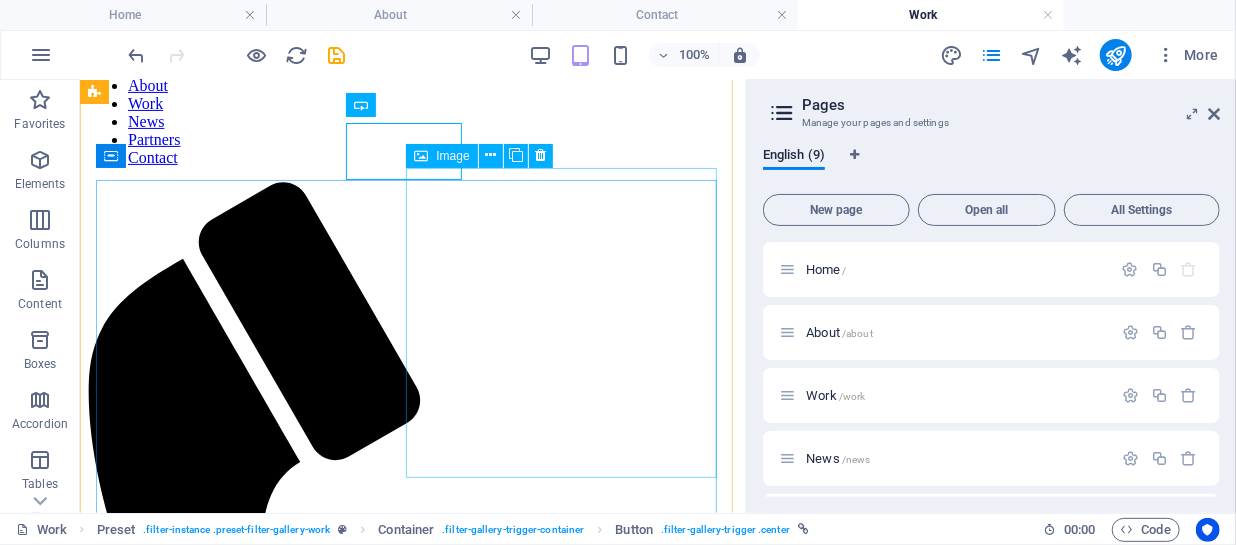 click at bounding box center [412, 12908] 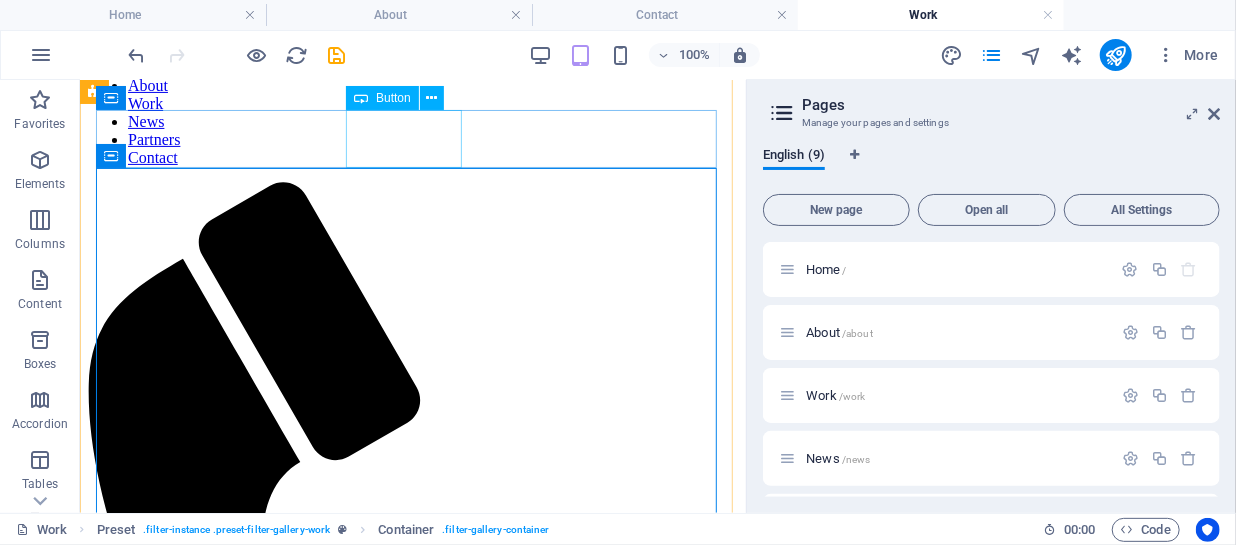 click on "FASHION" at bounding box center [412, 1092] 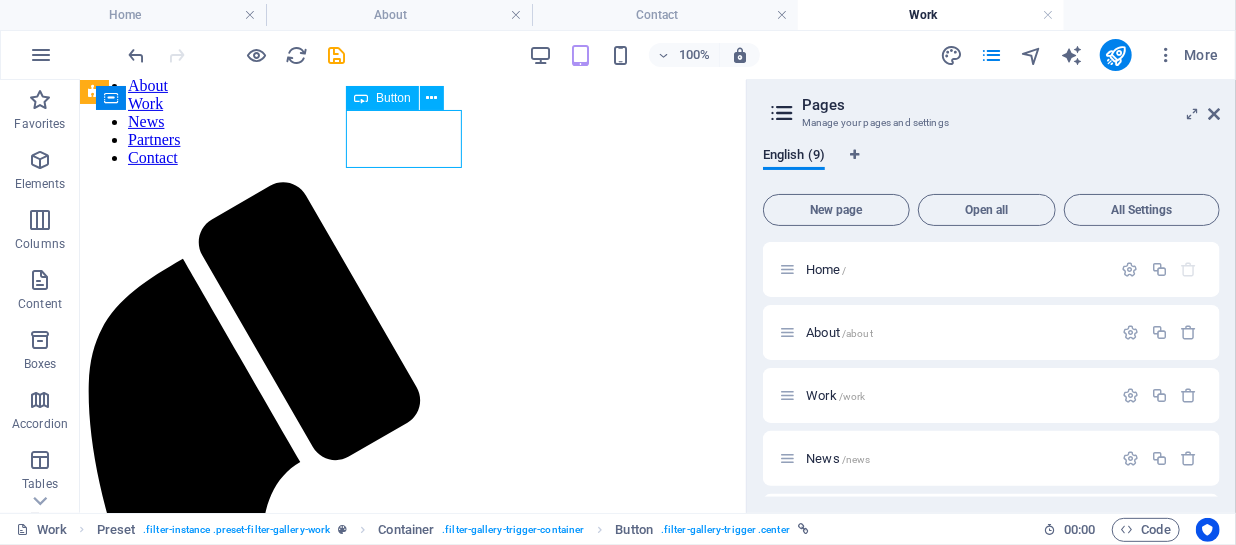 click on "FASHION" at bounding box center (412, 1092) 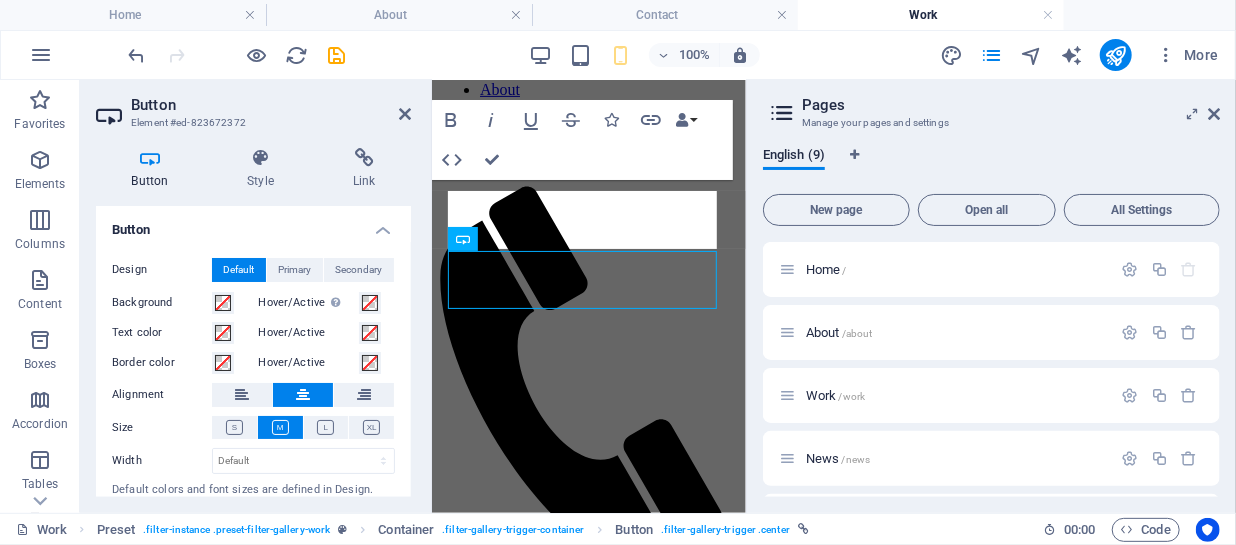 scroll, scrollTop: 380, scrollLeft: 0, axis: vertical 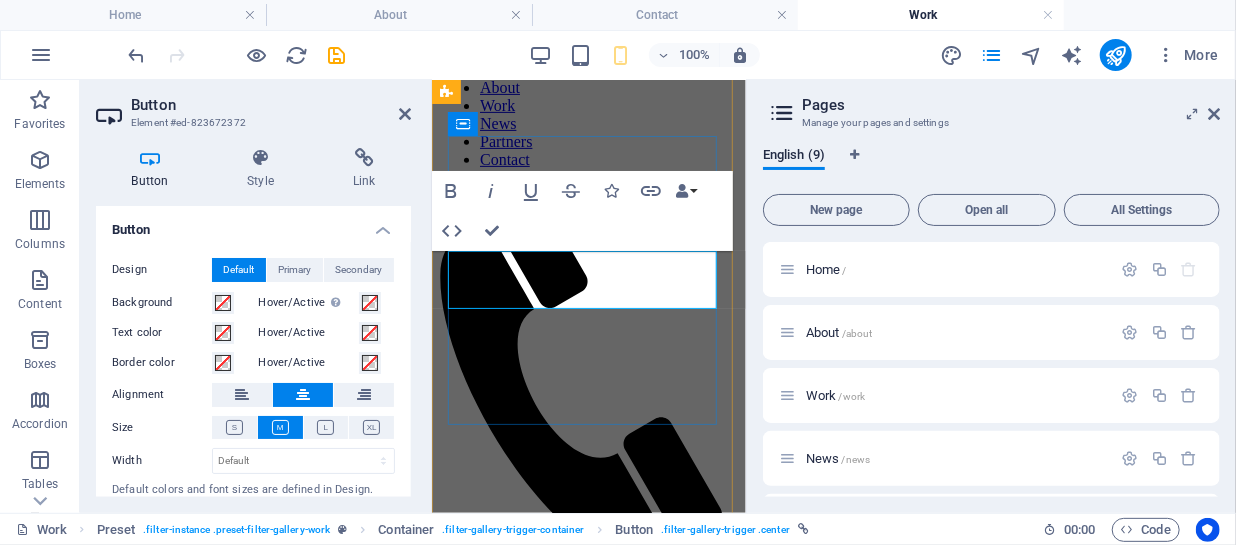 type 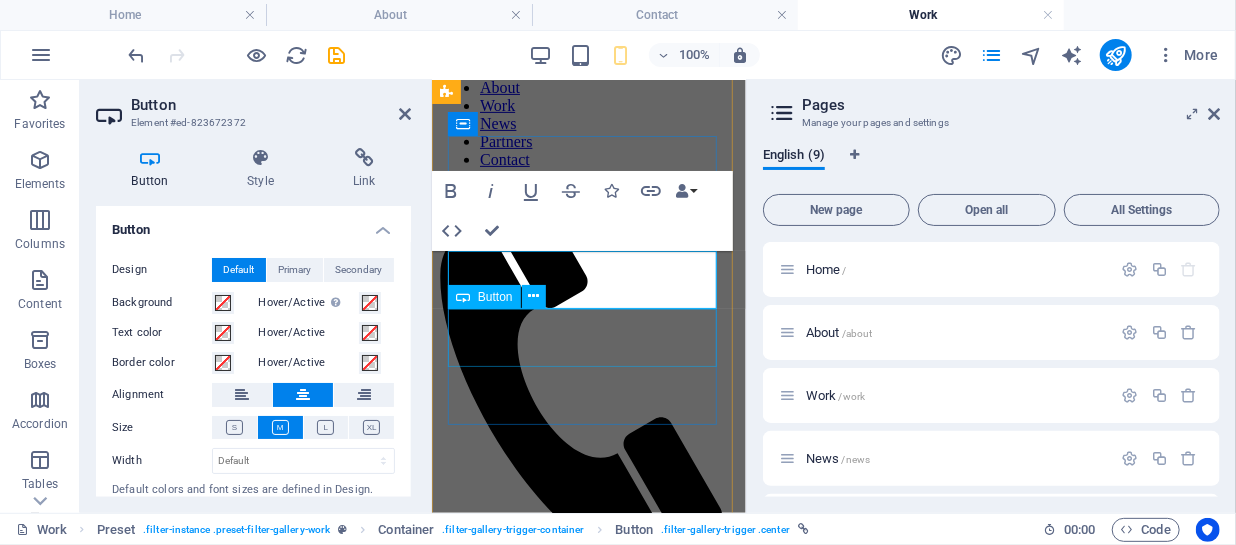 click on "Nature" at bounding box center [588, 644] 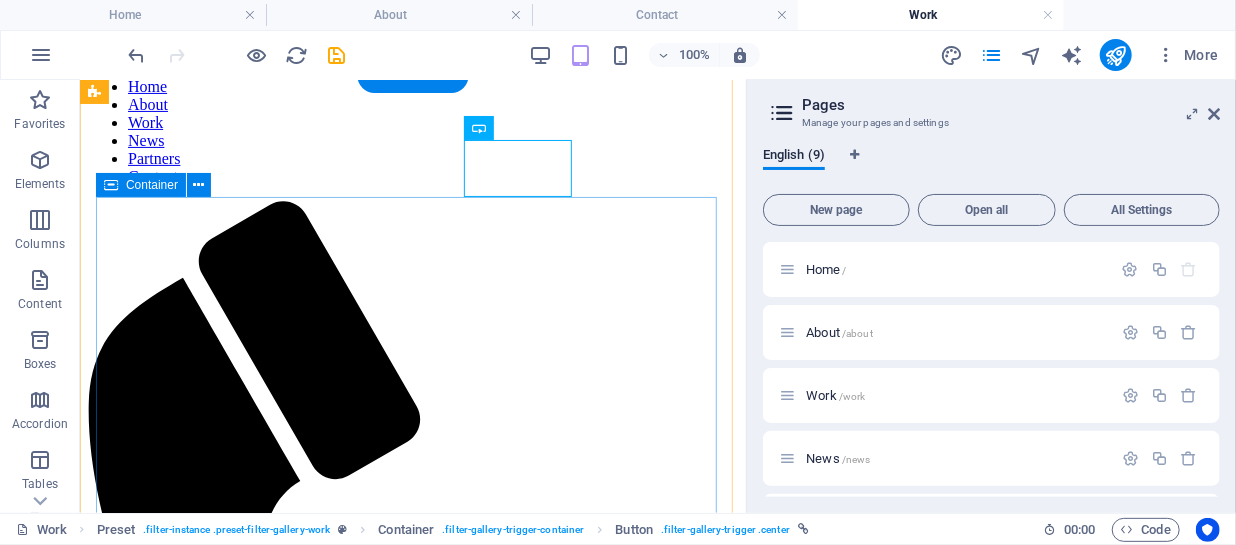 scroll, scrollTop: 234, scrollLeft: 0, axis: vertical 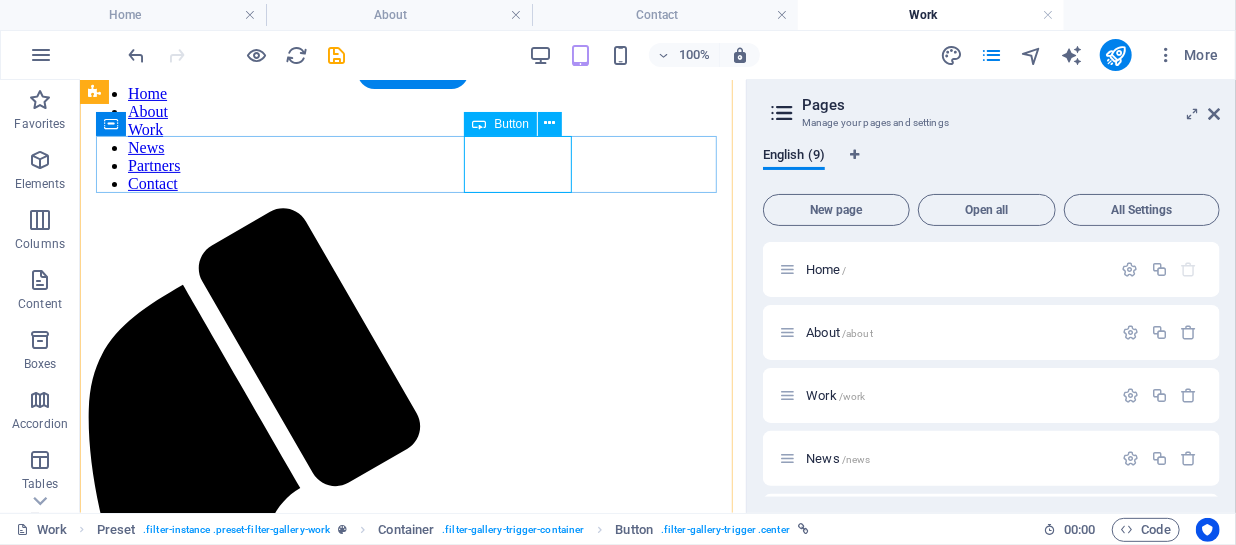 click on "Nature" at bounding box center [412, 1136] 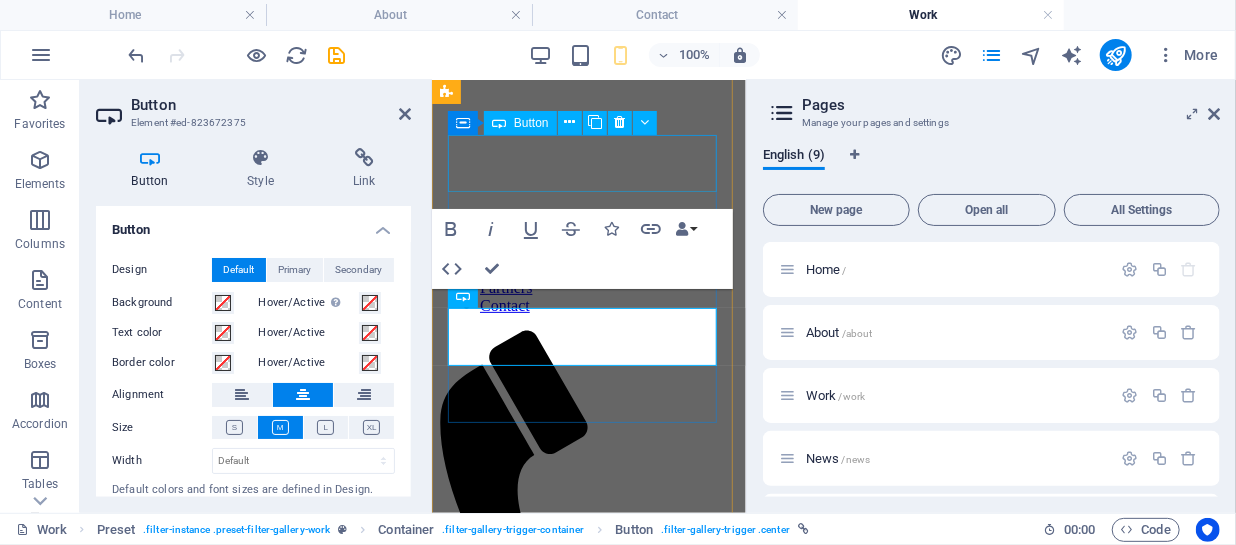 scroll, scrollTop: 381, scrollLeft: 0, axis: vertical 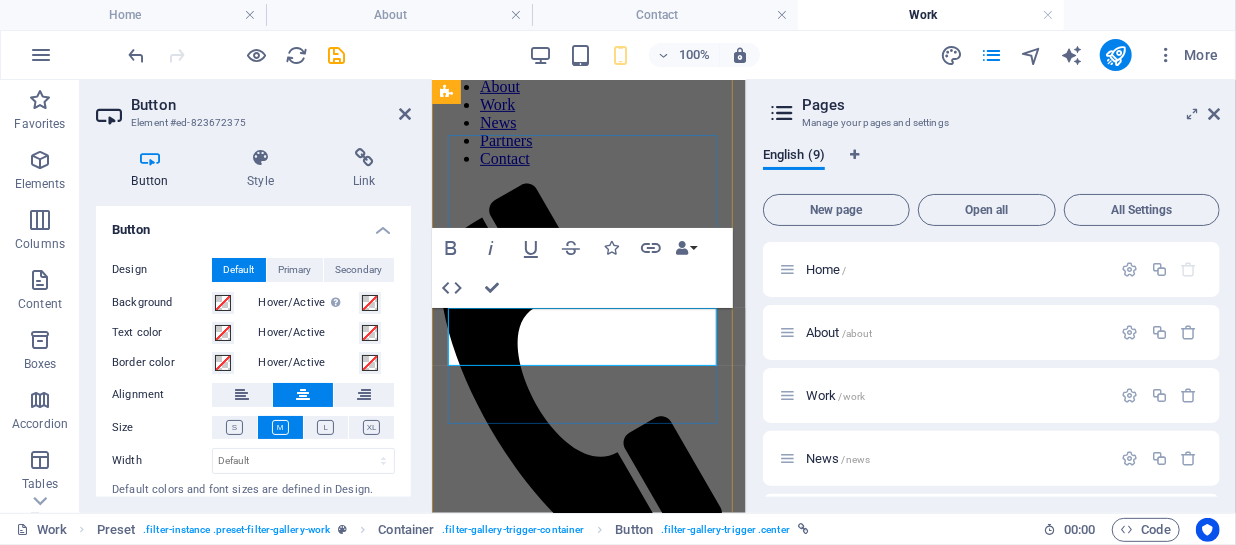 type 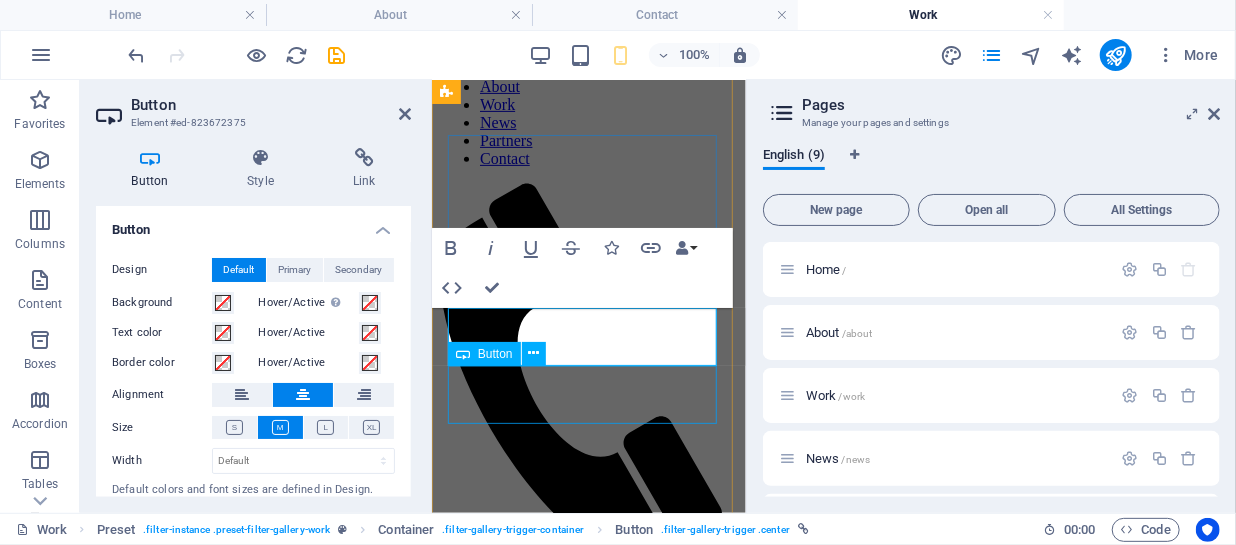 click on "Street Art" at bounding box center (588, 661) 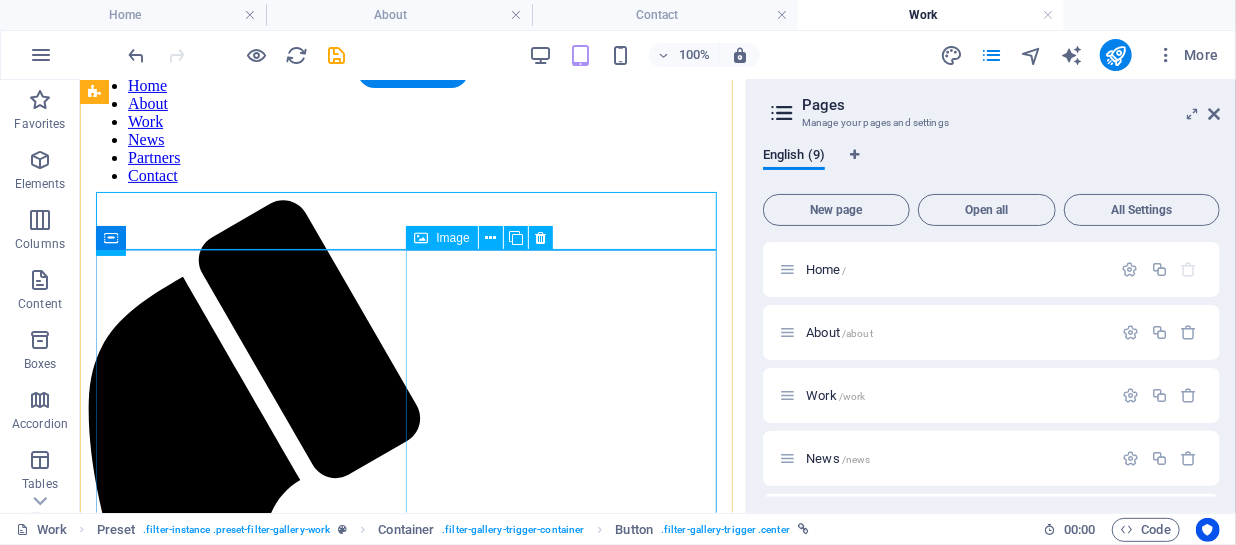 scroll, scrollTop: 235, scrollLeft: 0, axis: vertical 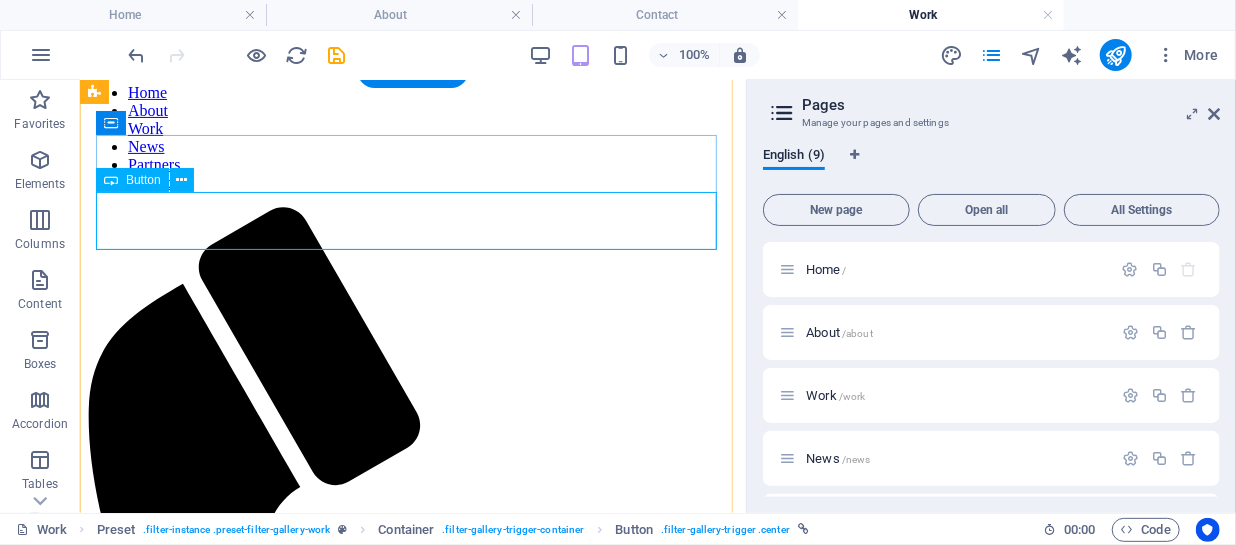 click on "Street Art" at bounding box center (412, 1153) 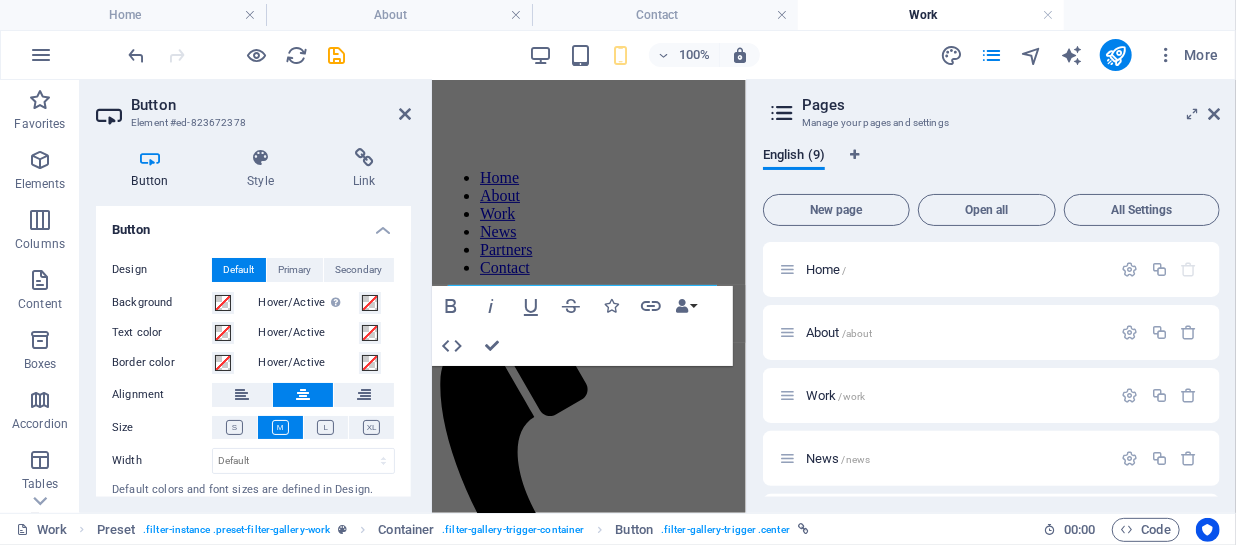 scroll, scrollTop: 381, scrollLeft: 0, axis: vertical 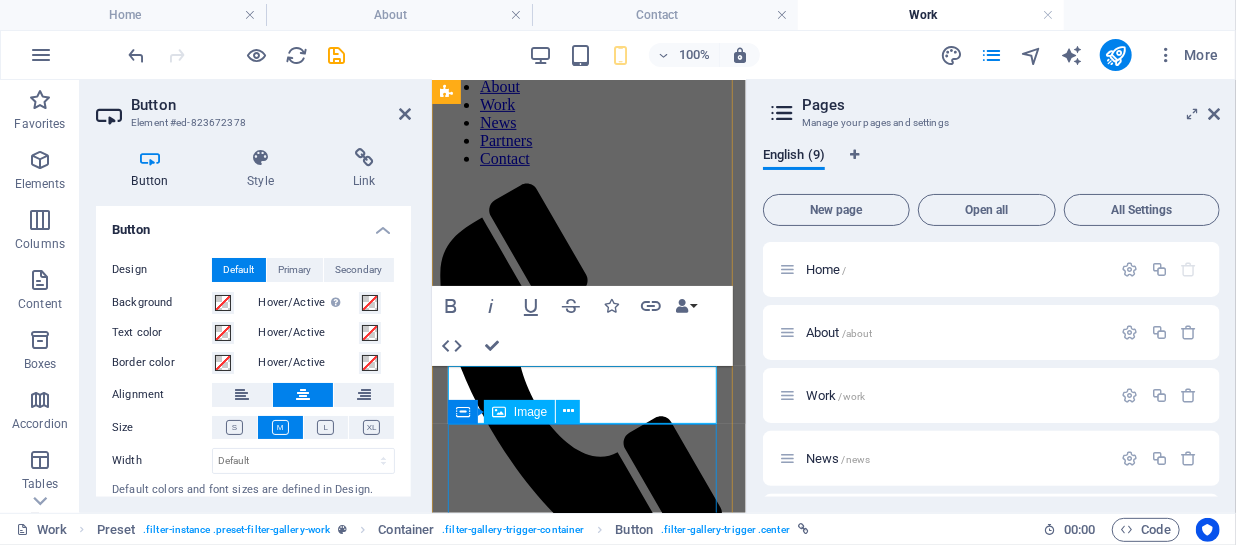 click at bounding box center [588, 821] 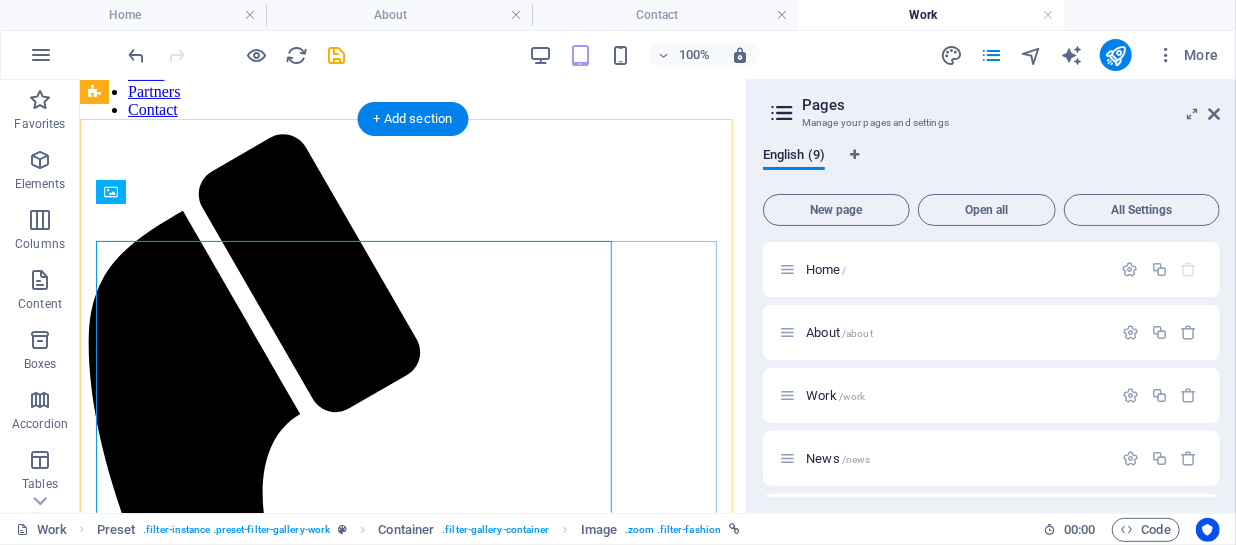 scroll, scrollTop: 235, scrollLeft: 0, axis: vertical 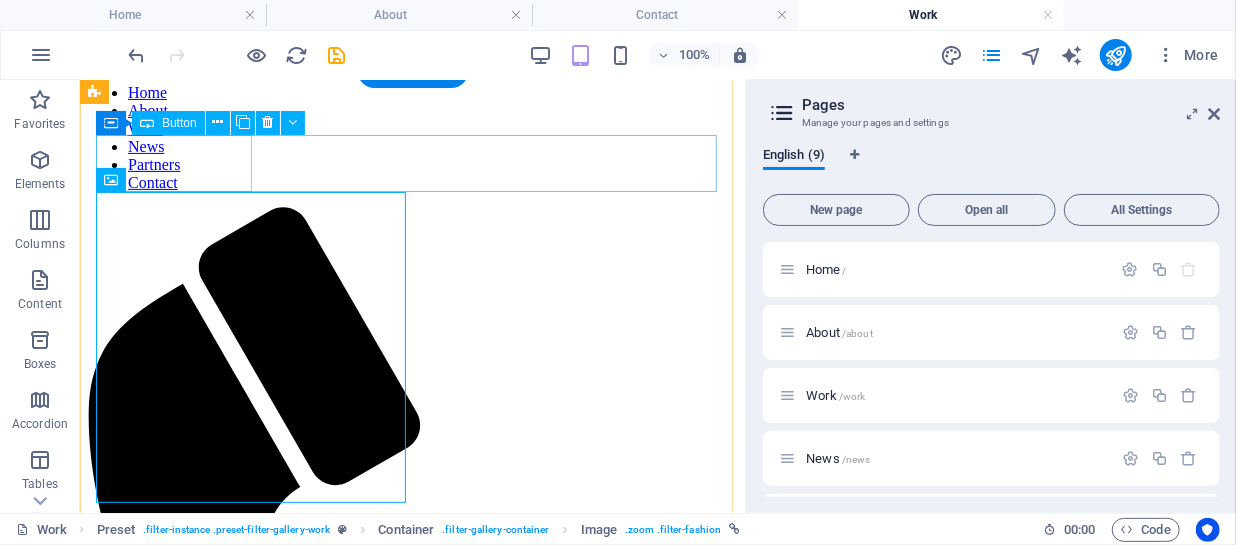 click on "Show All" at bounding box center (412, 1081) 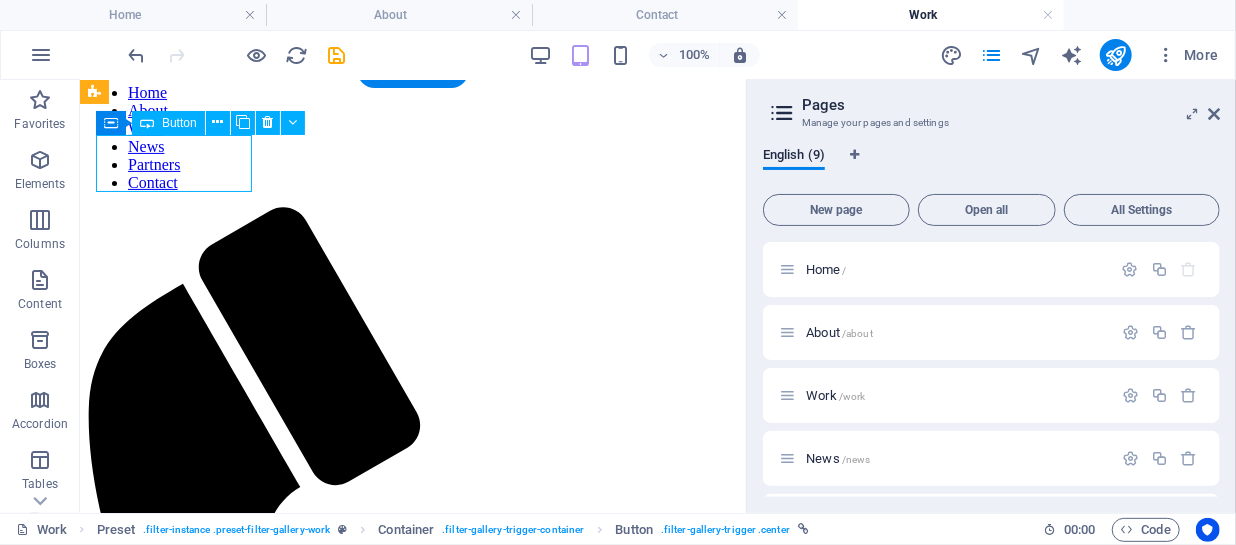 click on "Show All" at bounding box center (412, 1081) 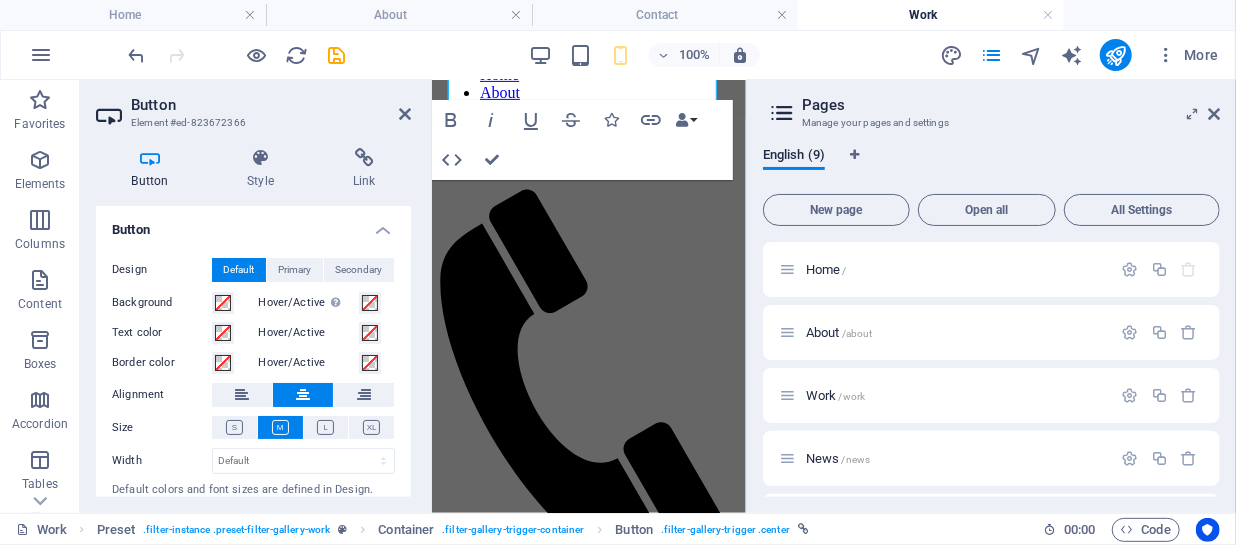scroll, scrollTop: 381, scrollLeft: 0, axis: vertical 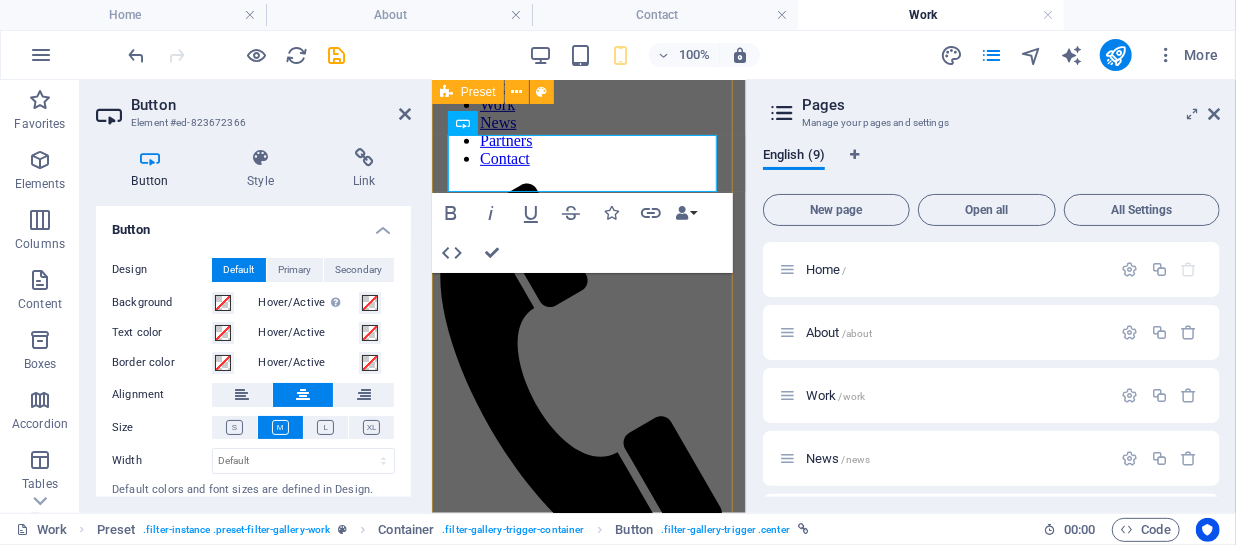 click on "Show All nURSERY INTERIOR HOMEWARE" at bounding box center (588, 6051) 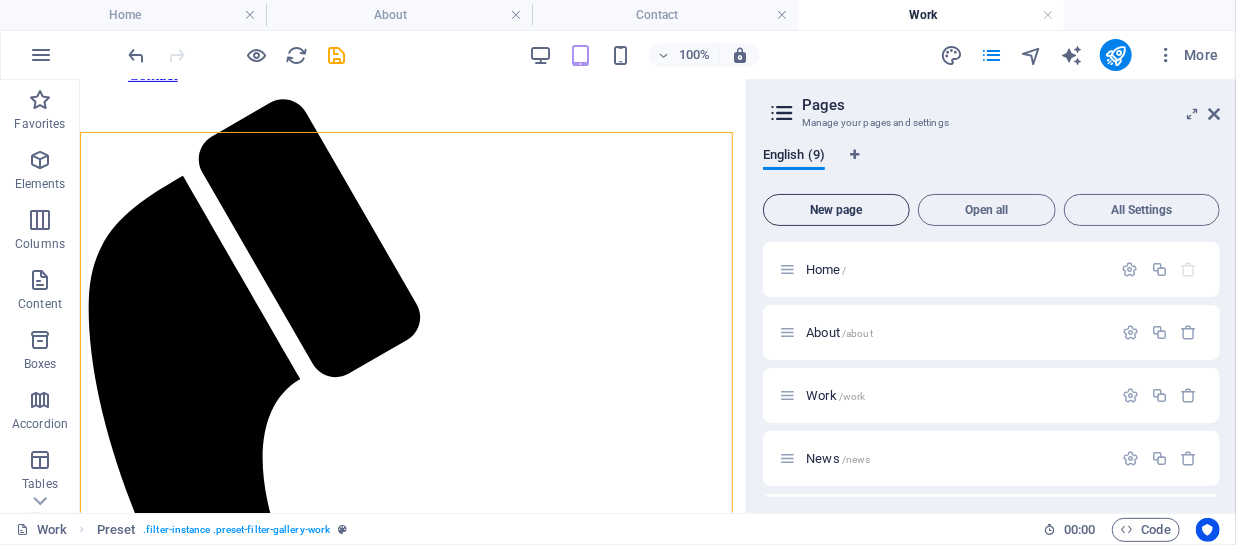 scroll, scrollTop: 260, scrollLeft: 0, axis: vertical 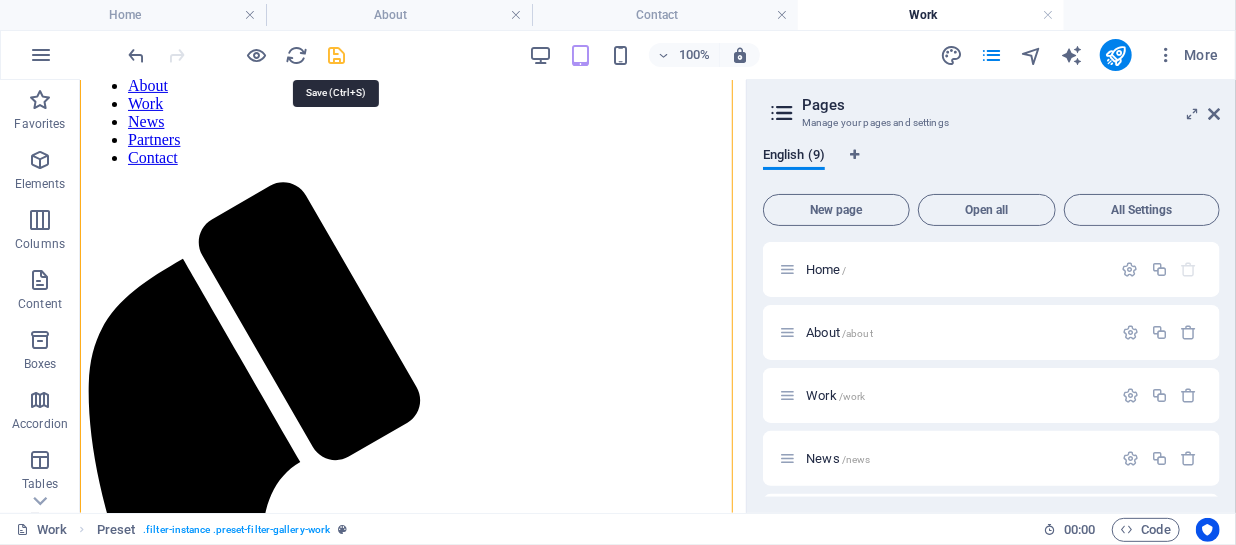 click at bounding box center (337, 55) 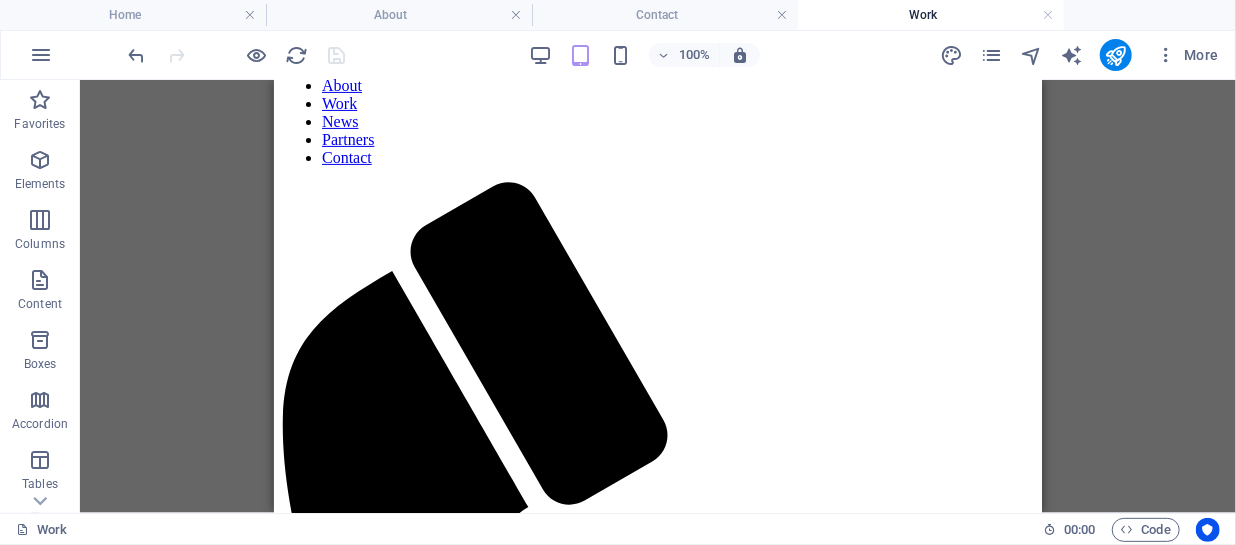click on "Reference   Preset   Button   Container   Button   Button   Container   Image   Container   Image   Button   Button" at bounding box center (658, 296) 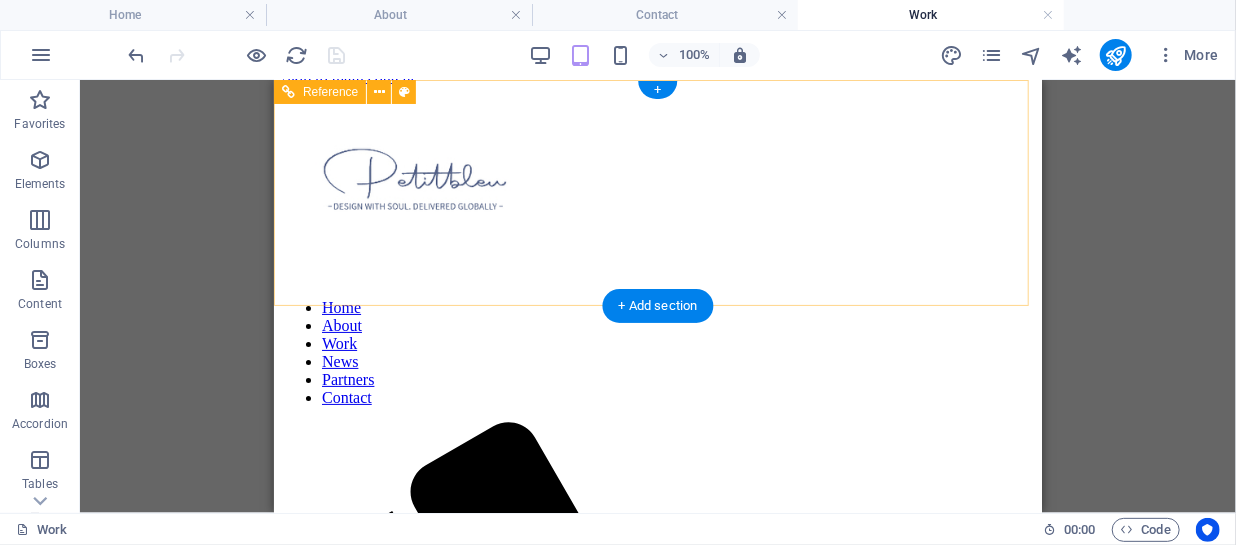 scroll, scrollTop: 0, scrollLeft: 0, axis: both 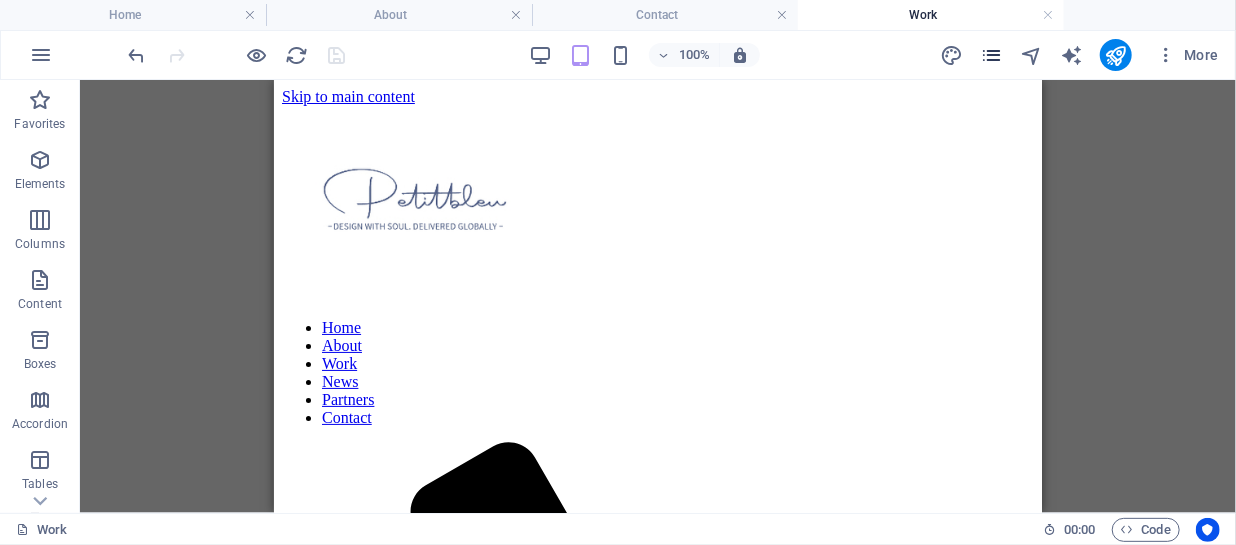 click at bounding box center [991, 55] 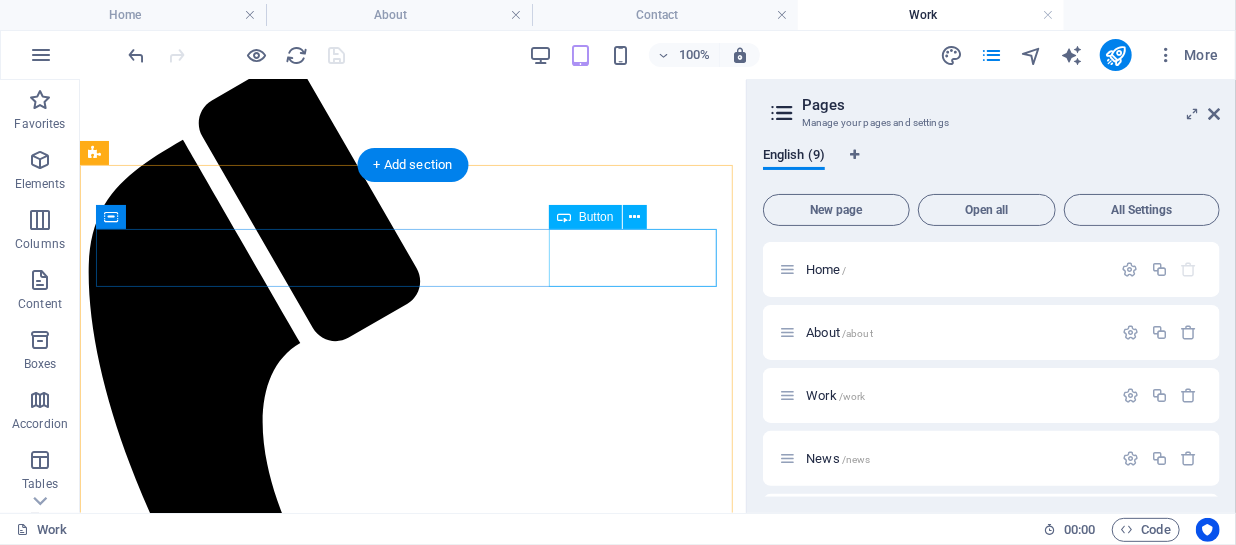 scroll, scrollTop: 0, scrollLeft: 0, axis: both 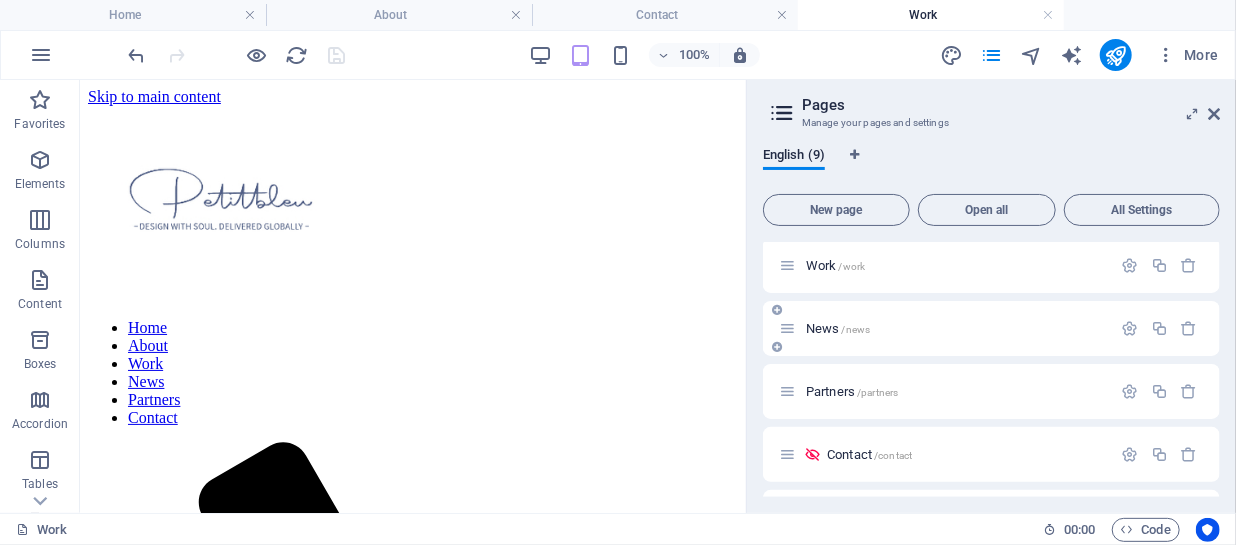 drag, startPoint x: 1215, startPoint y: 354, endPoint x: 1216, endPoint y: 333, distance: 21.023796 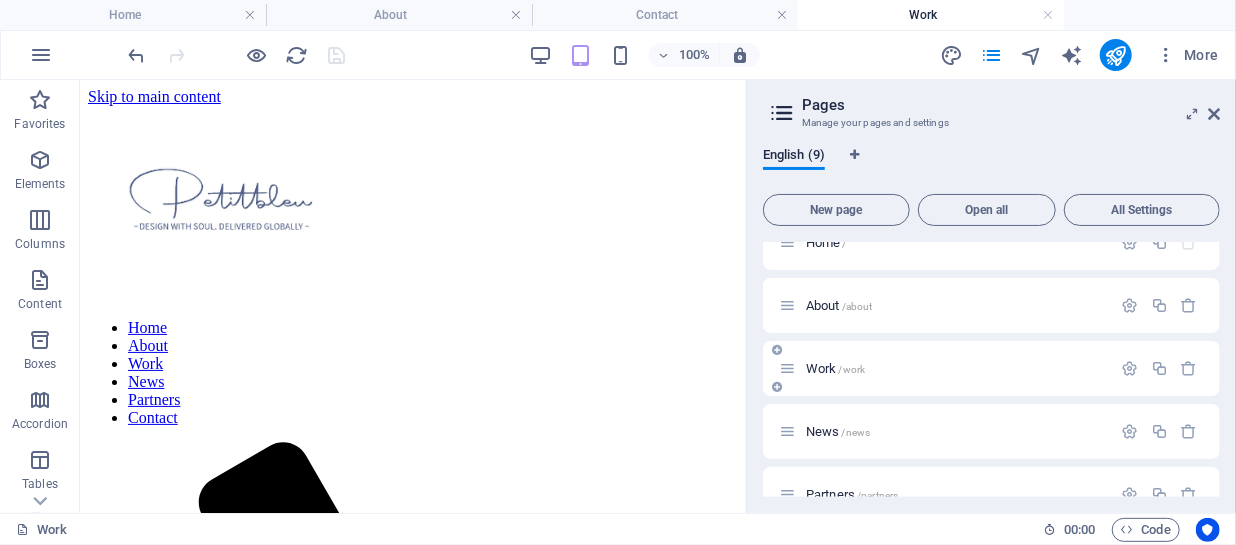 scroll, scrollTop: 0, scrollLeft: 0, axis: both 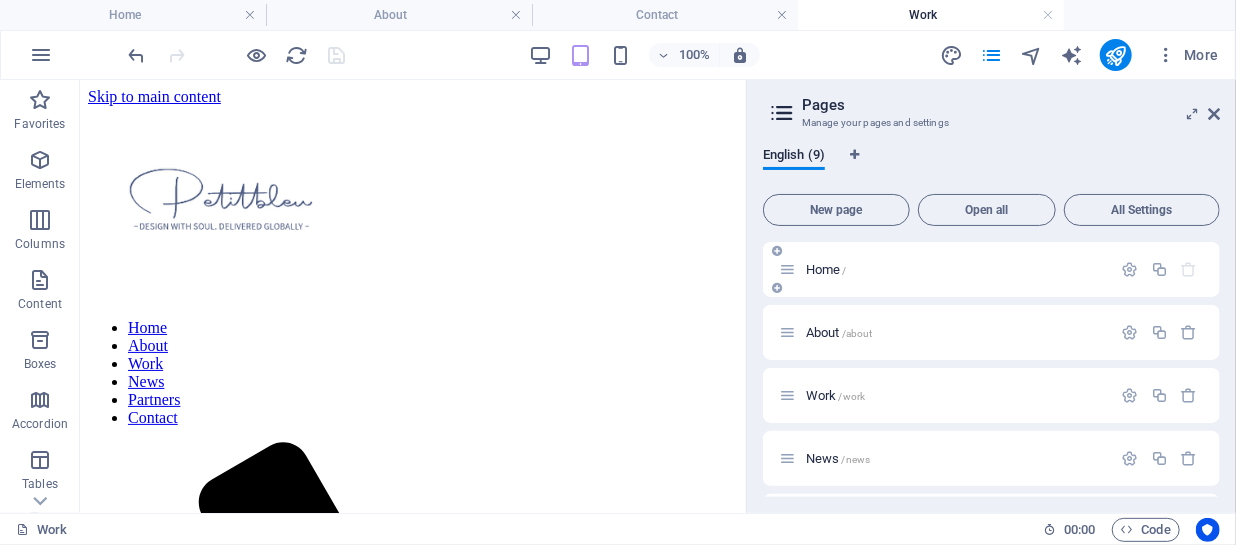 click on "Home /" at bounding box center (945, 269) 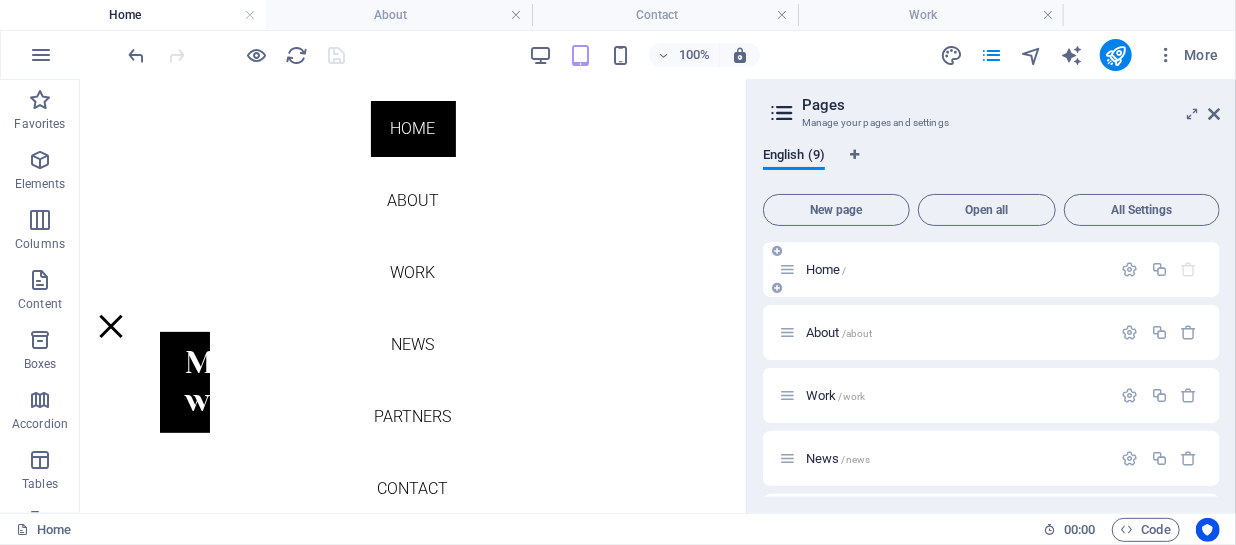 click on "Home /" at bounding box center (826, 269) 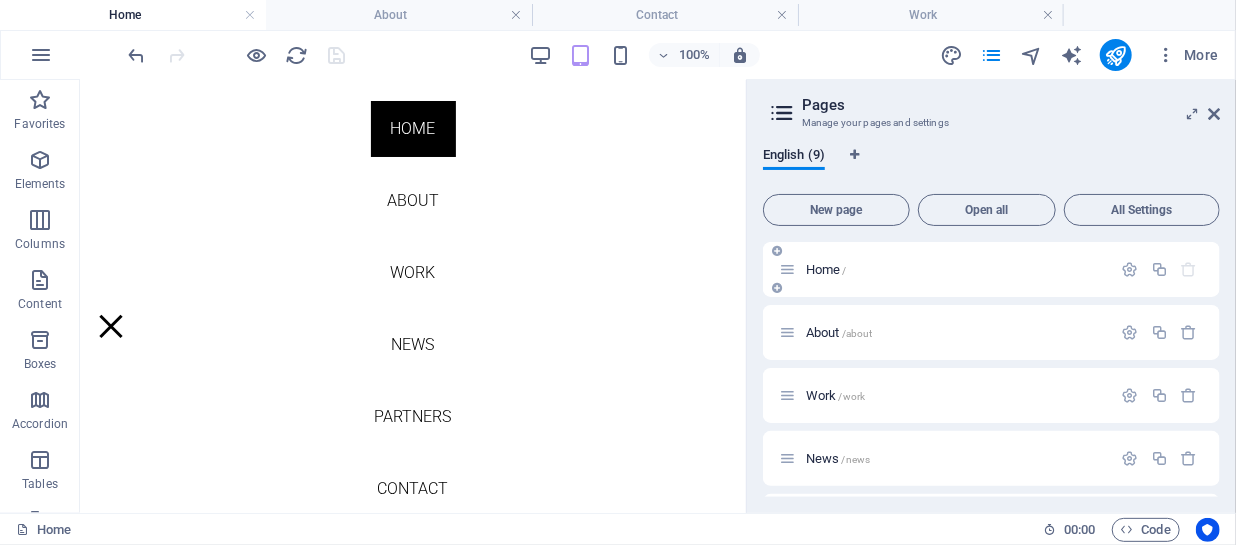 click on "Home /" at bounding box center (991, 269) 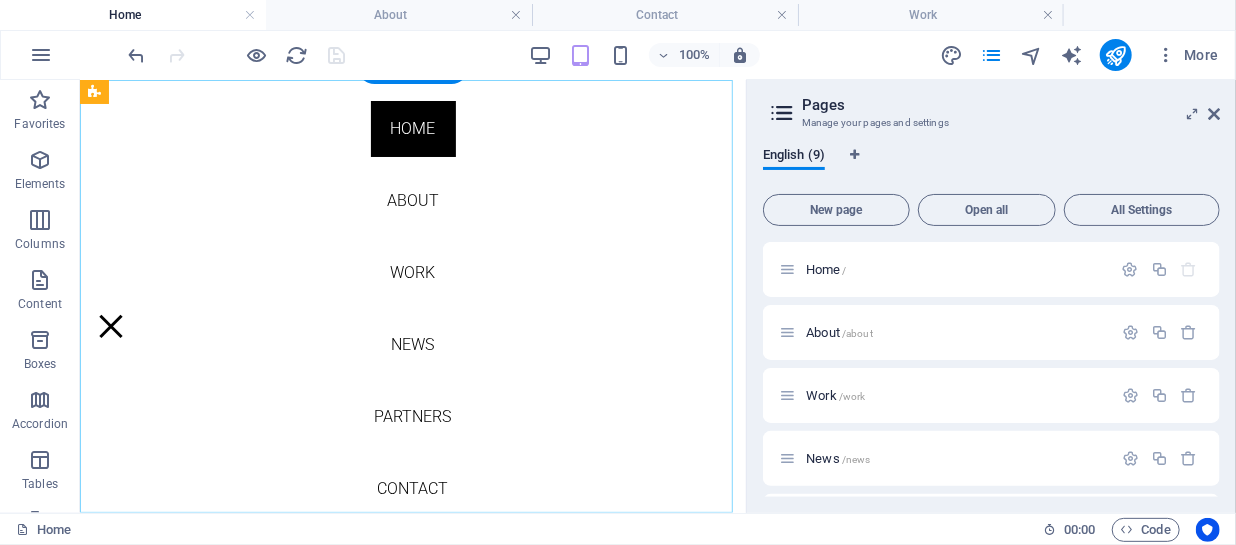 click on "Home About Work News Partners Contact" at bounding box center [412, 295] 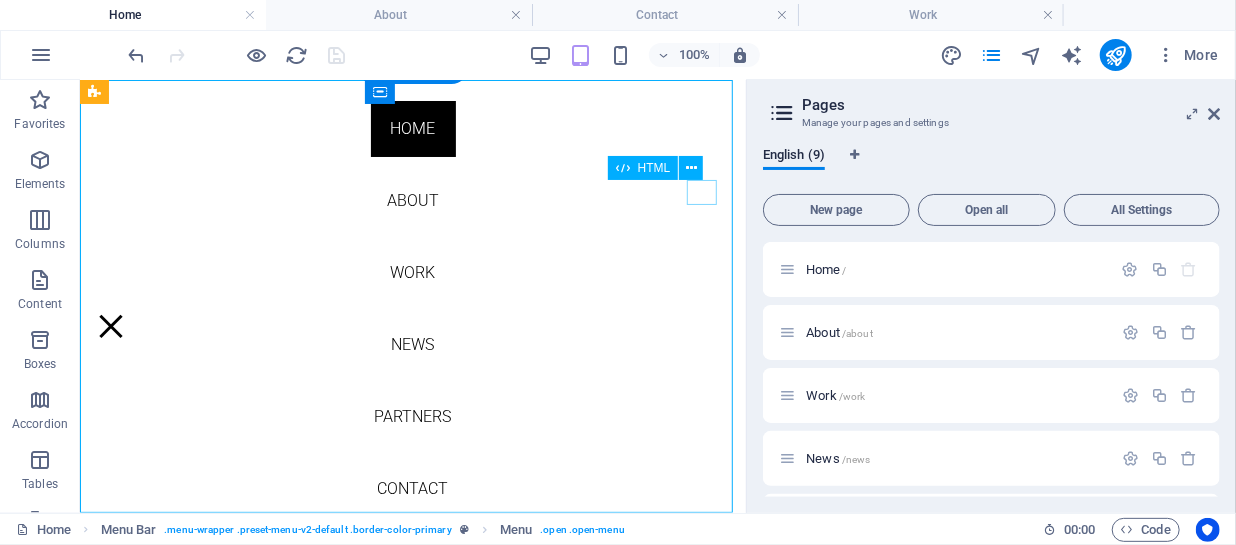click at bounding box center [110, 325] 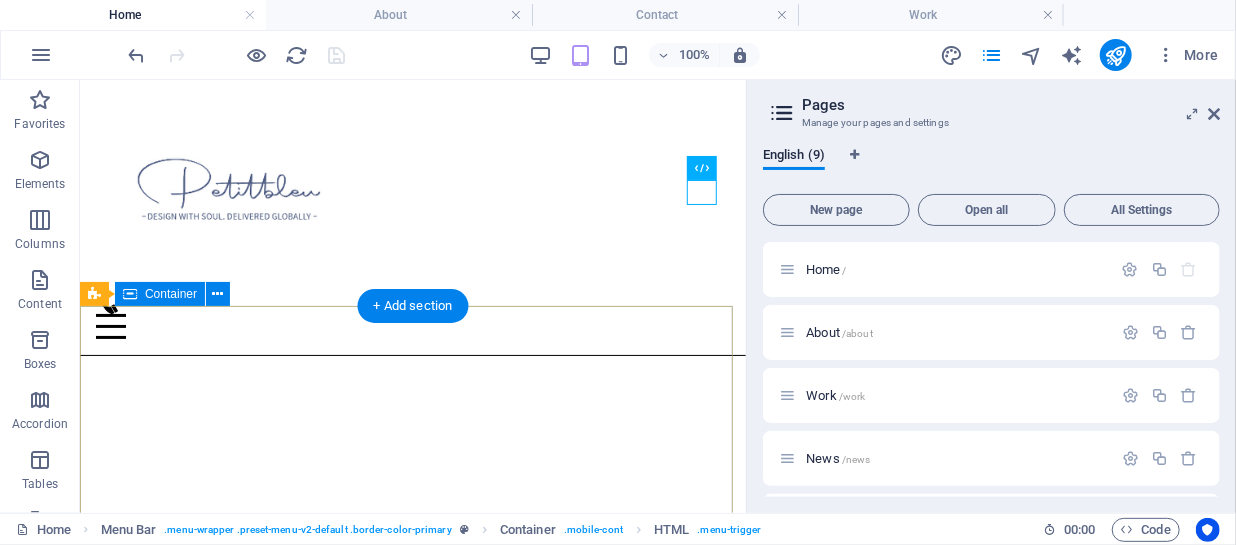 scroll, scrollTop: 379, scrollLeft: 0, axis: vertical 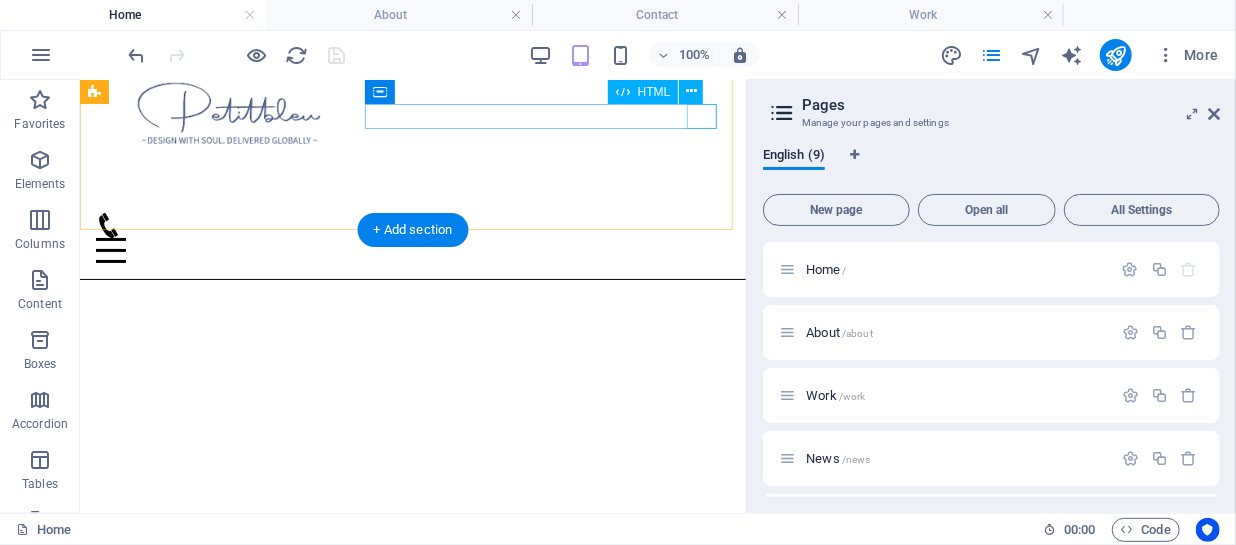 click at bounding box center [412, 249] 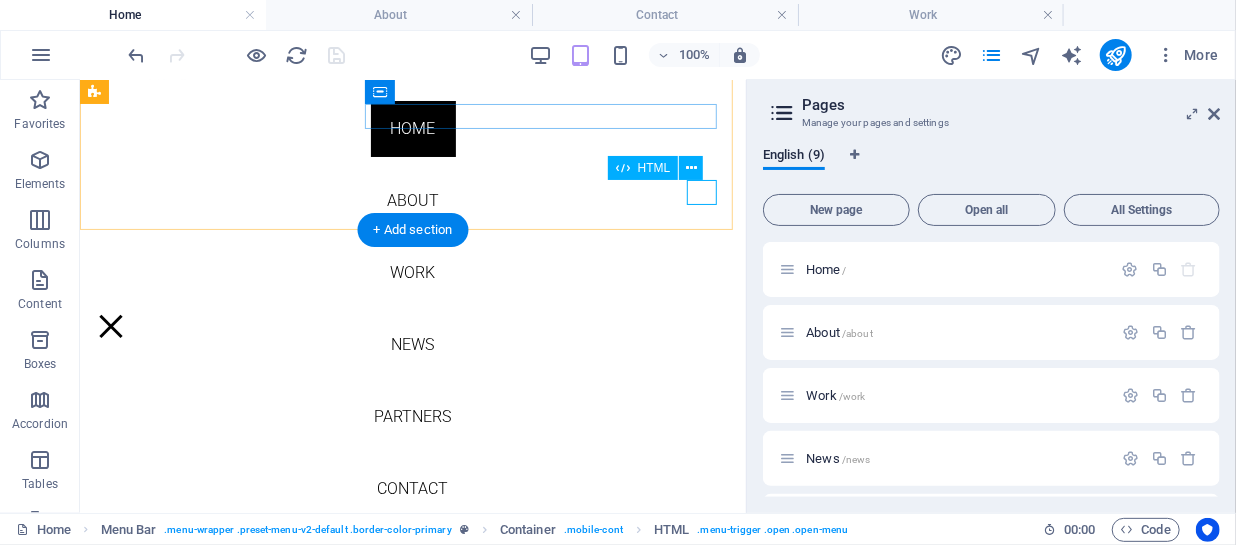 click at bounding box center [110, 325] 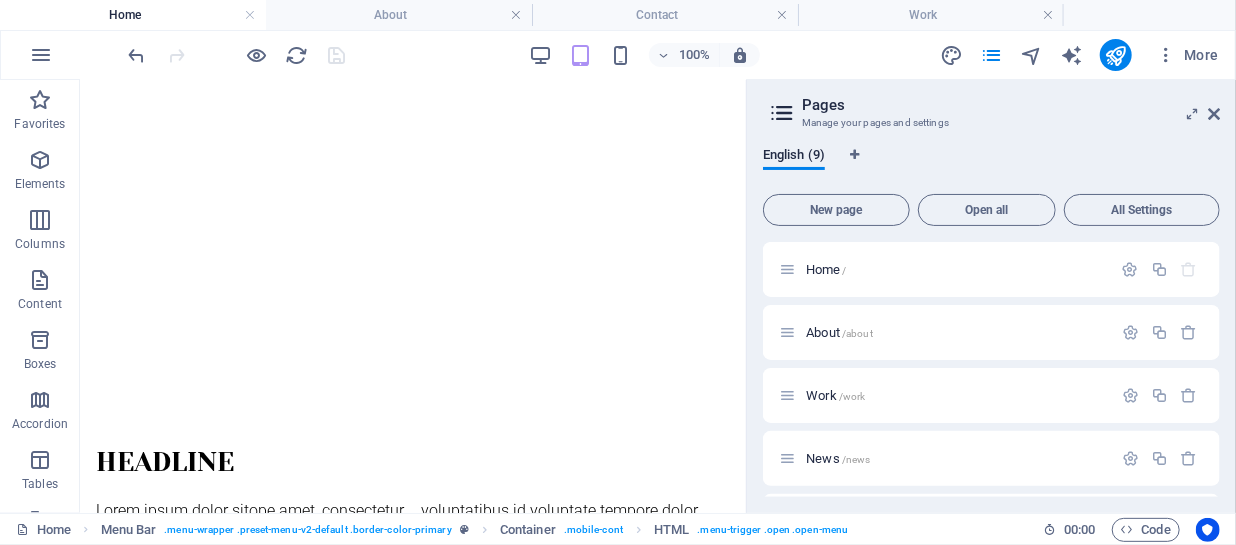 scroll, scrollTop: 1223, scrollLeft: 0, axis: vertical 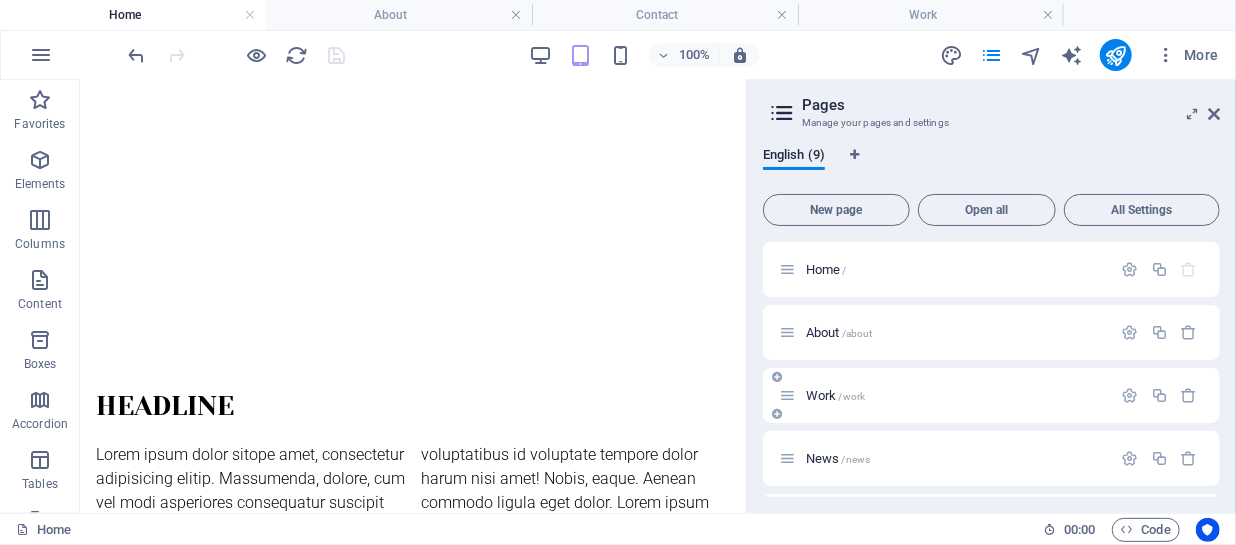 click on "Work /work" at bounding box center [945, 395] 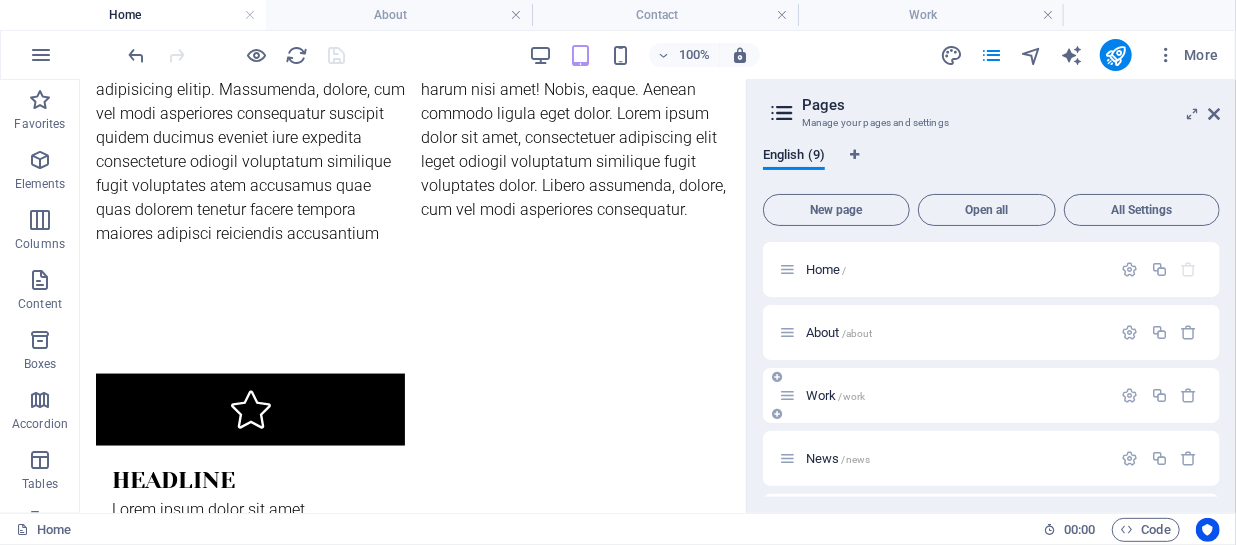 scroll, scrollTop: 0, scrollLeft: 0, axis: both 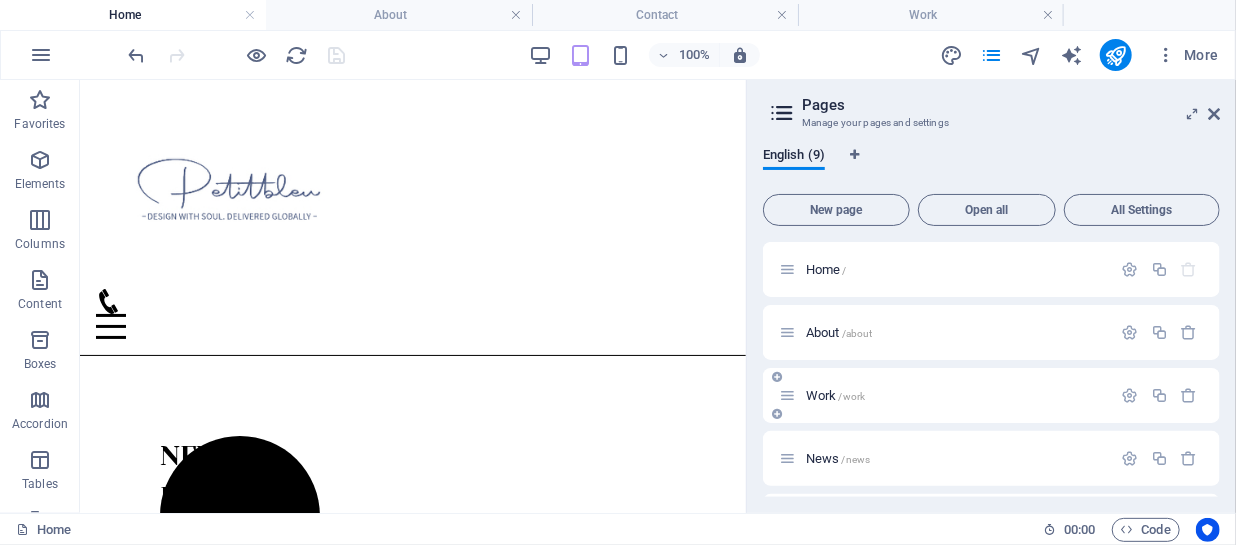click on "Work /work" at bounding box center (835, 395) 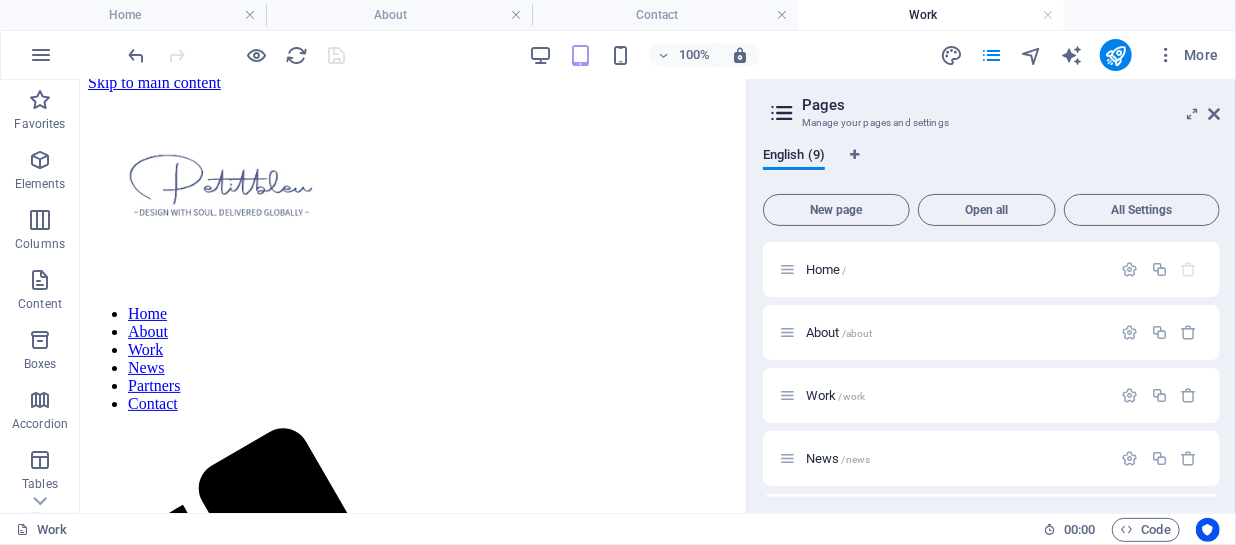 scroll, scrollTop: 0, scrollLeft: 0, axis: both 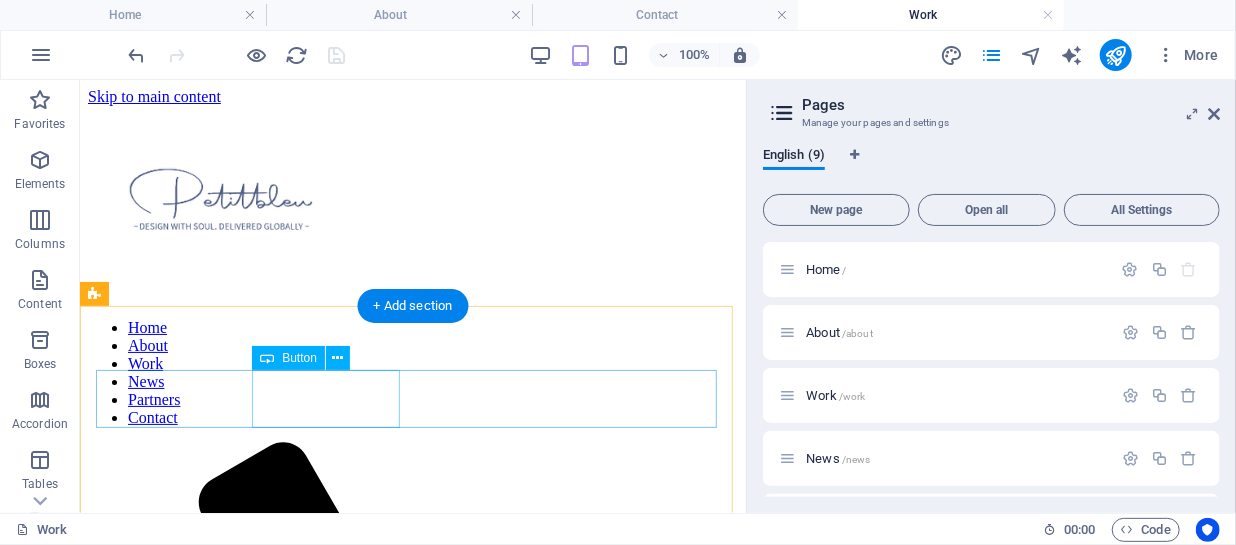 click on "nURSERY" at bounding box center (412, 1334) 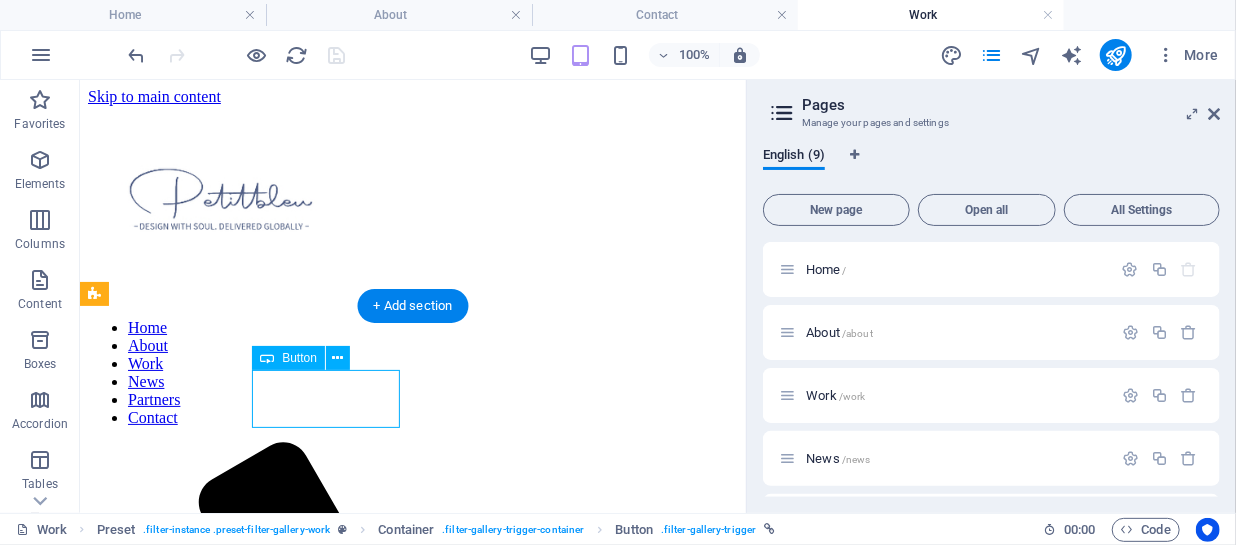 click on "nURSERY" at bounding box center (412, 1334) 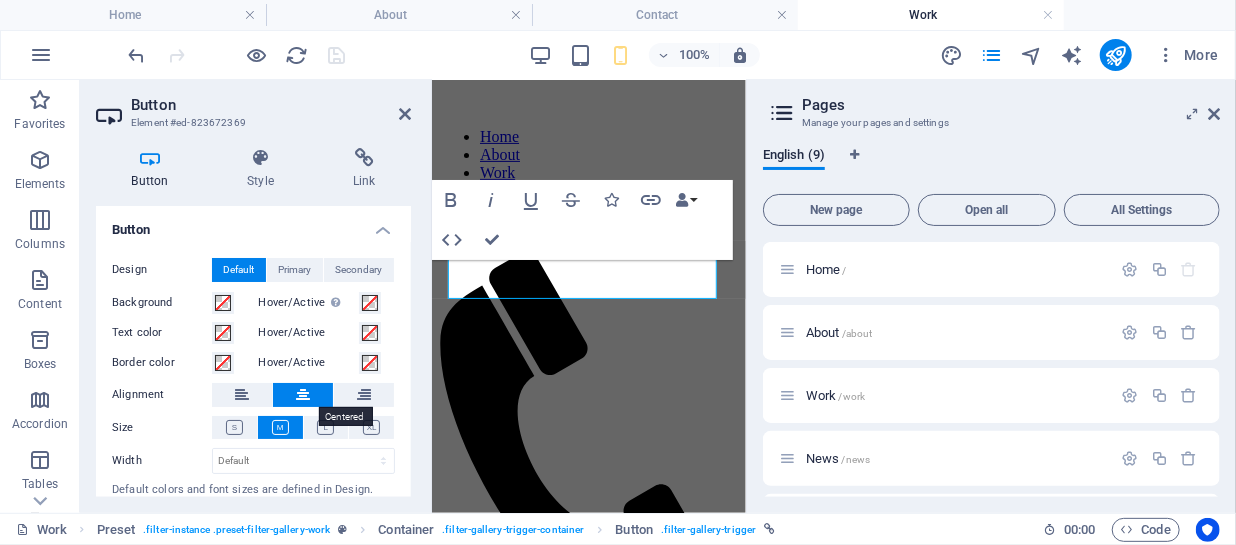 scroll, scrollTop: 314, scrollLeft: 0, axis: vertical 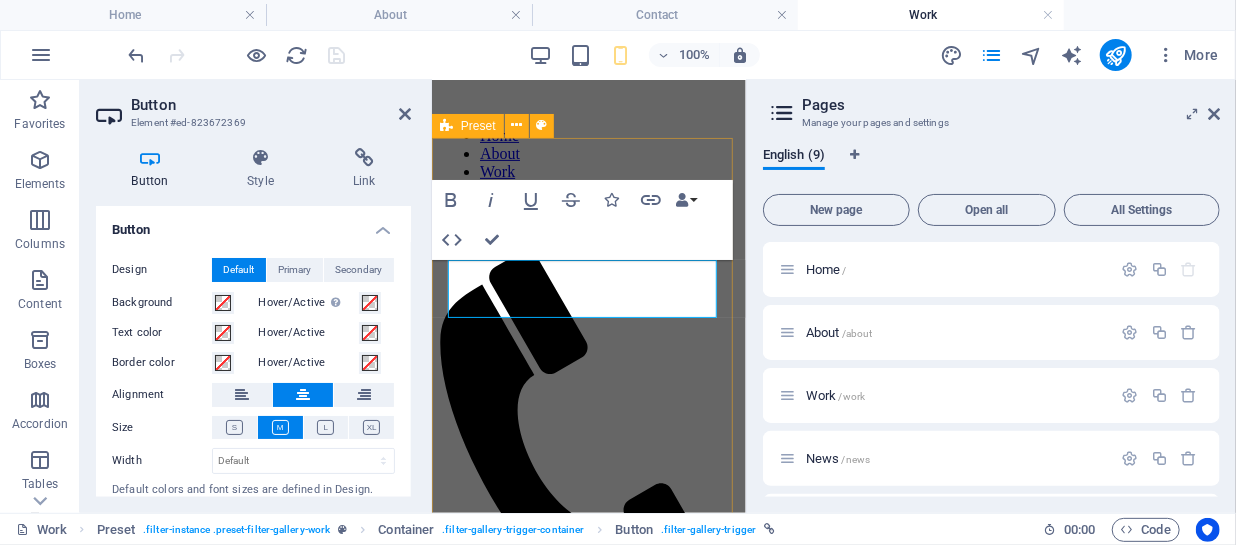 click on "Show All nURSERY INTERIOR HOMEWARE" at bounding box center (588, 6118) 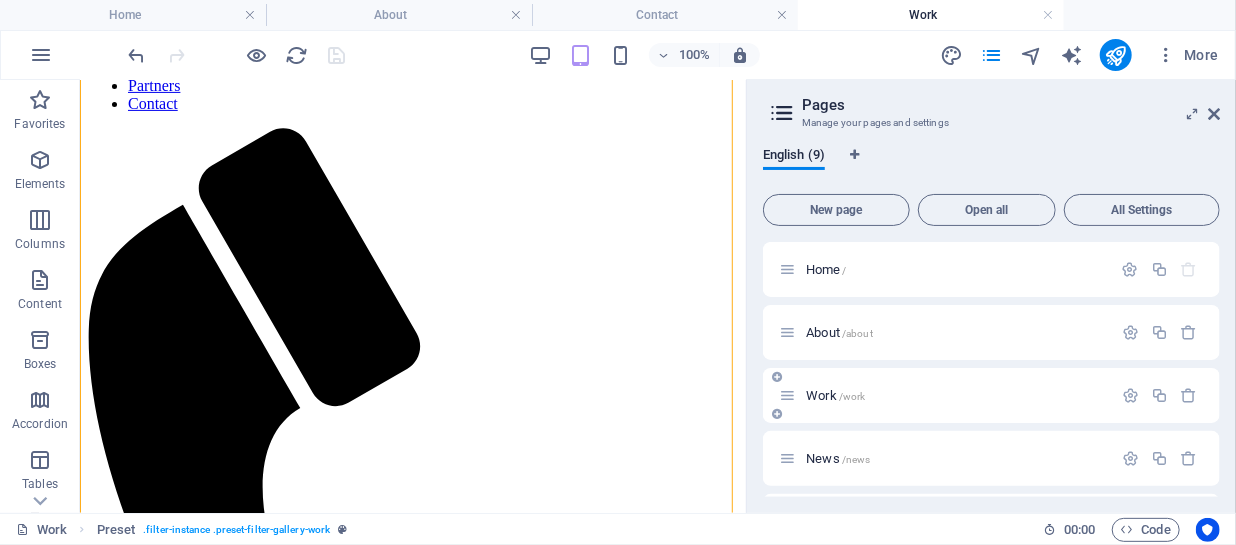 click on "Work /work" at bounding box center (956, 395) 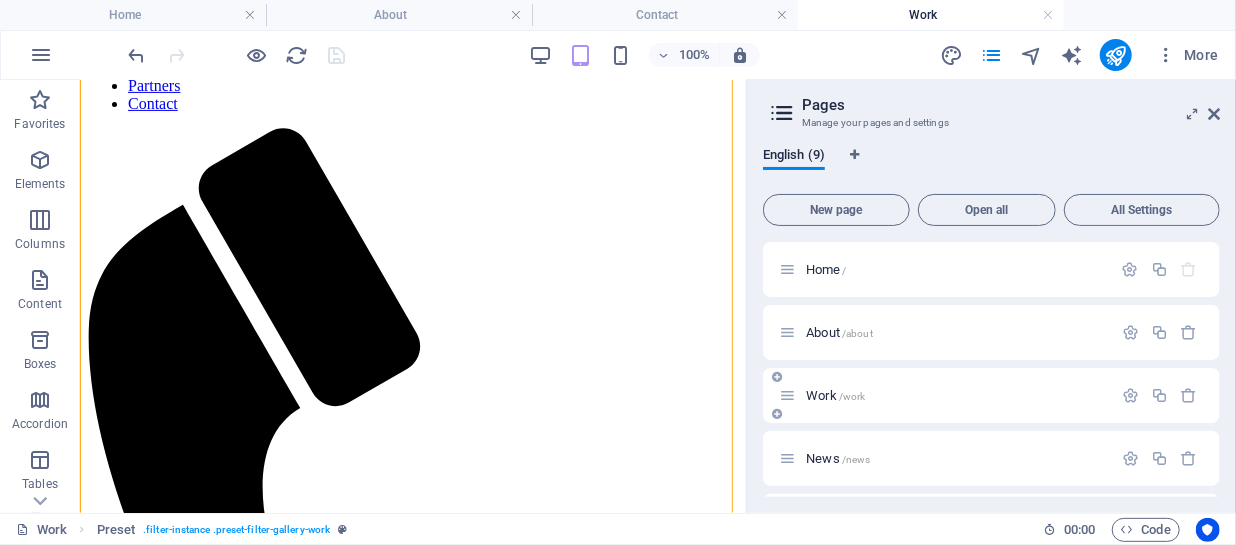 click at bounding box center (787, 395) 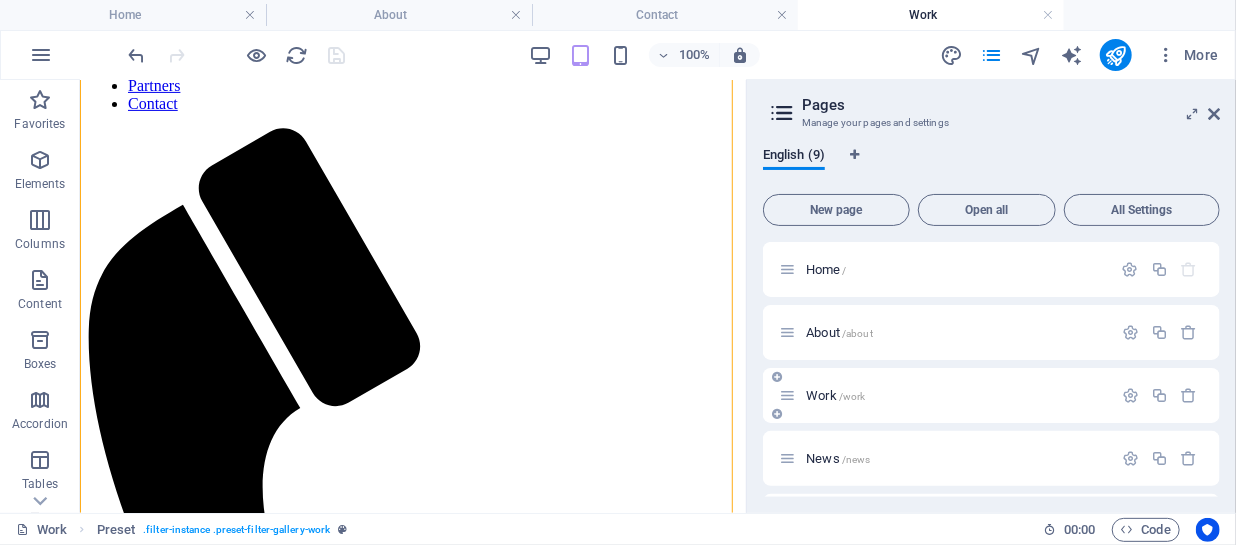 click at bounding box center (777, 414) 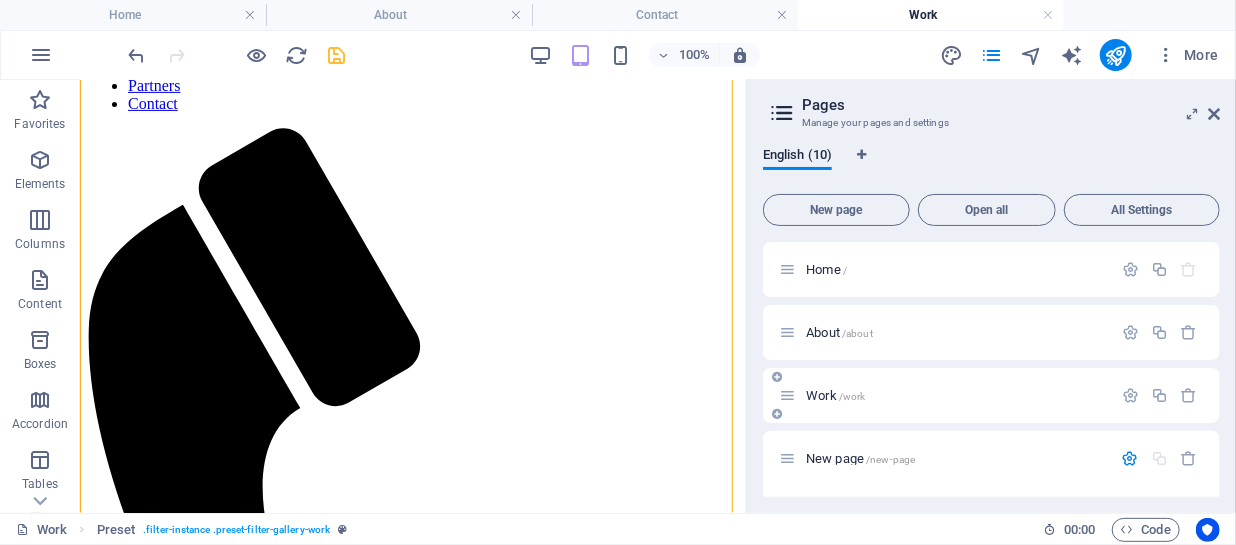 scroll, scrollTop: 164, scrollLeft: 0, axis: vertical 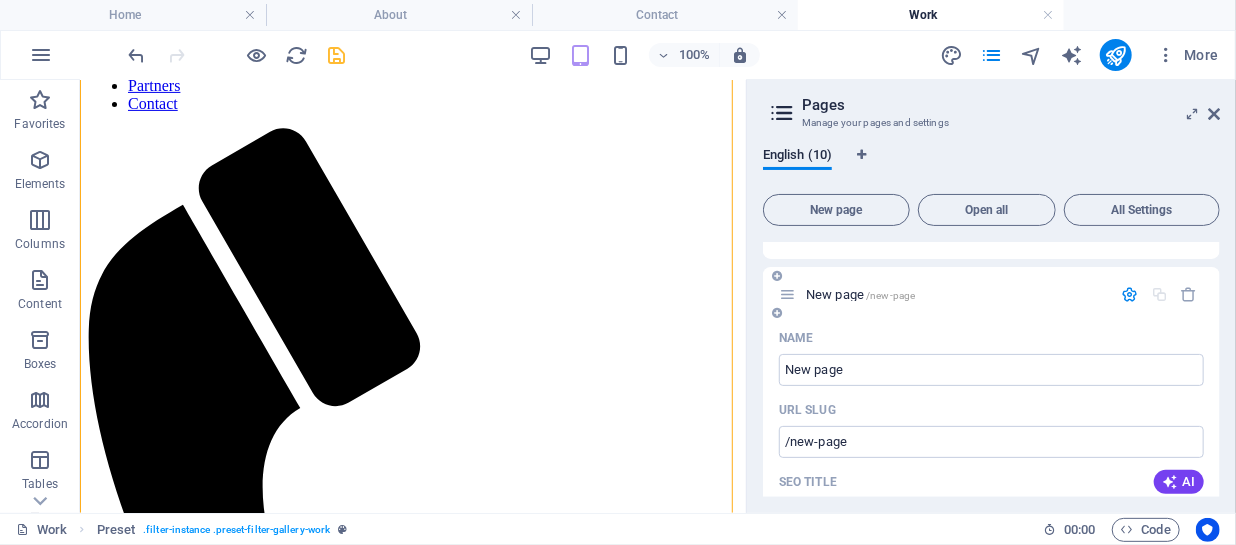 drag, startPoint x: 1215, startPoint y: 294, endPoint x: 1214, endPoint y: 314, distance: 20.024984 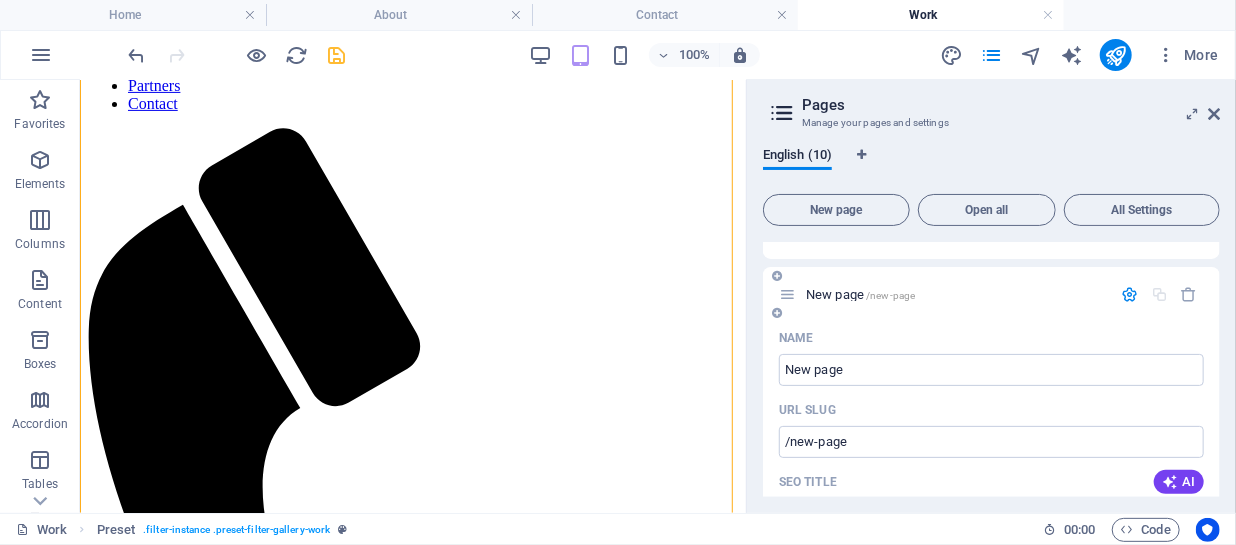 drag, startPoint x: 1220, startPoint y: 296, endPoint x: 1197, endPoint y: 417, distance: 123.16656 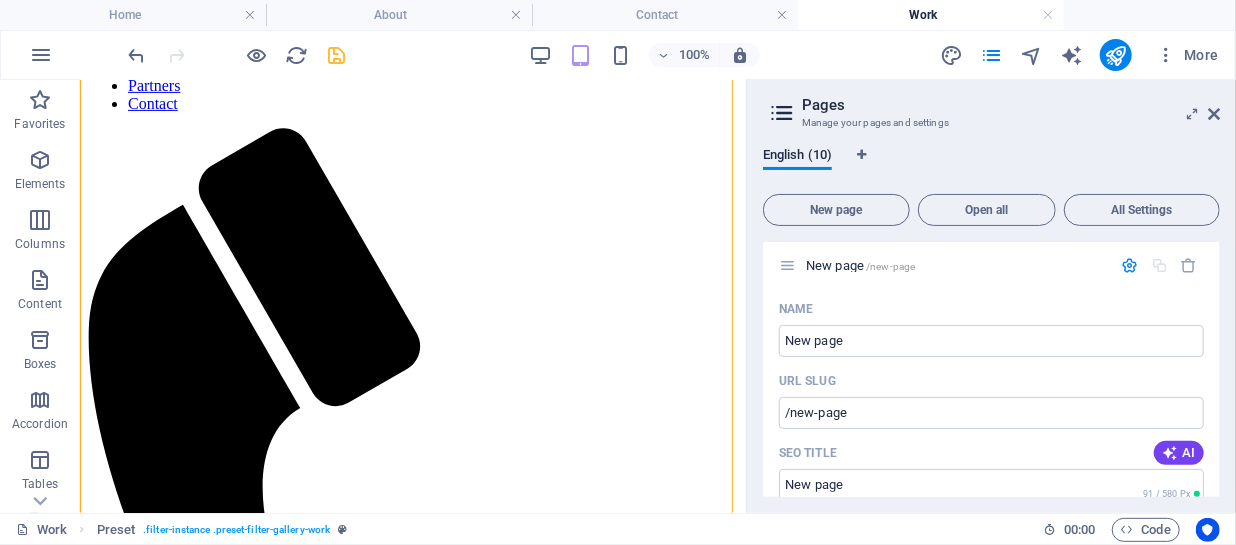 scroll, scrollTop: 222, scrollLeft: 0, axis: vertical 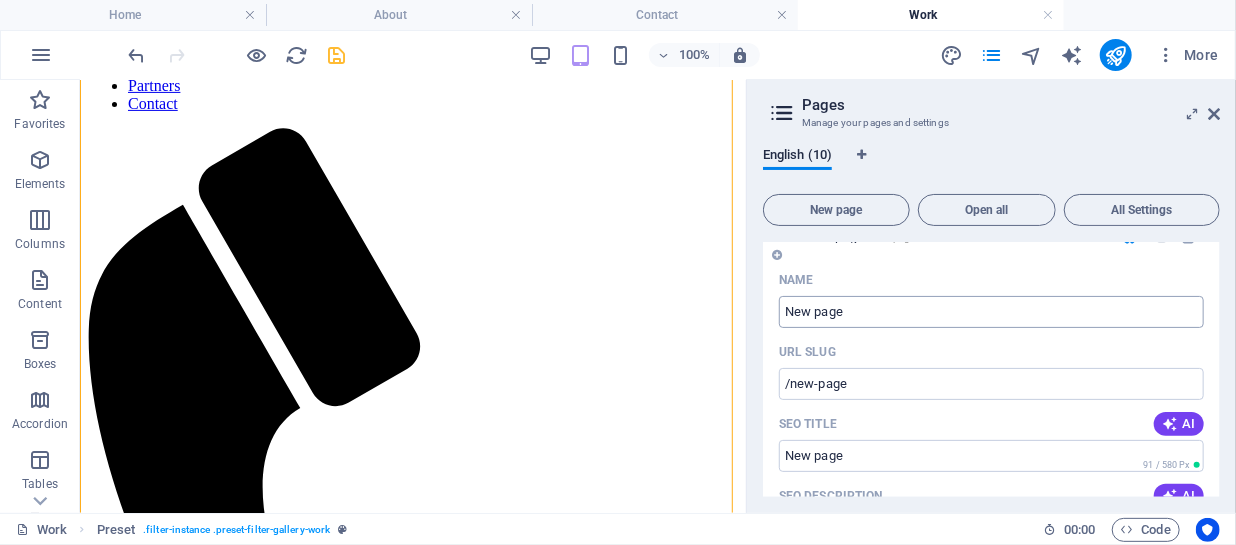 click on "New page" at bounding box center [991, 312] 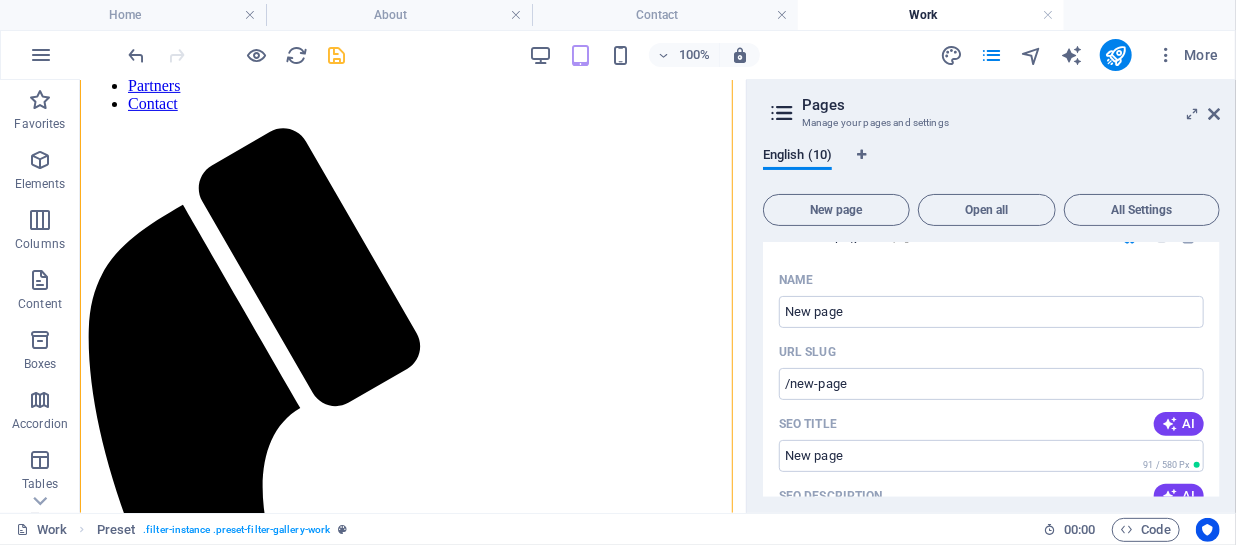 drag, startPoint x: 1214, startPoint y: 308, endPoint x: 1220, endPoint y: 290, distance: 18.973665 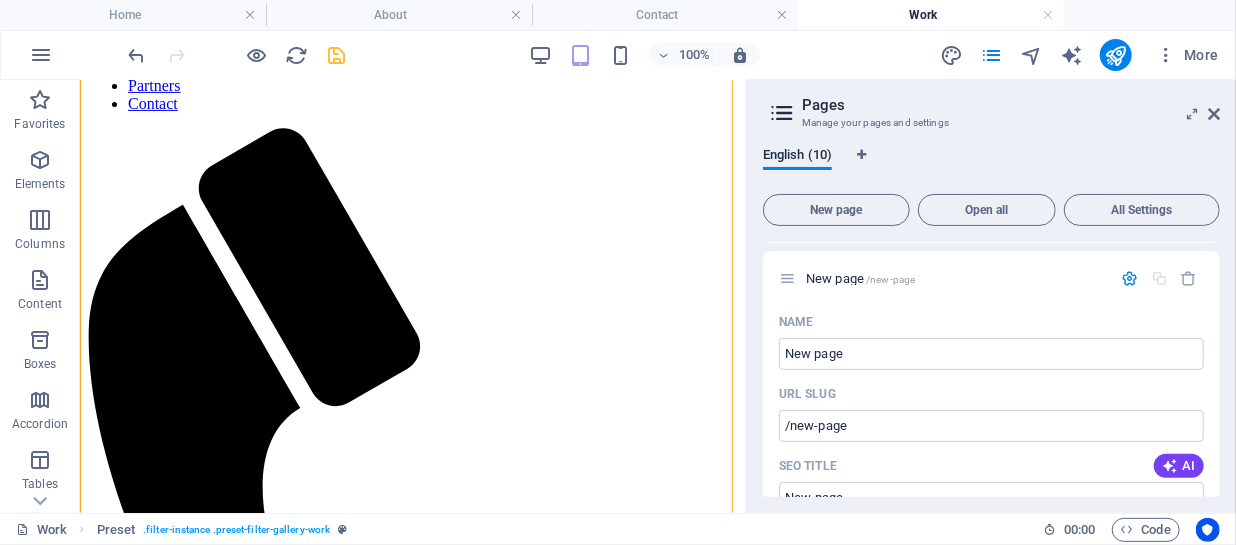 scroll, scrollTop: 175, scrollLeft: 0, axis: vertical 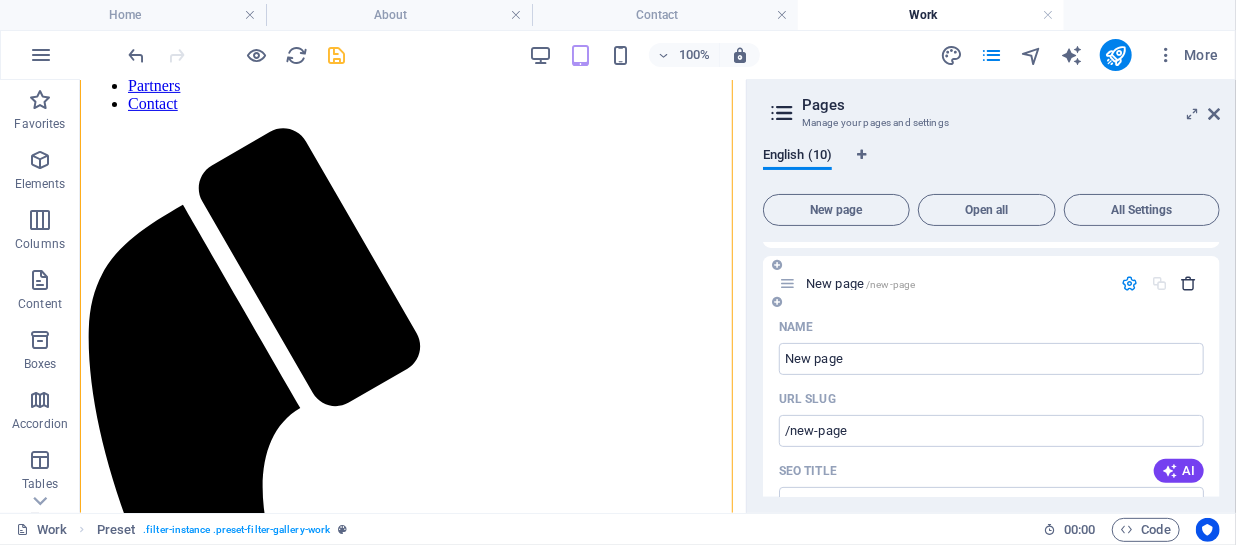 click at bounding box center [1189, 283] 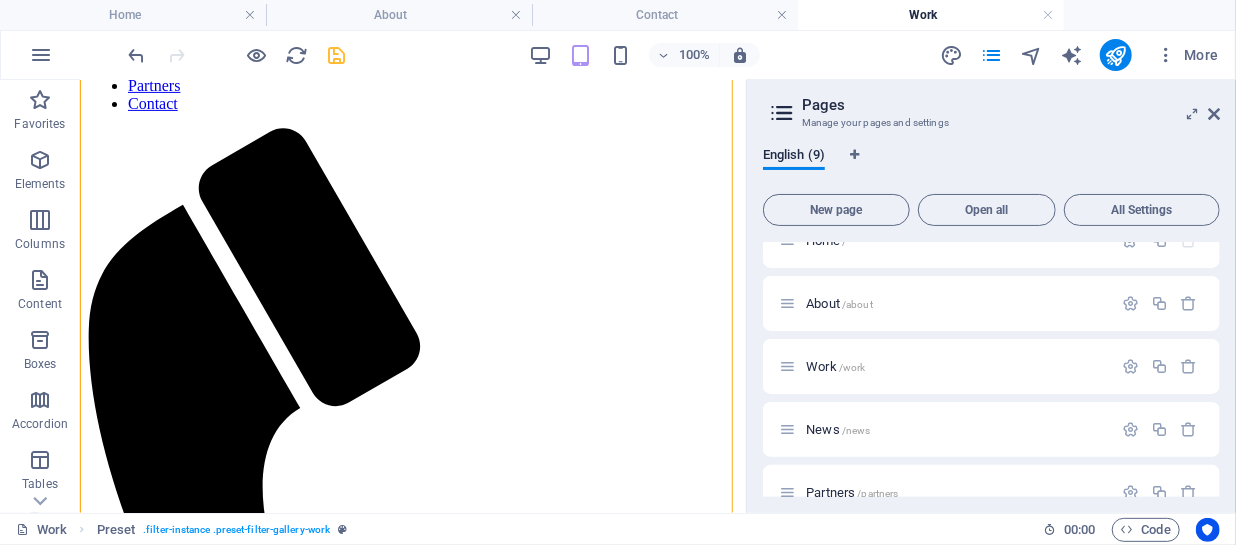 scroll, scrollTop: 0, scrollLeft: 0, axis: both 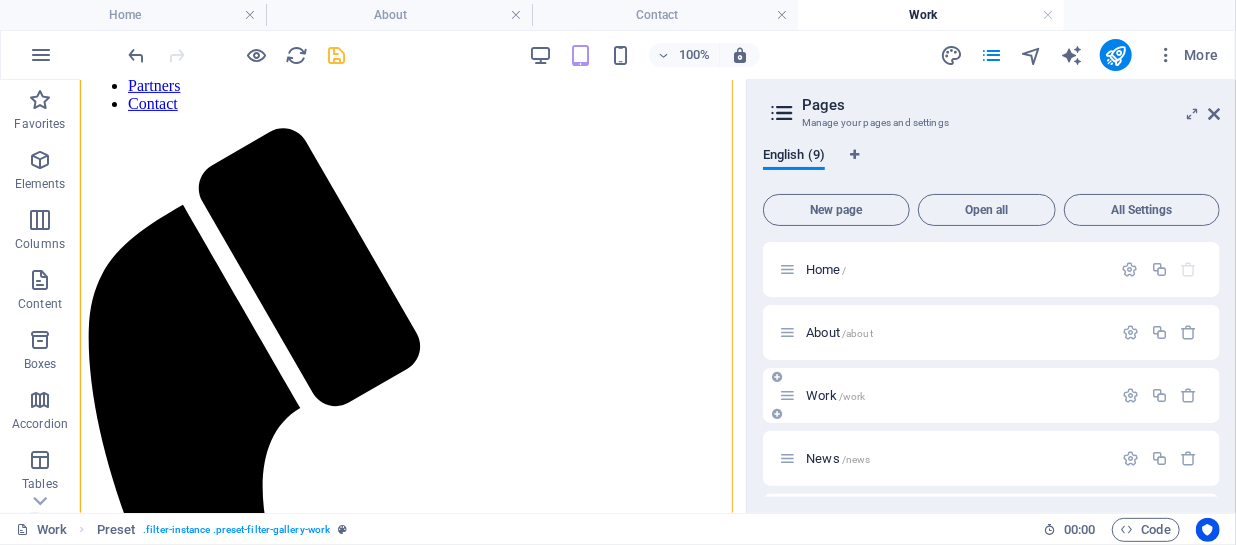 click at bounding box center (787, 395) 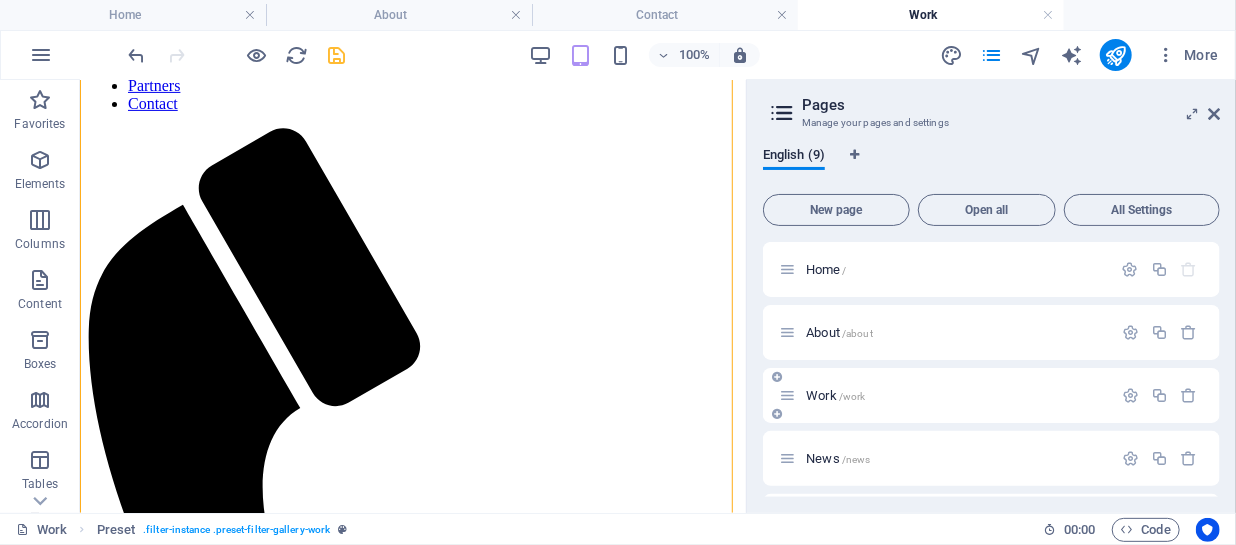click on "Work /work" at bounding box center (835, 395) 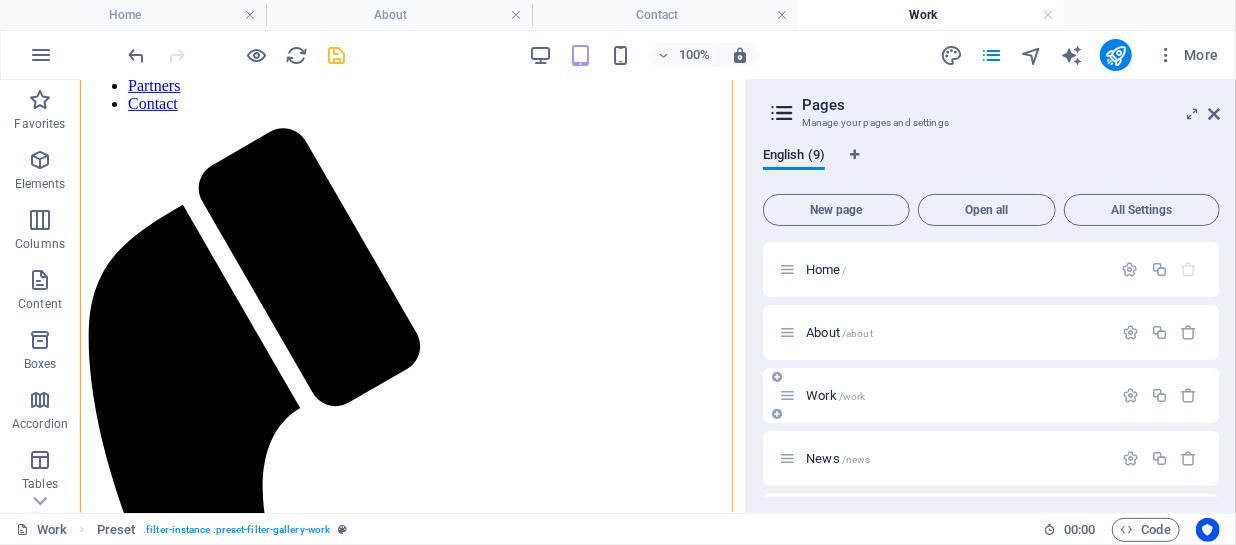 click at bounding box center [787, 395] 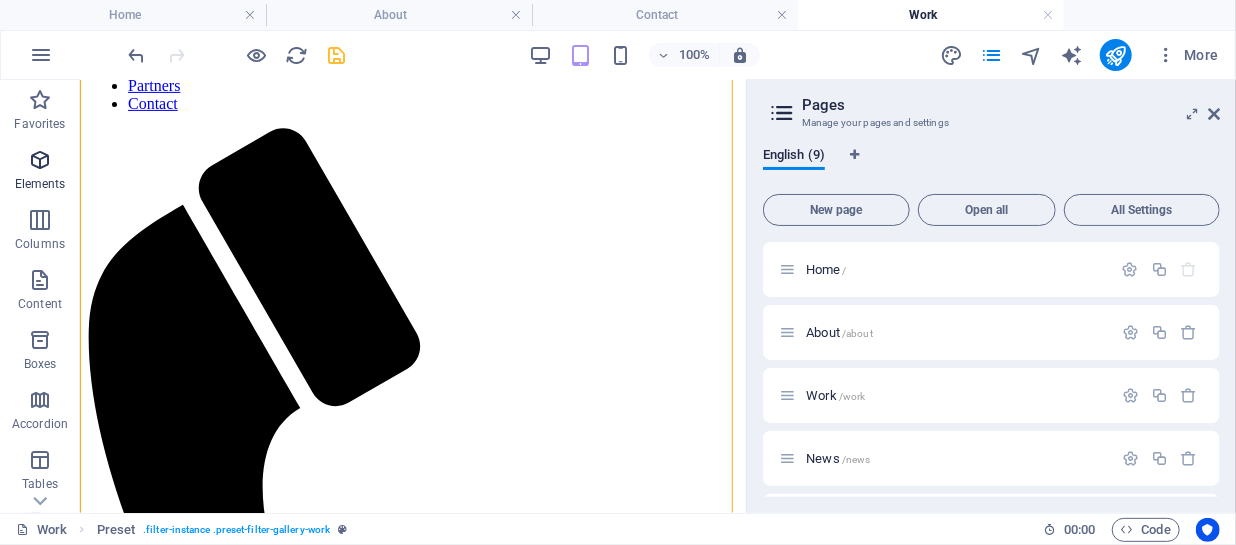 click on "Elements" at bounding box center [40, 184] 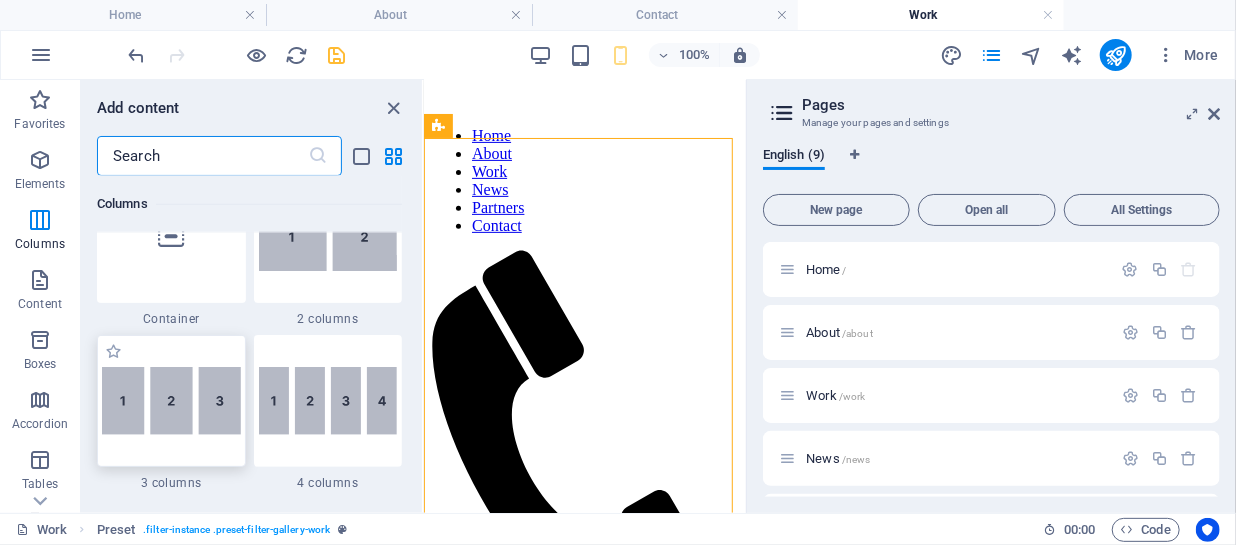 scroll, scrollTop: 492, scrollLeft: 0, axis: vertical 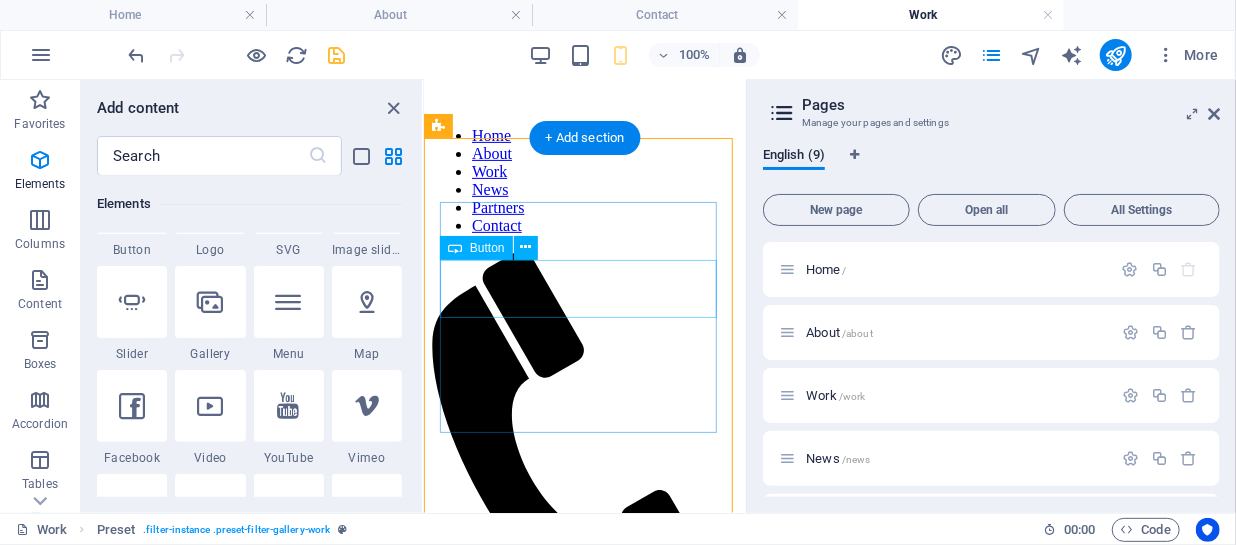 click on "nURSERY" at bounding box center [584, 685] 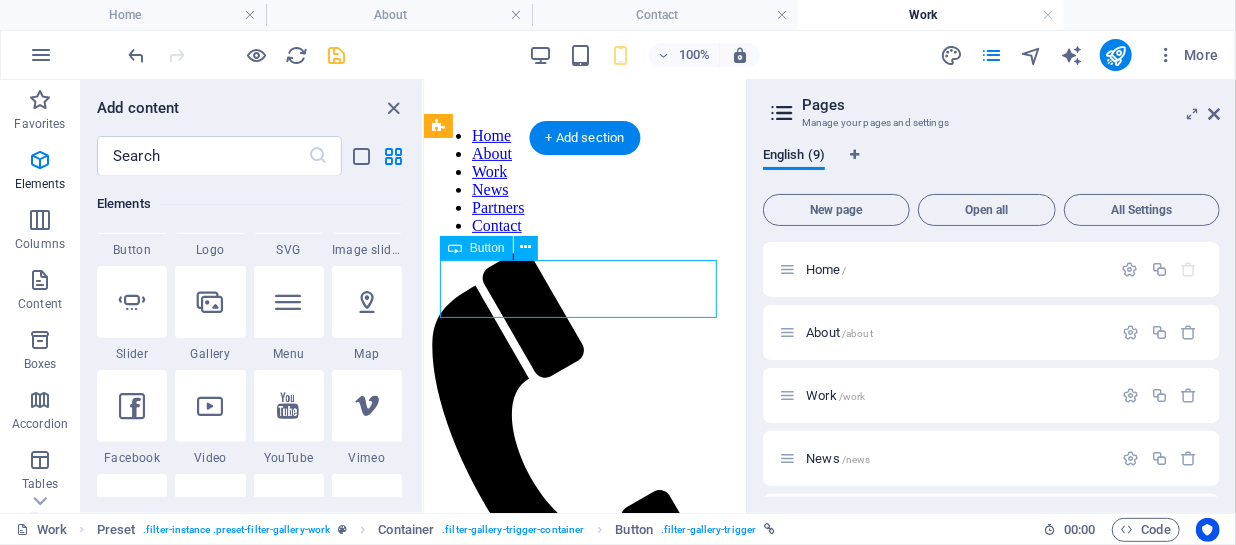 click on "nURSERY" at bounding box center [584, 685] 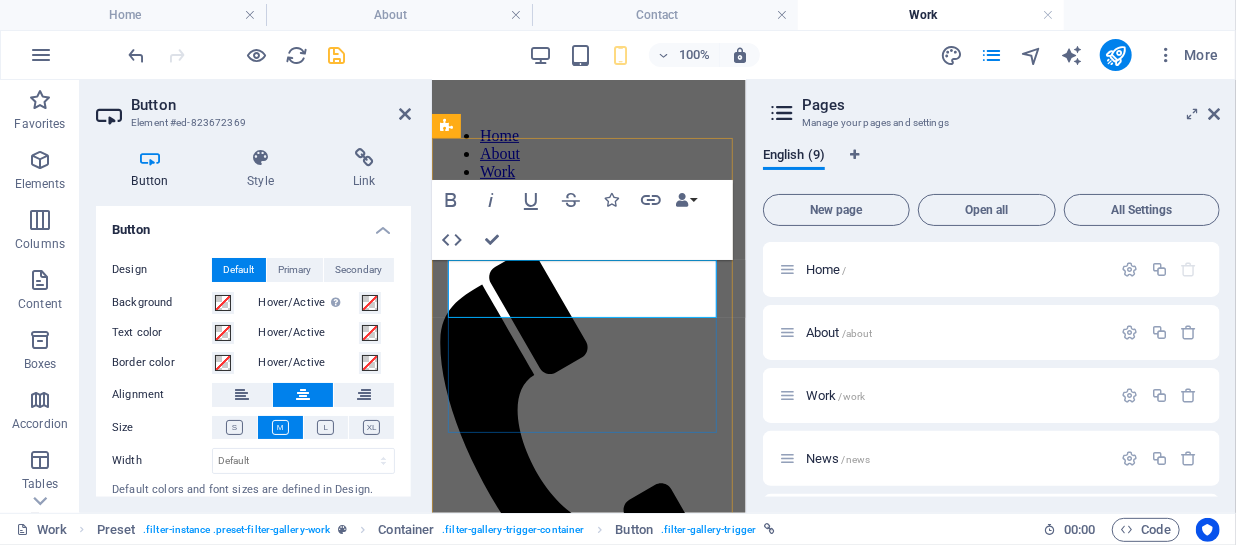 click on "nURSERY" at bounding box center (588, 673) 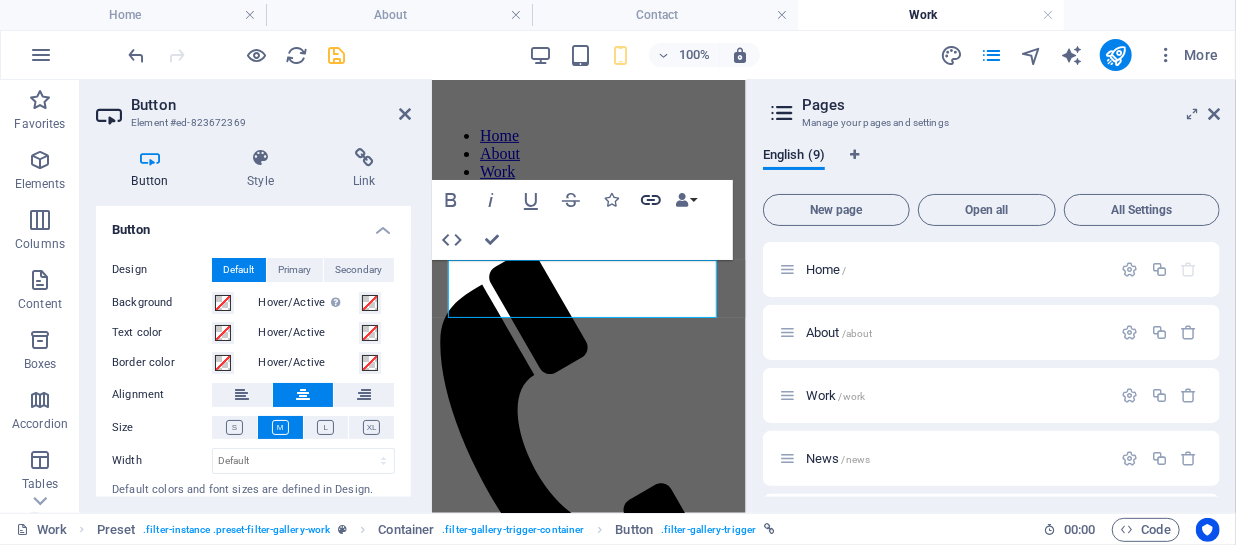 click 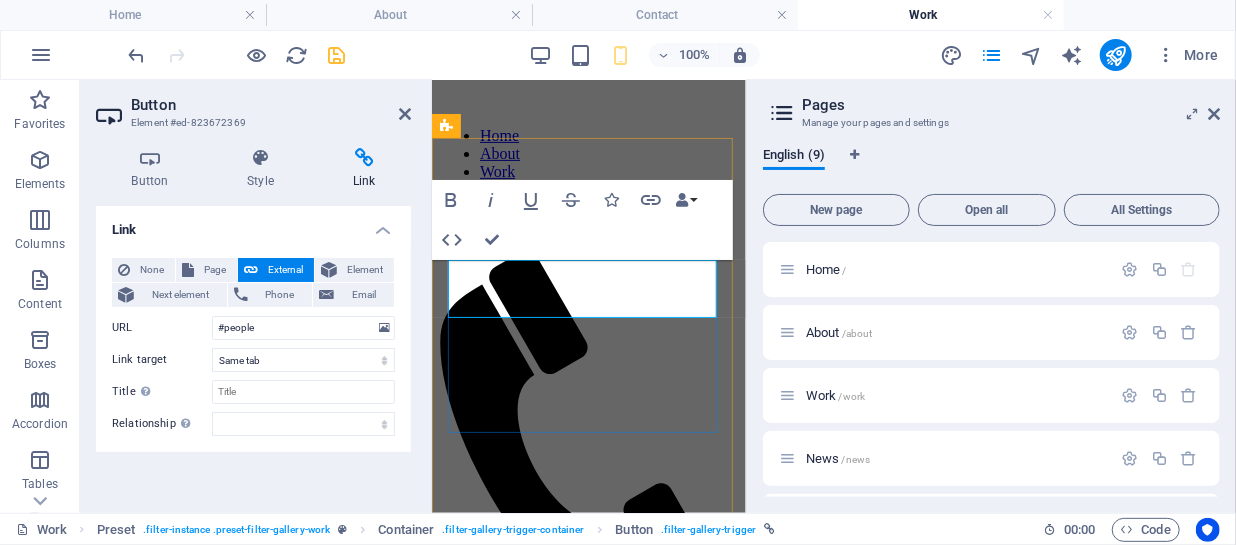 click on "nURSERY" at bounding box center (588, 673) 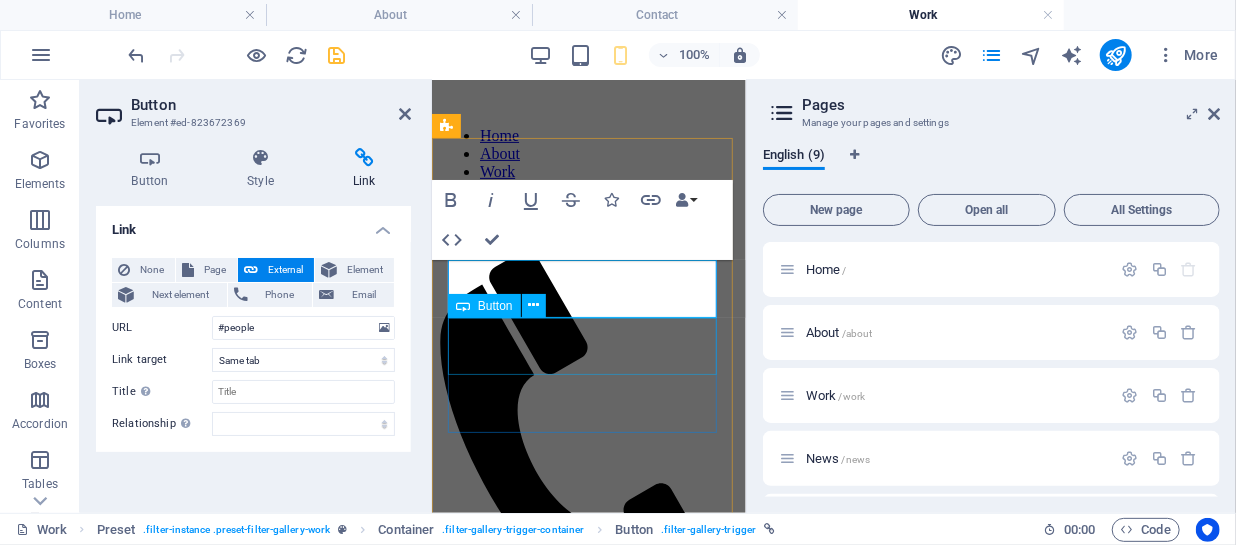 click on "INTERIOR" at bounding box center [588, 692] 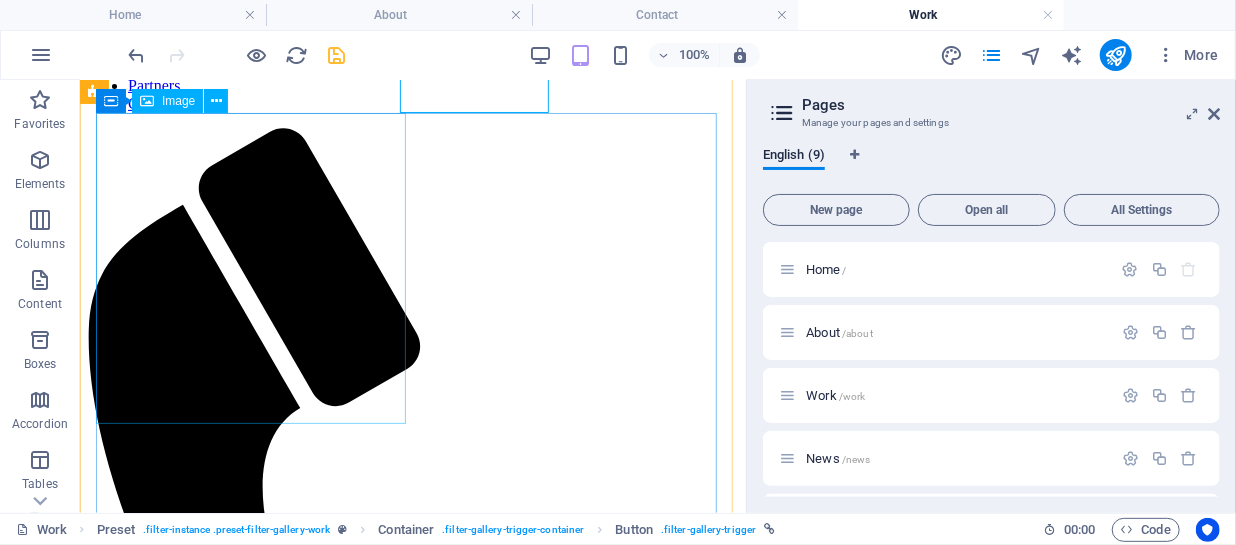 click at bounding box center (412, 1391) 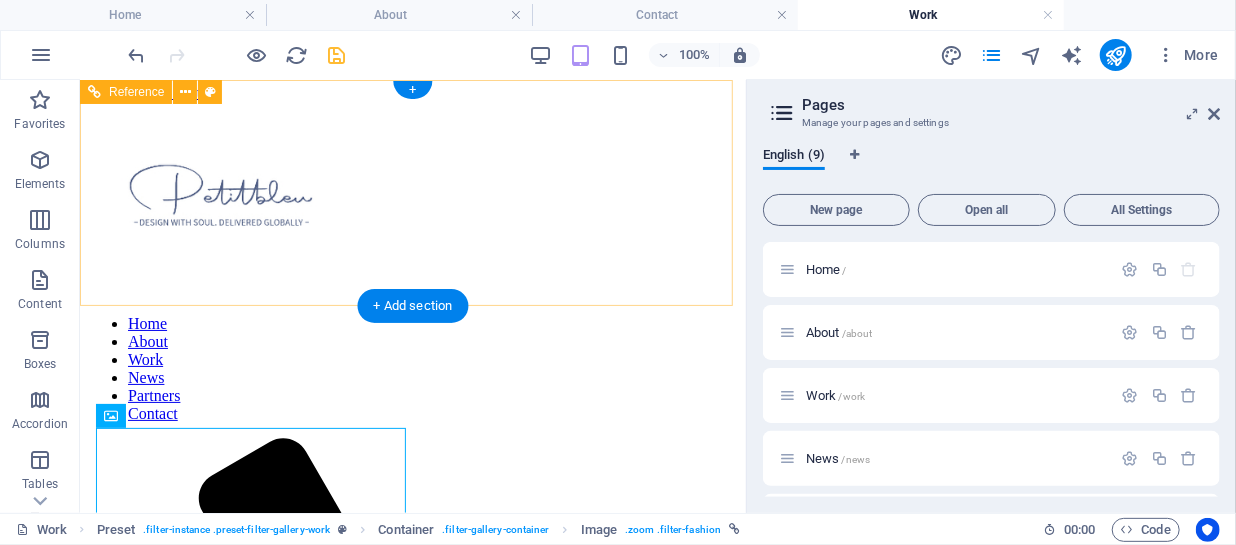 scroll, scrollTop: 0, scrollLeft: 0, axis: both 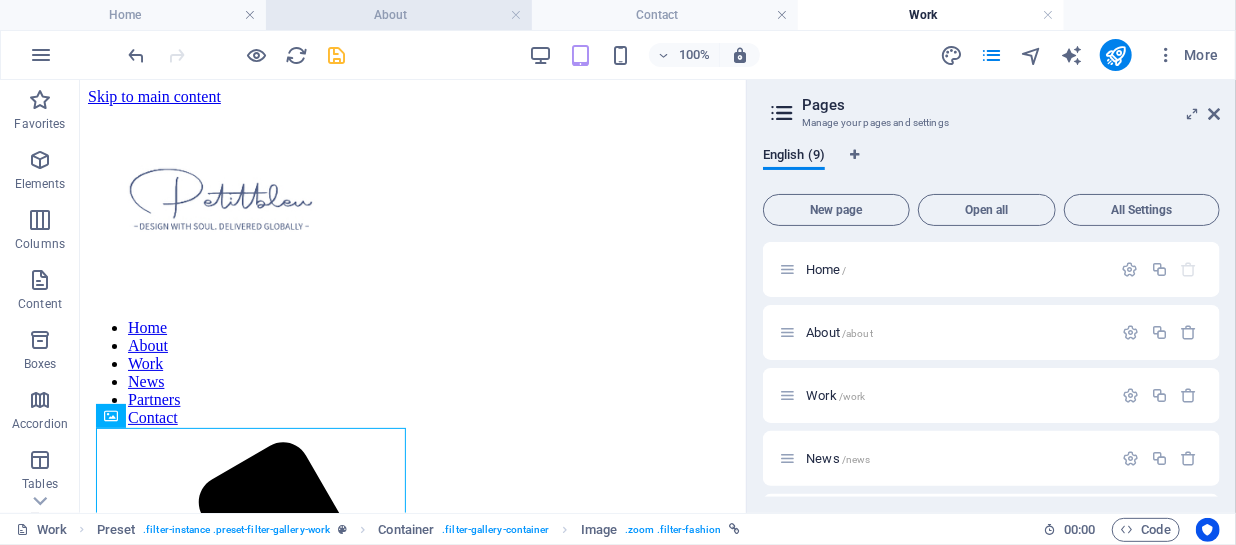 click on "About" at bounding box center [399, 15] 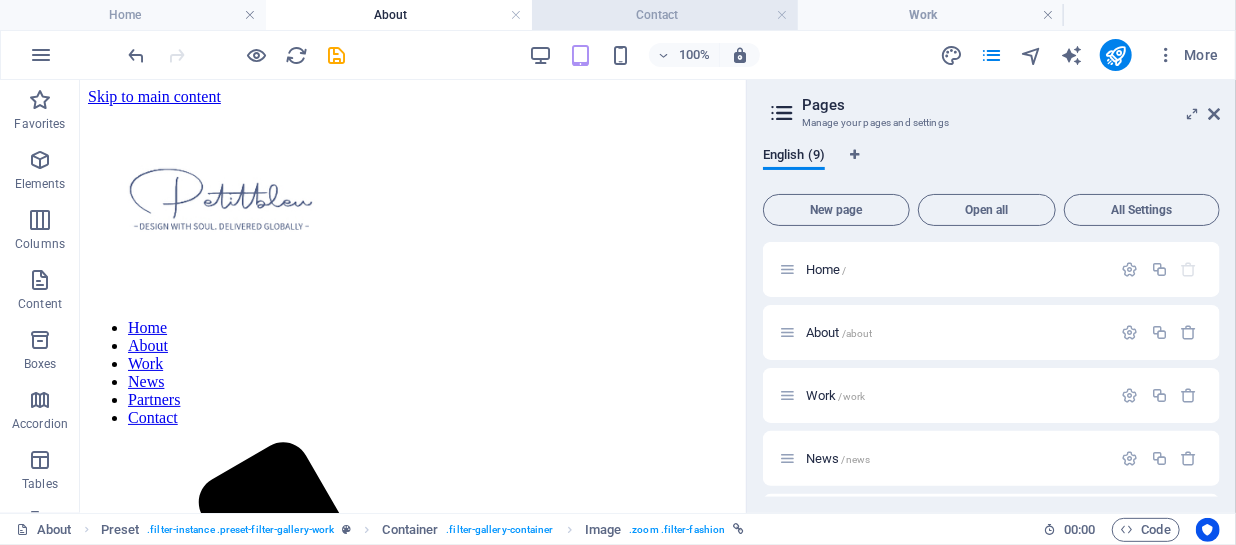 click on "Contact" at bounding box center [665, 15] 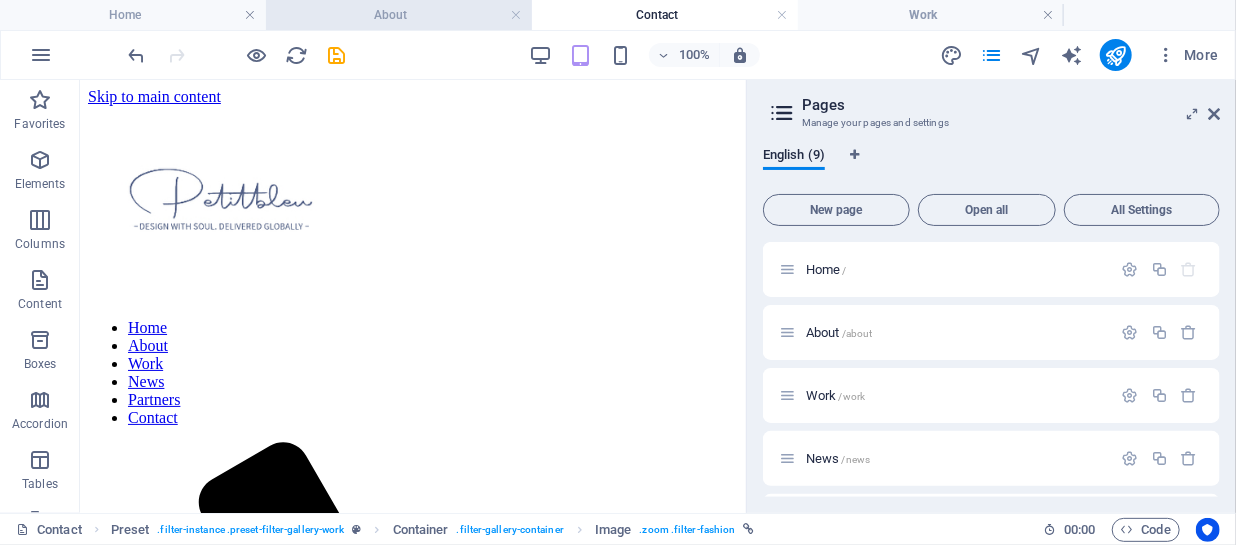 click on "About" at bounding box center [399, 15] 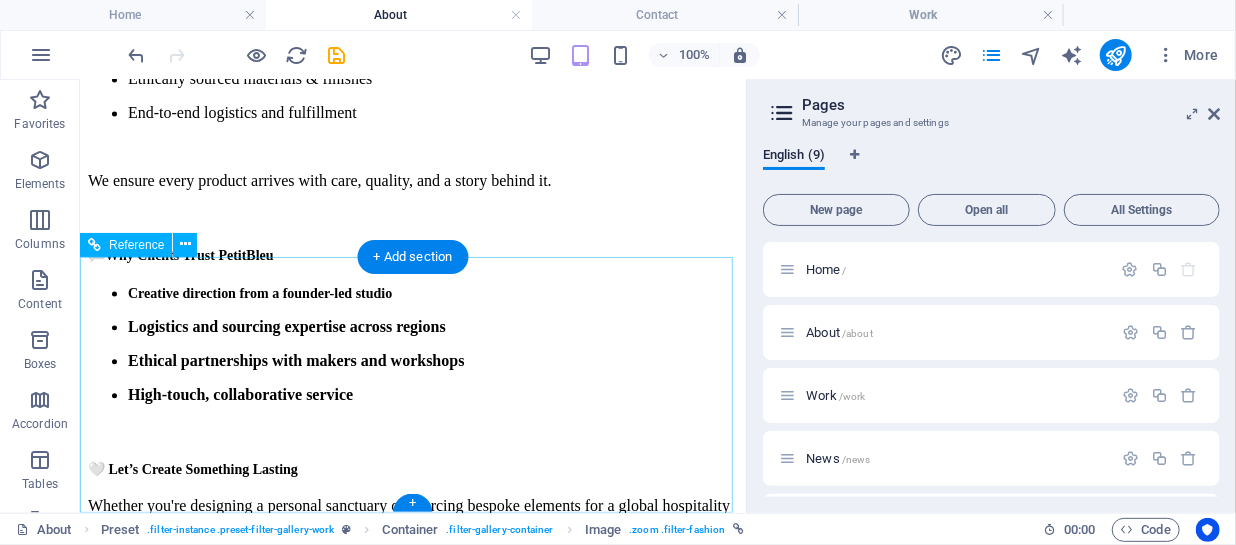 scroll, scrollTop: 1501, scrollLeft: 0, axis: vertical 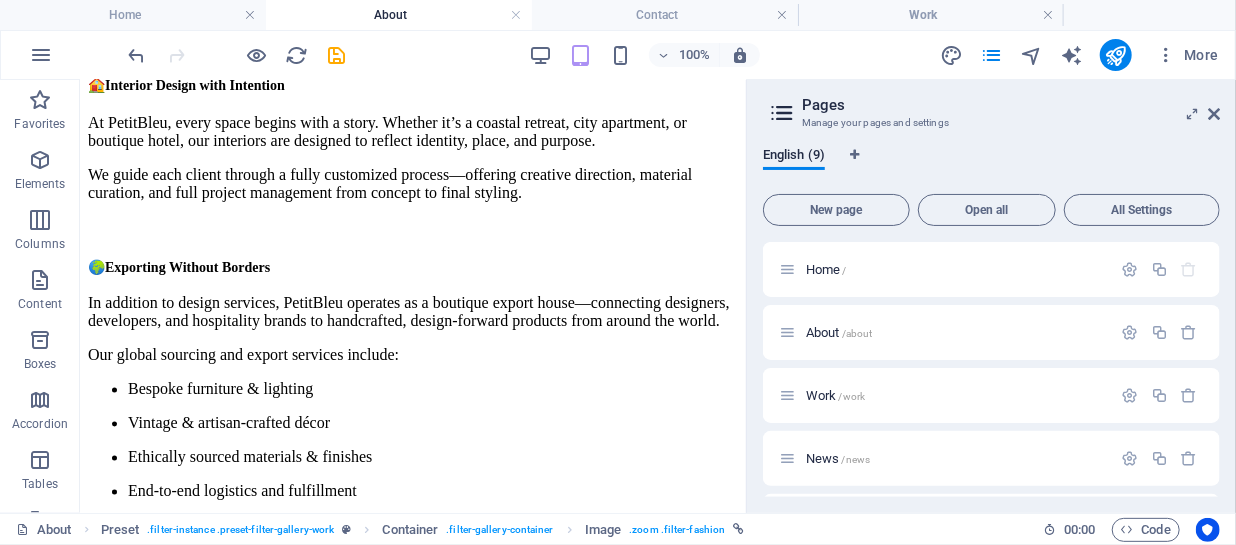 click on "About" at bounding box center (399, 15) 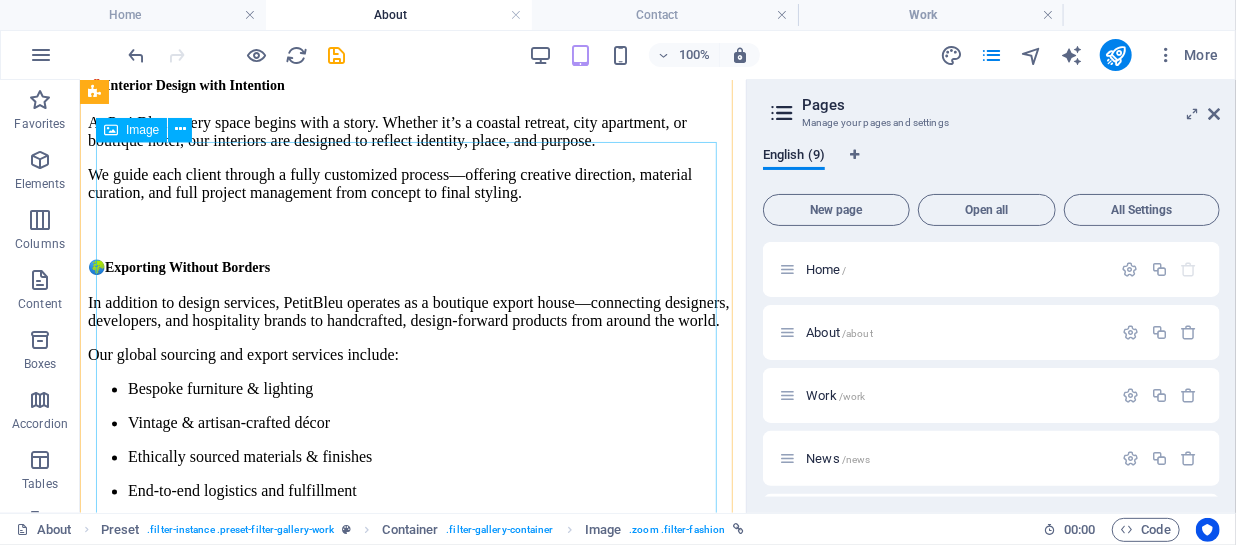 scroll, scrollTop: 1880, scrollLeft: 0, axis: vertical 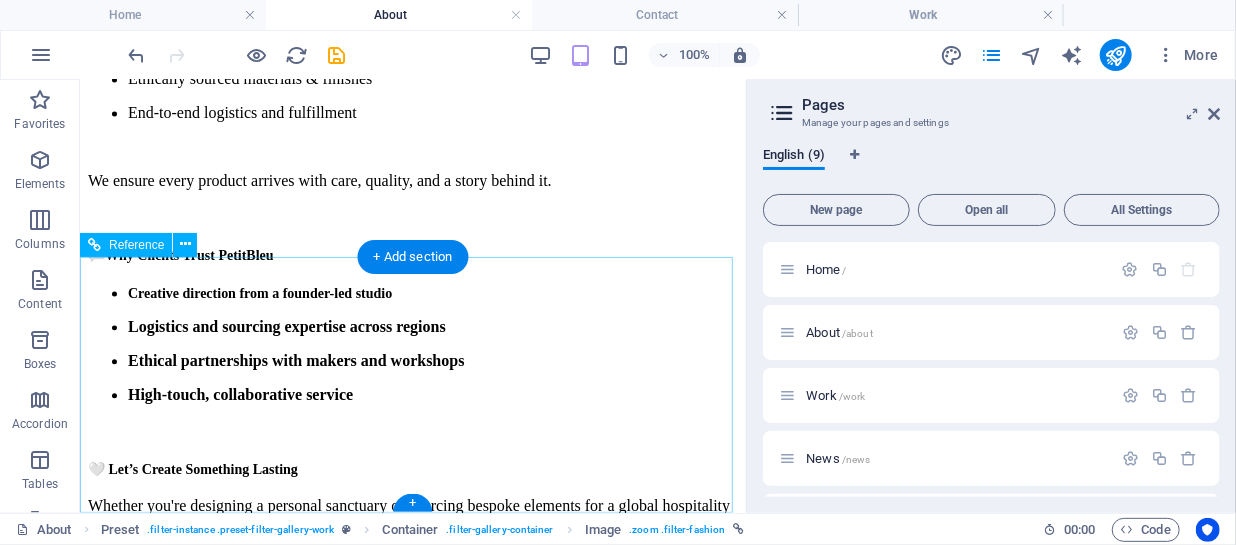 click on "[EMAIL]" at bounding box center (117, 982) 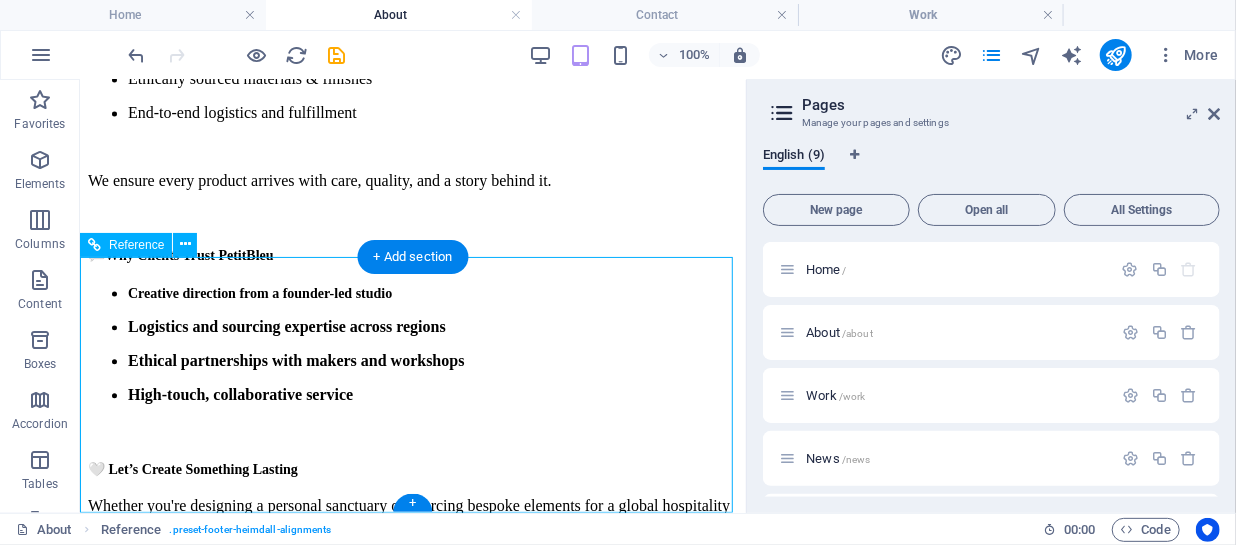 click on "[EMAIL] Legal Notice Privacy" at bounding box center [412, 1017] 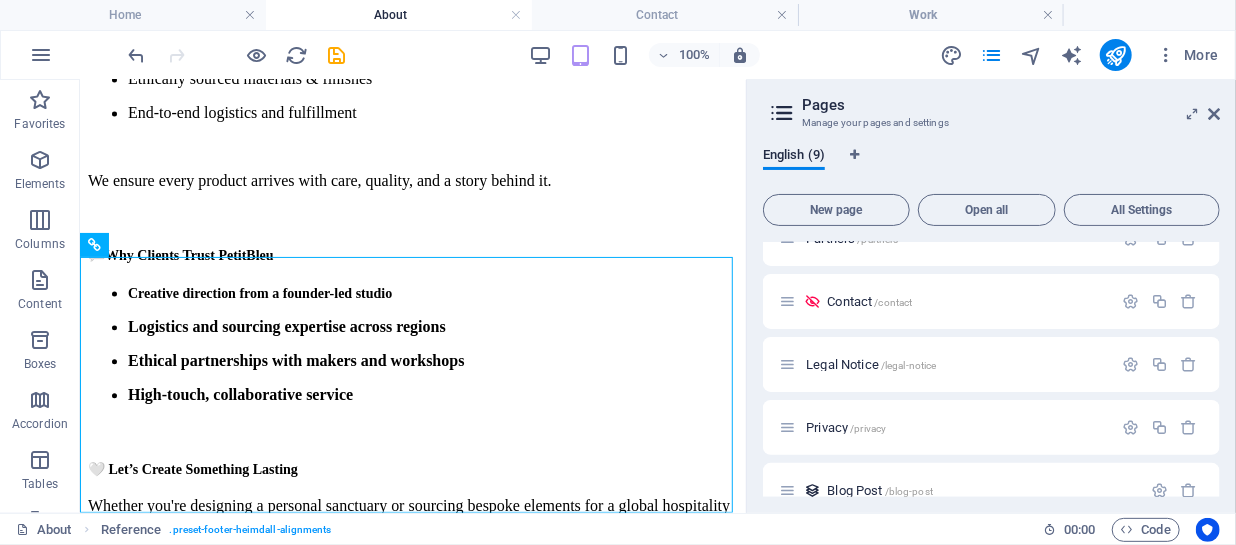 scroll, scrollTop: 312, scrollLeft: 0, axis: vertical 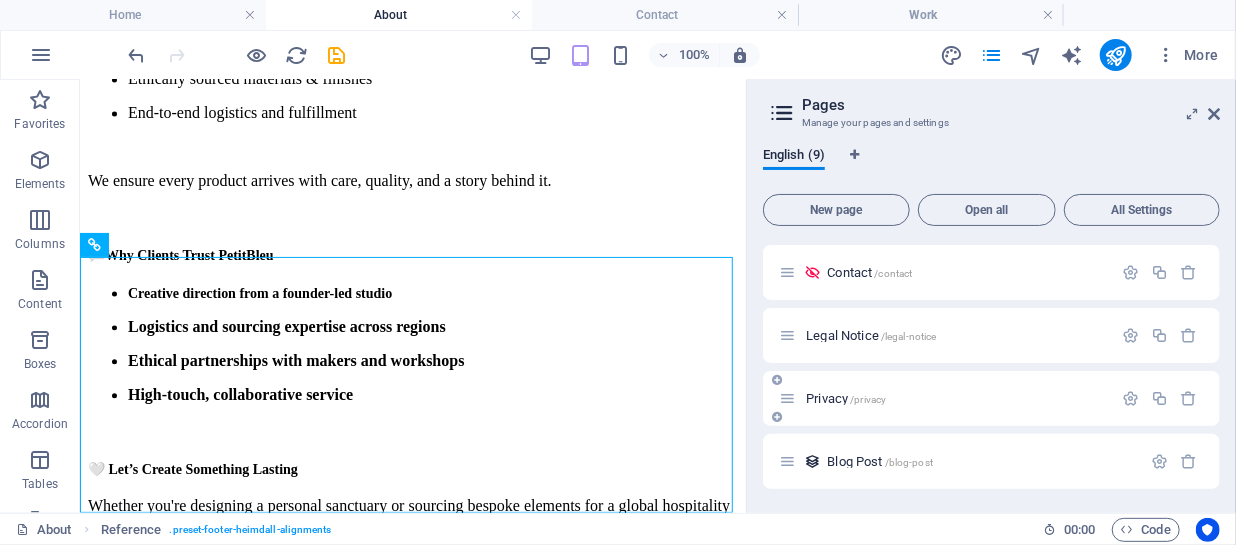 click on "Privacy /privacy" at bounding box center (956, 398) 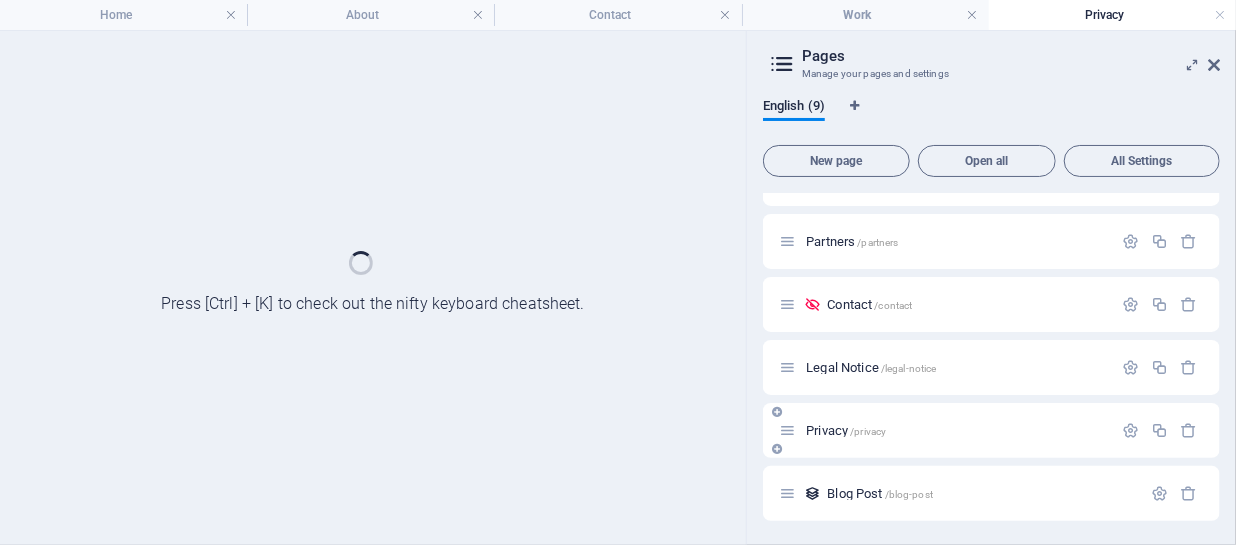 scroll, scrollTop: 231, scrollLeft: 0, axis: vertical 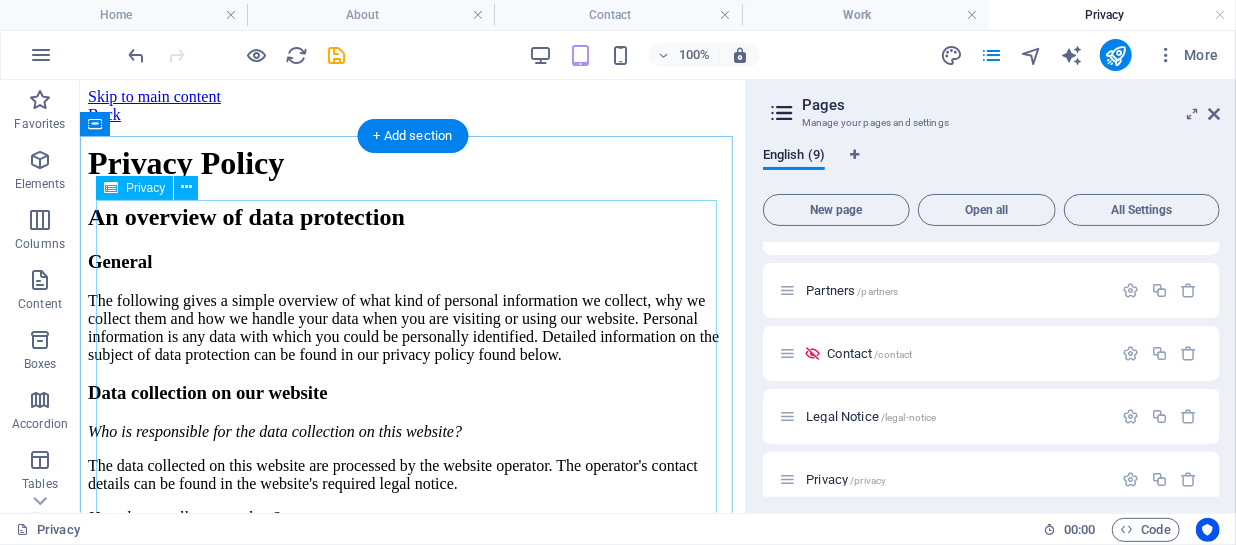 click on "Privacy Policy
An overview of data protection
General
The following gives a simple overview of what kind of personal information we collect, why we collect them and how we handle your data when you are visiting or using our website. Personal information is any data with which you could be personally identified. Detailed information on the subject of data protection can be found in our privacy policy found below.
Data collection on our website
Who is responsible for the data collection on this website?
The data collected on this website are processed by the website operator. The operator's contact details can be found in the website's required legal notice.
How do we collect your data?
Some data are collected when you provide them to us. This could, for example, be data you enter in a contact form.
What do we use your data for?
Part of the data is collected to ensure the proper functioning of the website. Other data can be used to analyze how visitors use the site." at bounding box center [412, 2696] 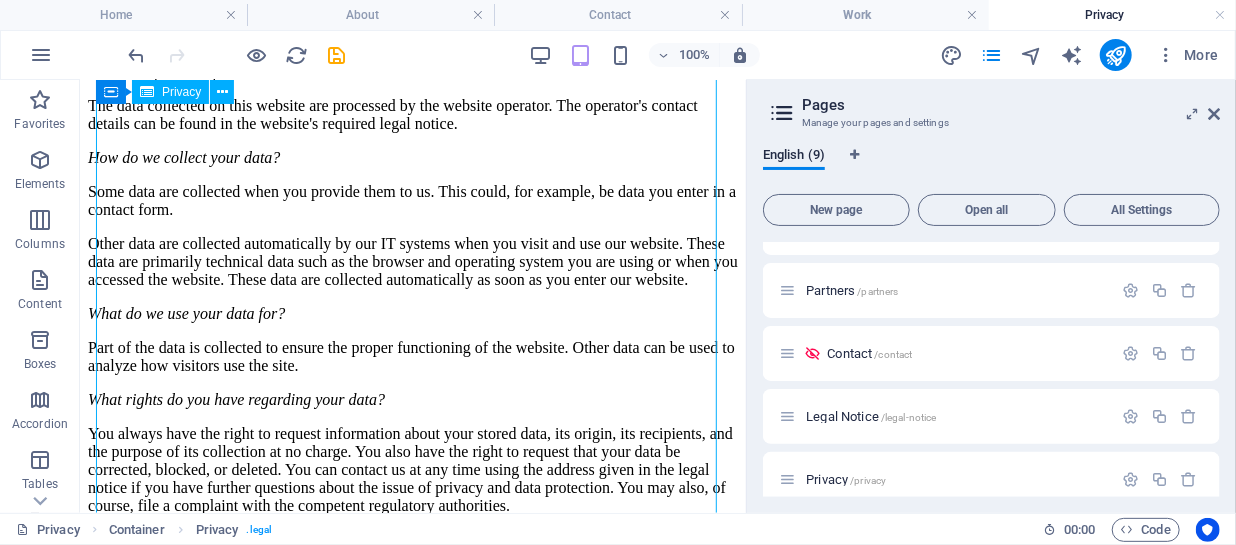 scroll, scrollTop: 0, scrollLeft: 0, axis: both 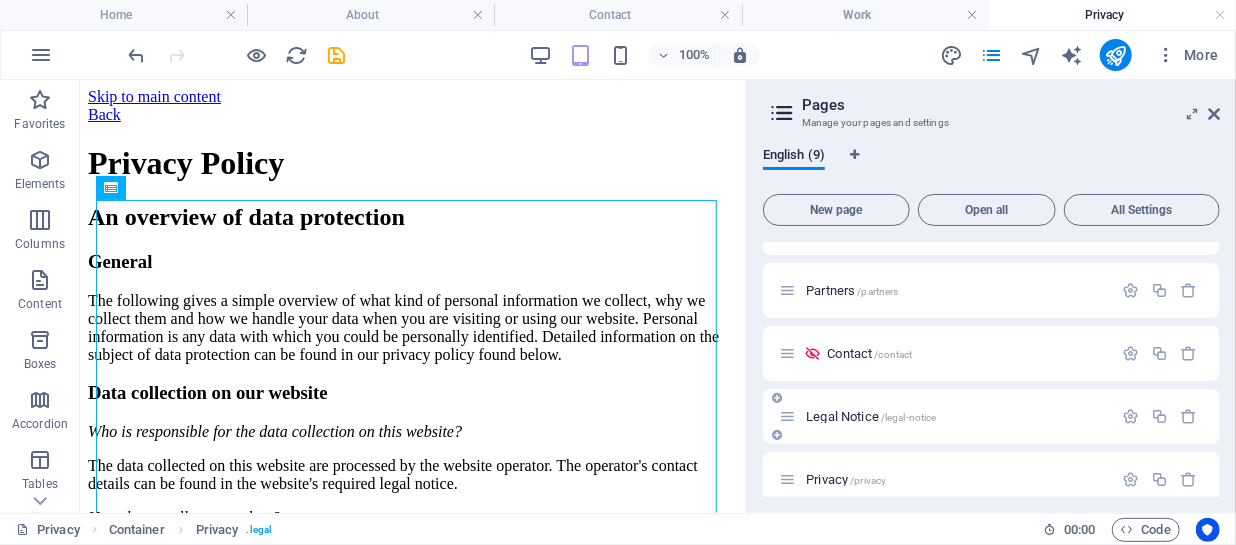 click at bounding box center (787, 416) 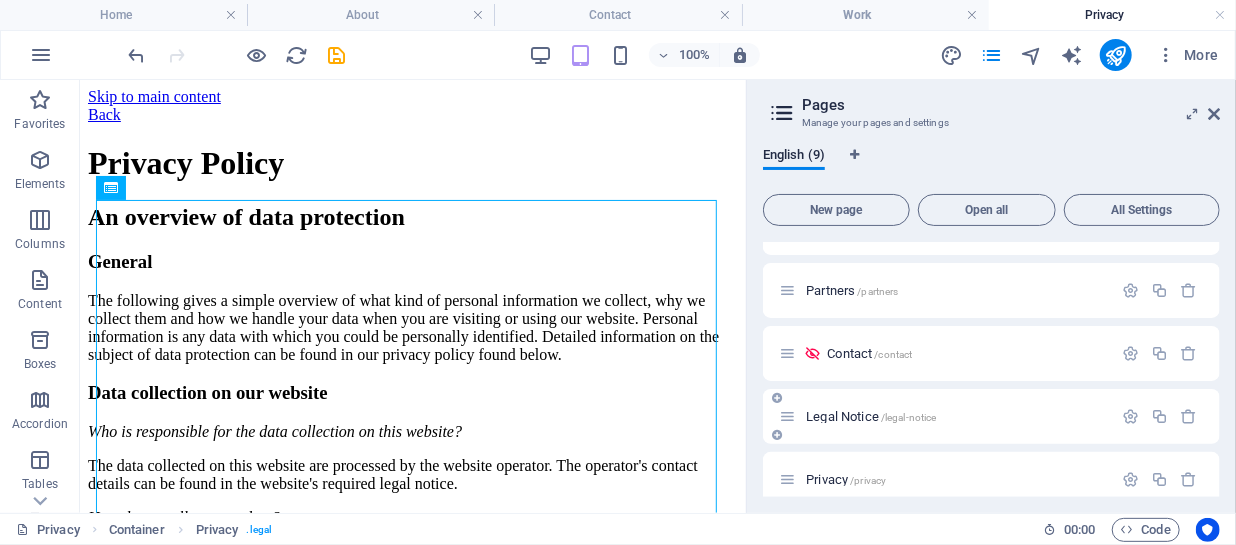 click on "Legal Notice /legal-notice" at bounding box center (956, 416) 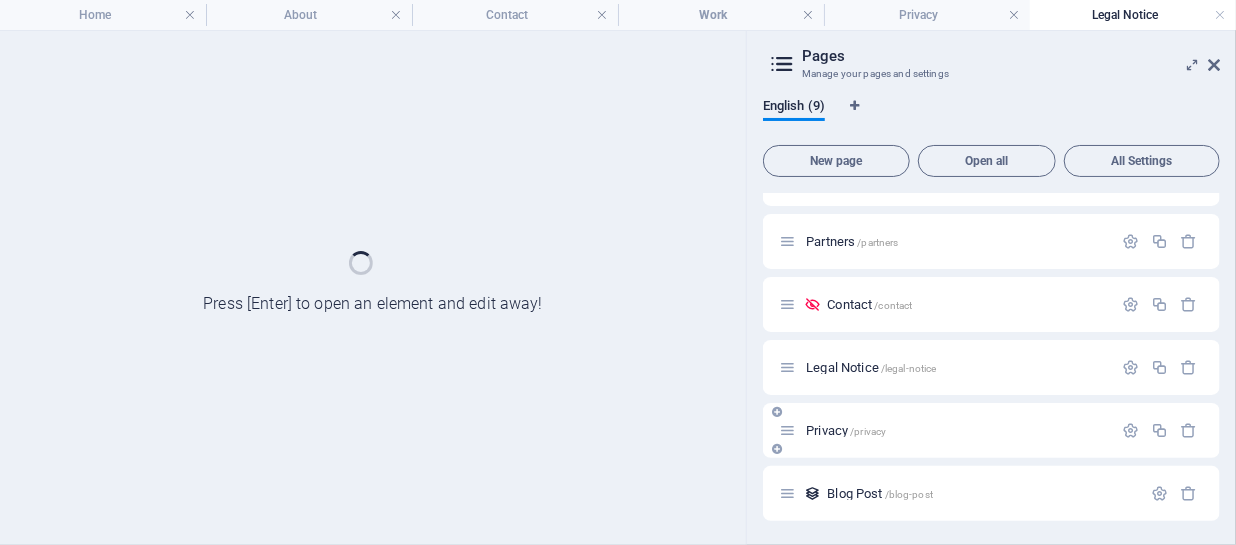 click on "Privacy /privacy" at bounding box center [945, 430] 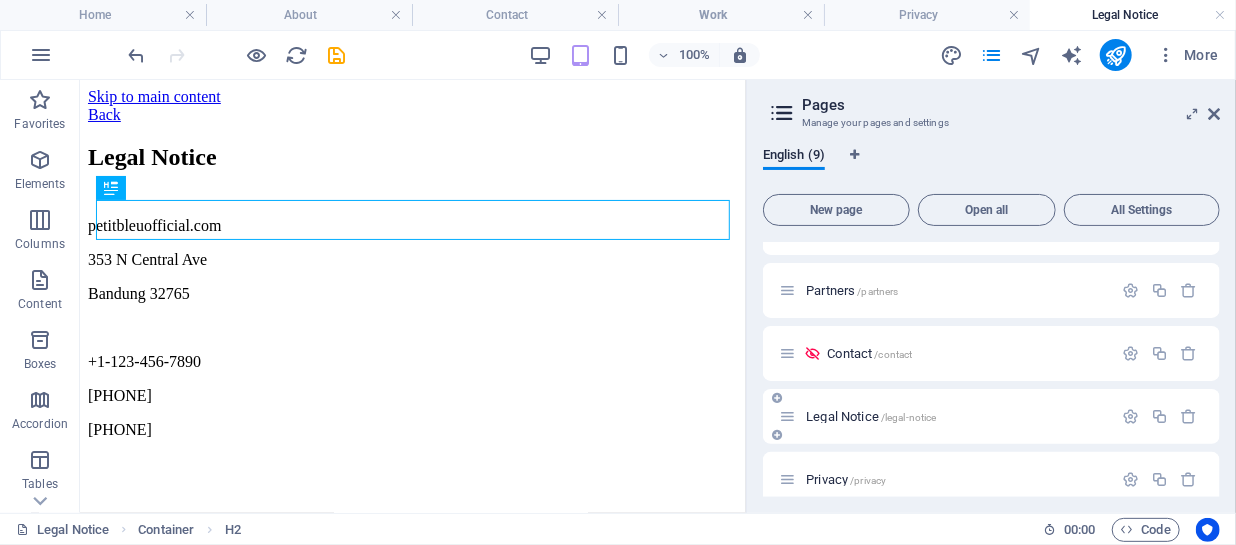 scroll, scrollTop: 0, scrollLeft: 0, axis: both 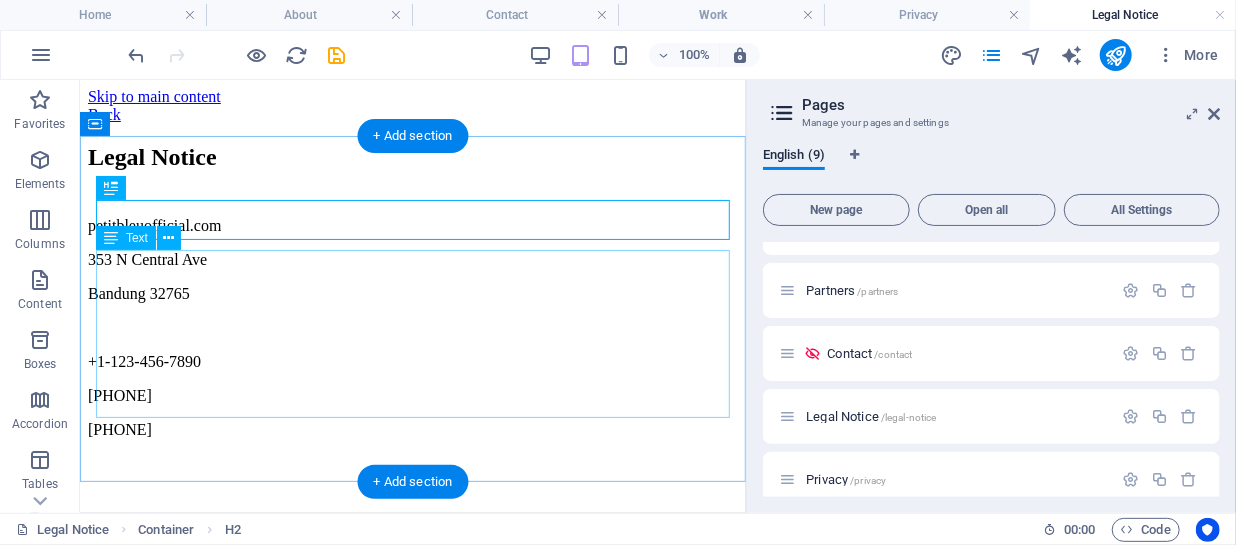 click on "[DOMAIN] [NUMBER] [STREET] [CITY] [POSTAL_CODE] [PHONE] [PHONE] [PHONE]" at bounding box center (412, 327) 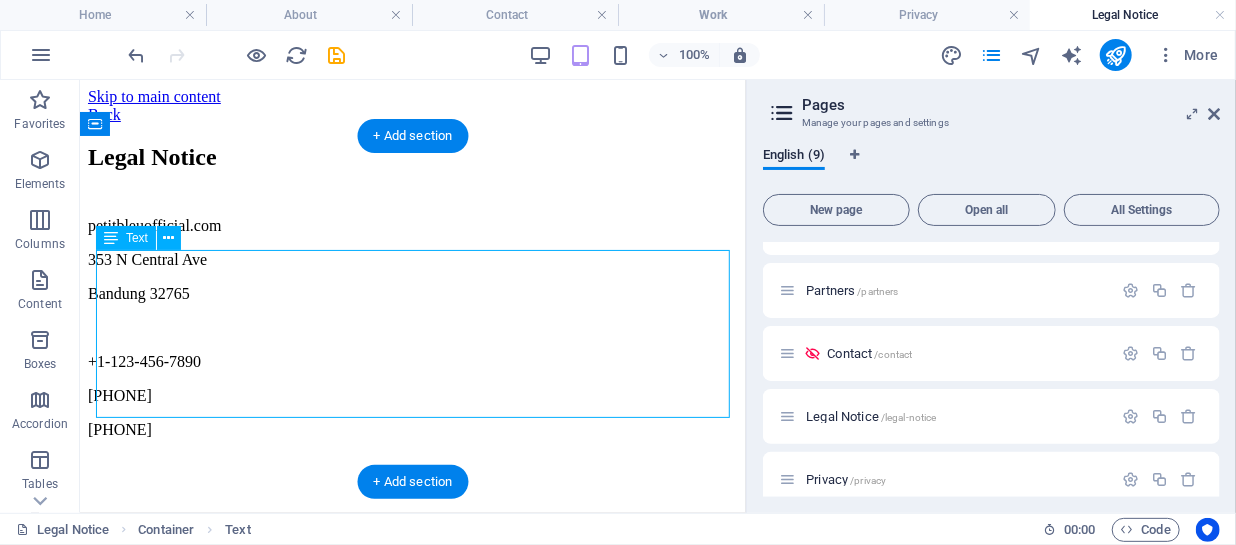 click on "[DOMAIN] [NUMBER] [STREET] [CITY] [POSTAL_CODE] [PHONE] [PHONE] [PHONE]" at bounding box center (412, 327) 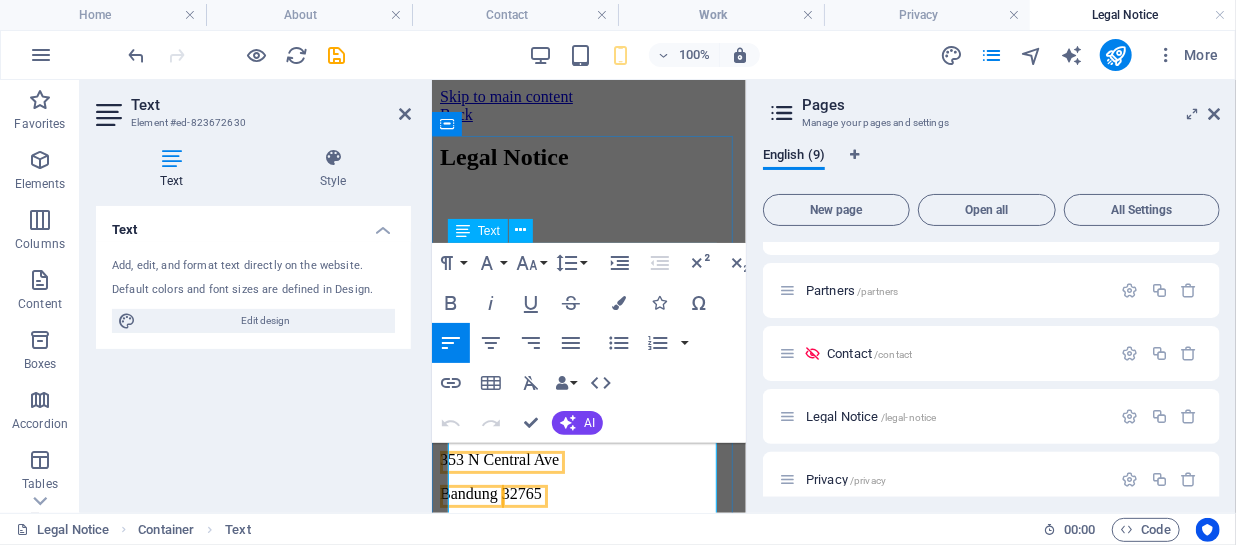 click on "32765" at bounding box center [521, 492] 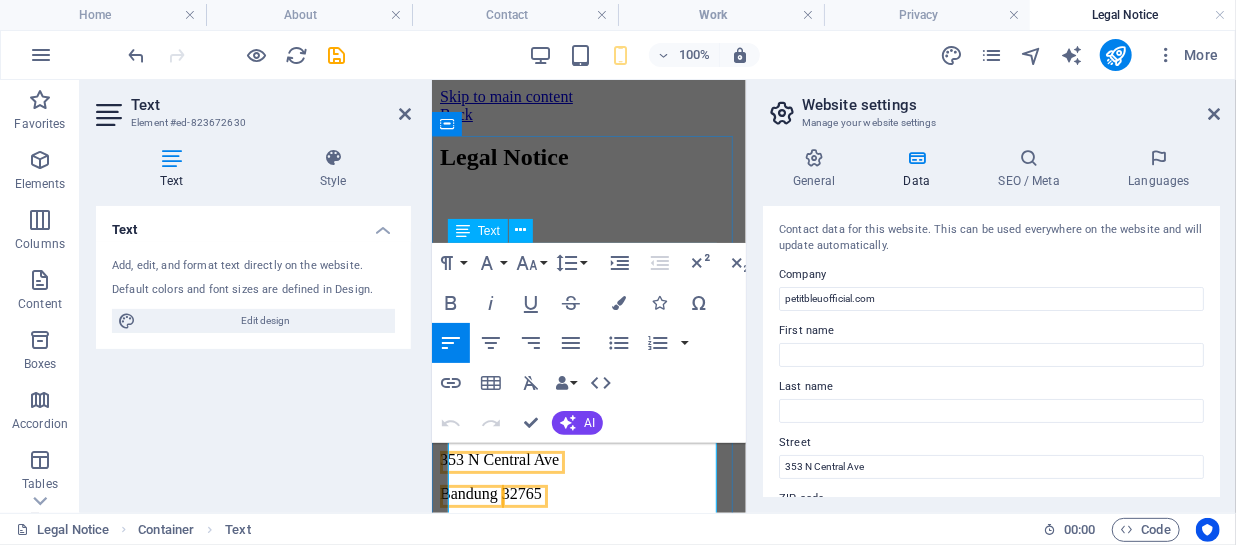 click on "32765" at bounding box center [521, 492] 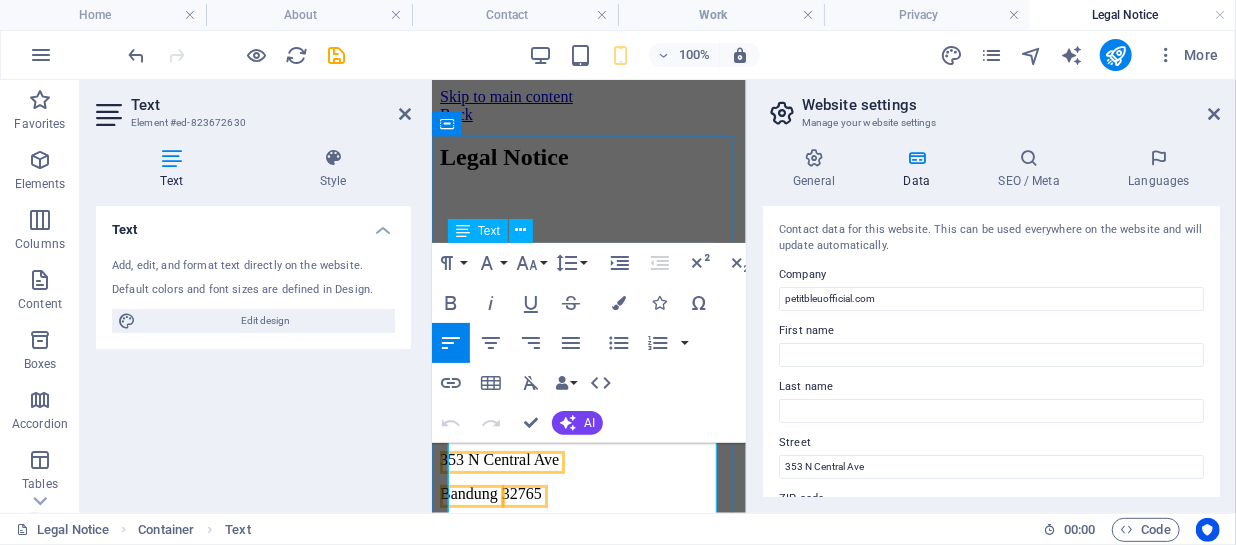 click on "353 N Central Ave" at bounding box center (498, 458) 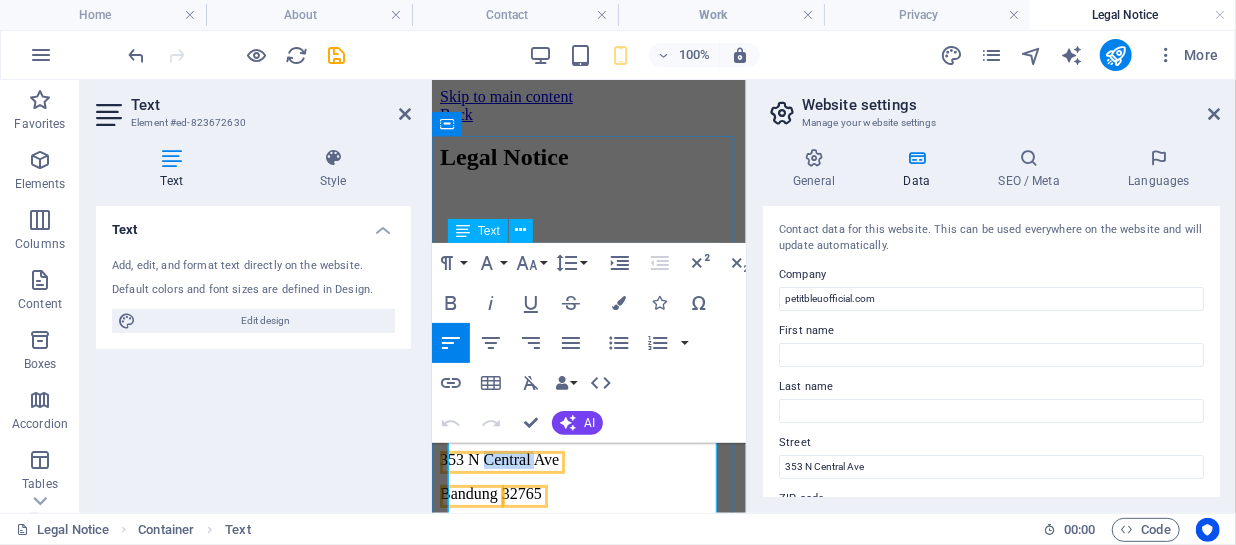 click on "353 N Central Ave" at bounding box center [498, 458] 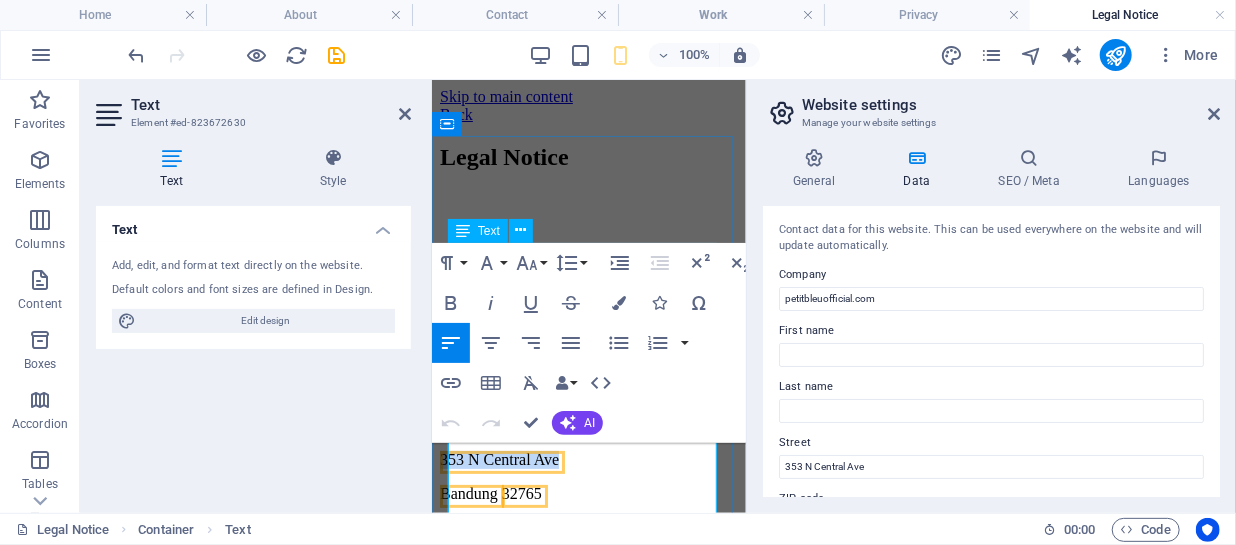 click on "353 N Central Ave" at bounding box center [498, 458] 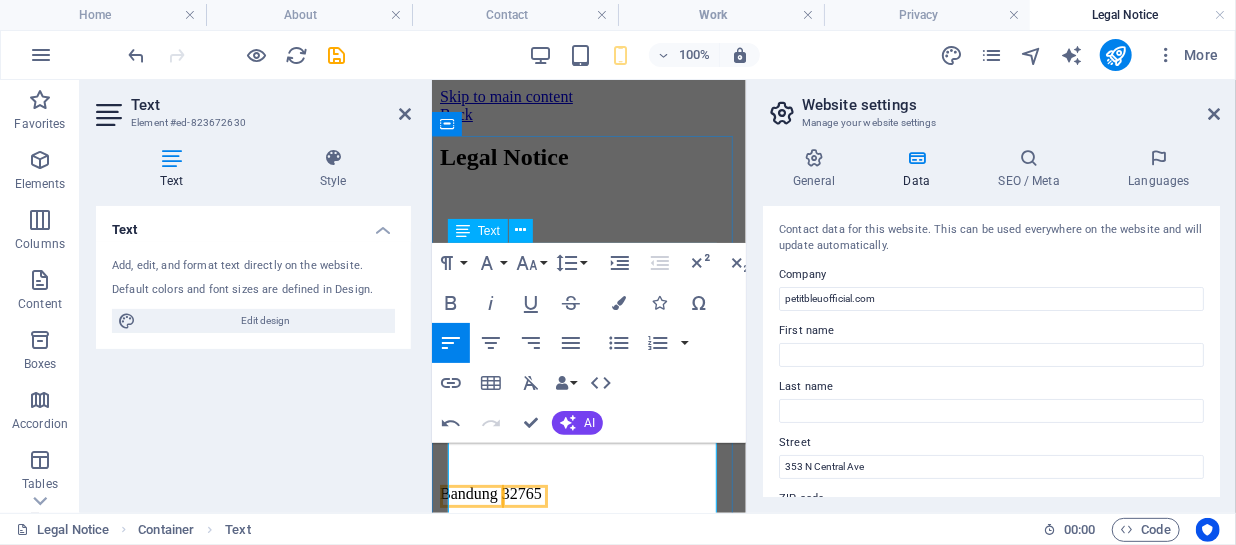 click on "32765" at bounding box center [521, 492] 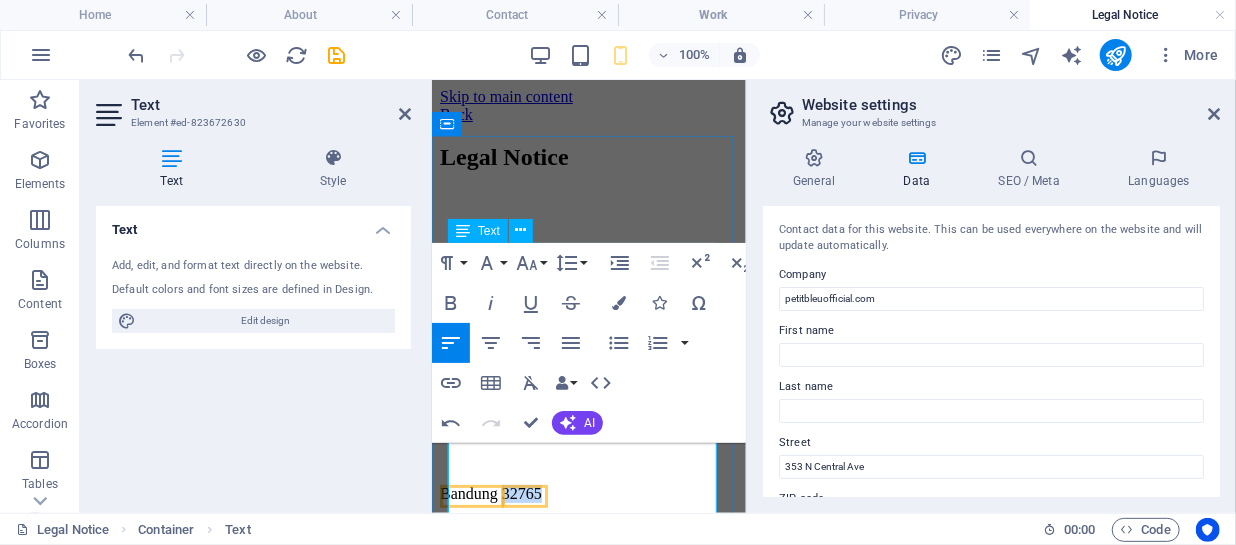 click on "32765" at bounding box center [521, 492] 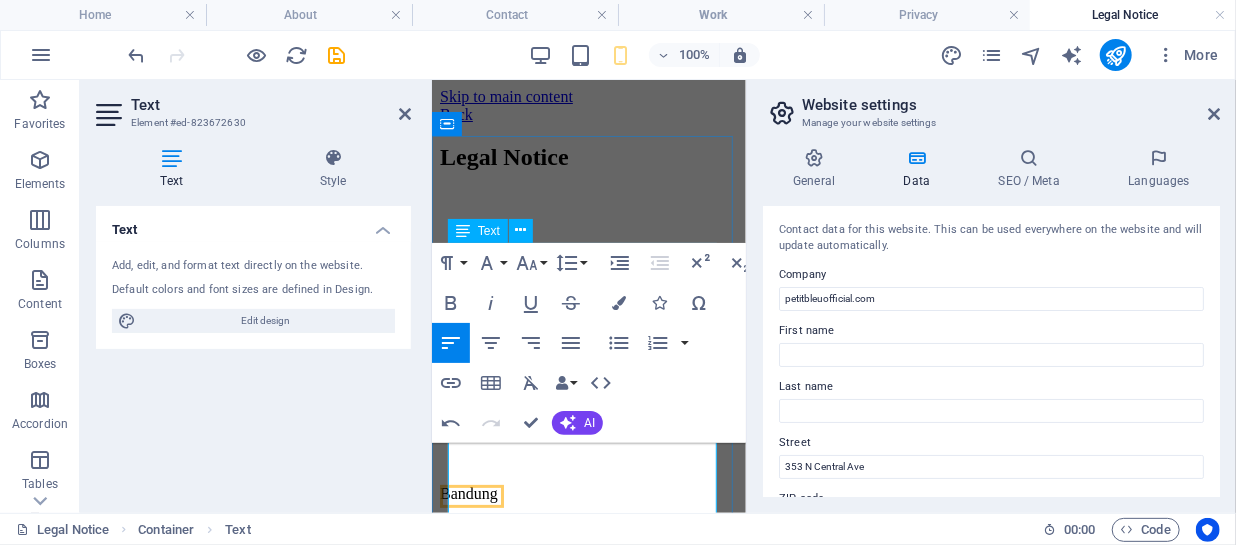 click on "petitbleuofficial.com" at bounding box center [505, 424] 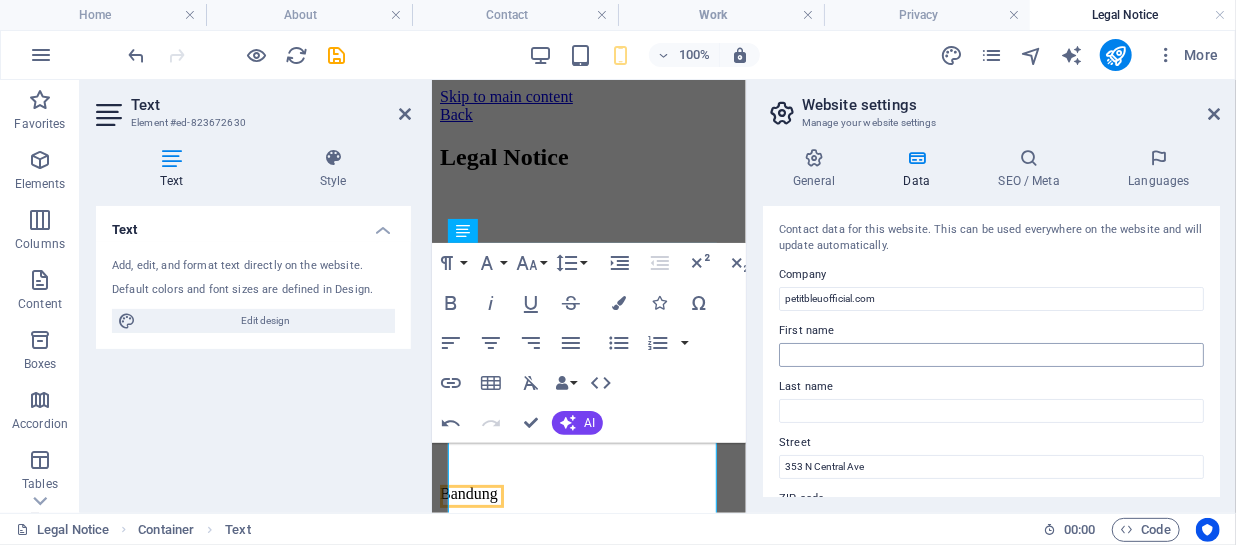 click on "First name" at bounding box center [991, 355] 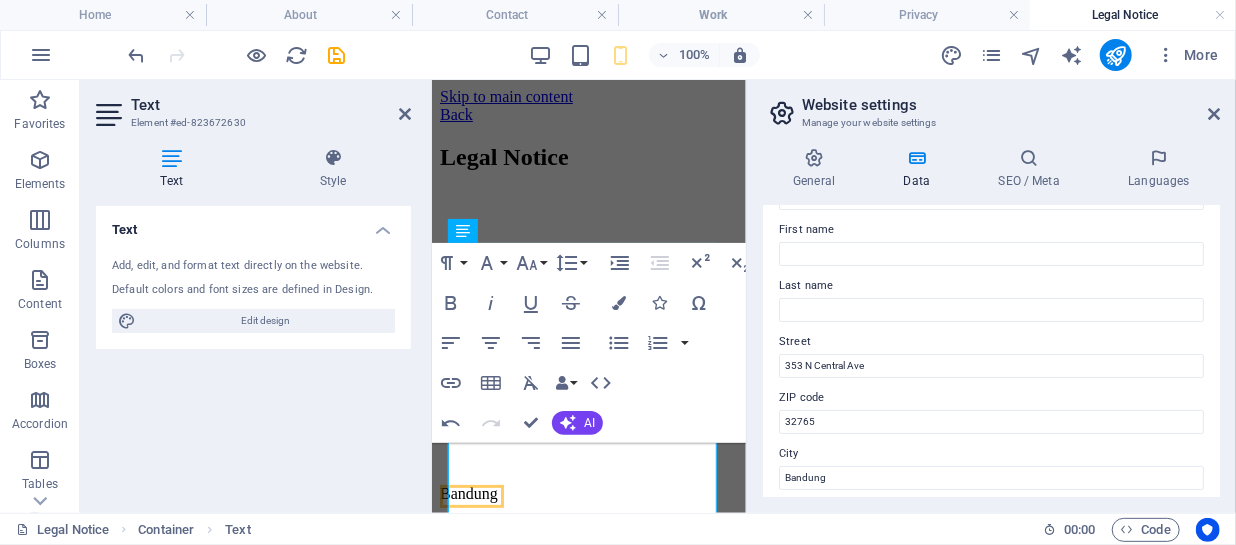 scroll, scrollTop: 138, scrollLeft: 0, axis: vertical 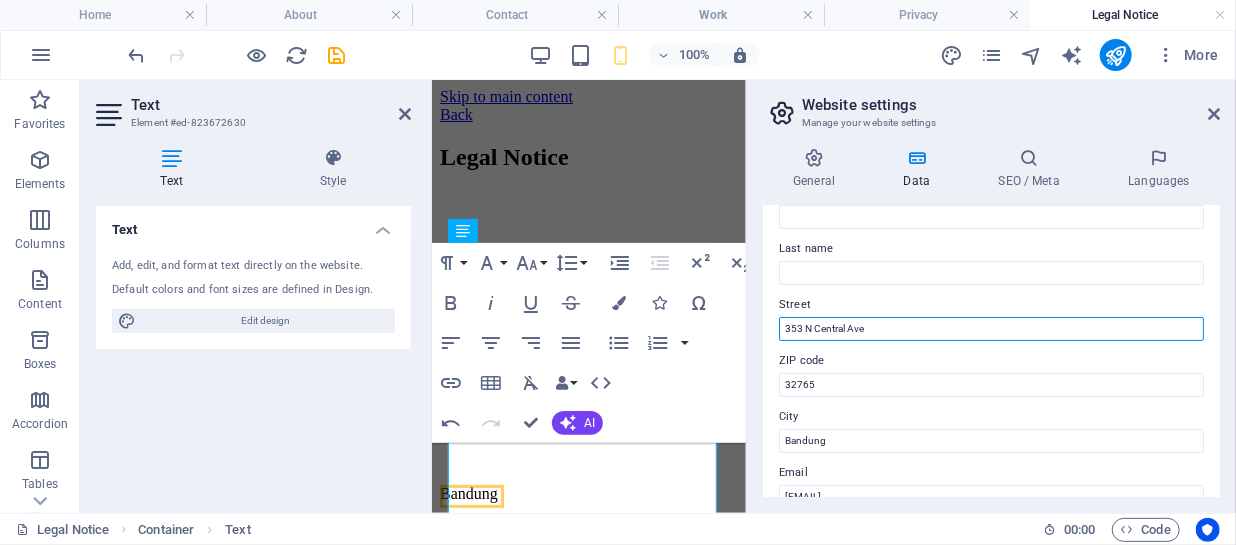 click on "353 N Central Ave" at bounding box center (991, 329) 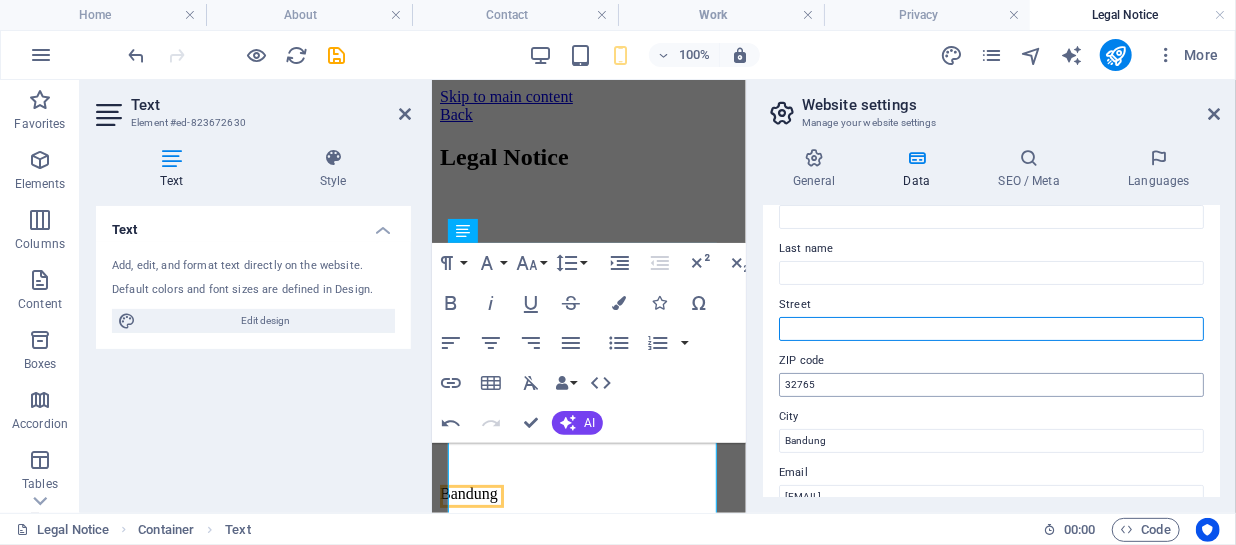 type 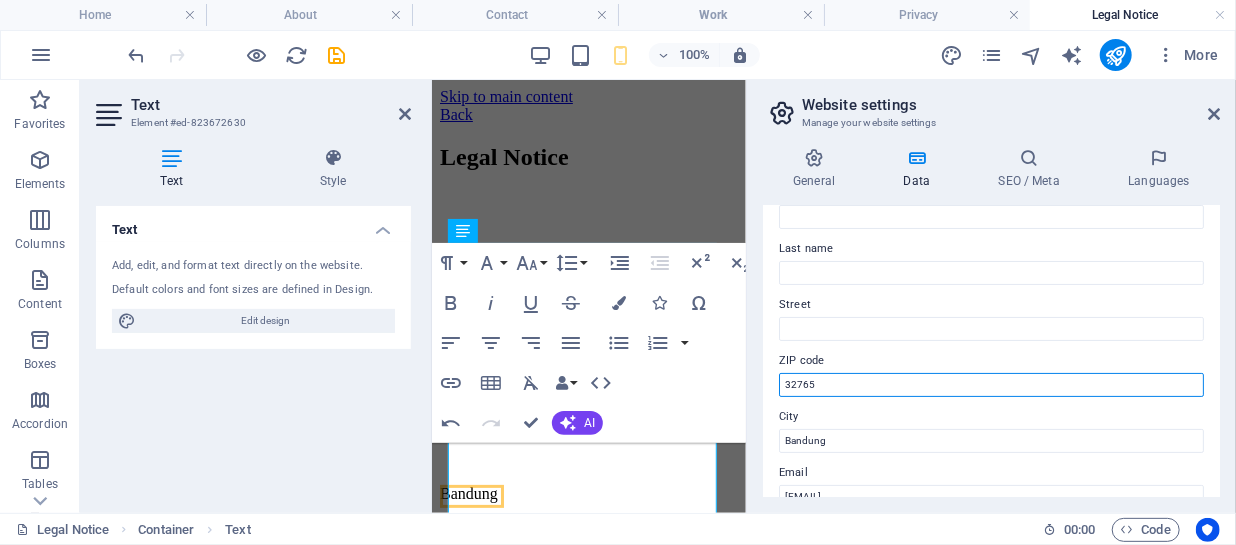 click on "32765" at bounding box center [991, 385] 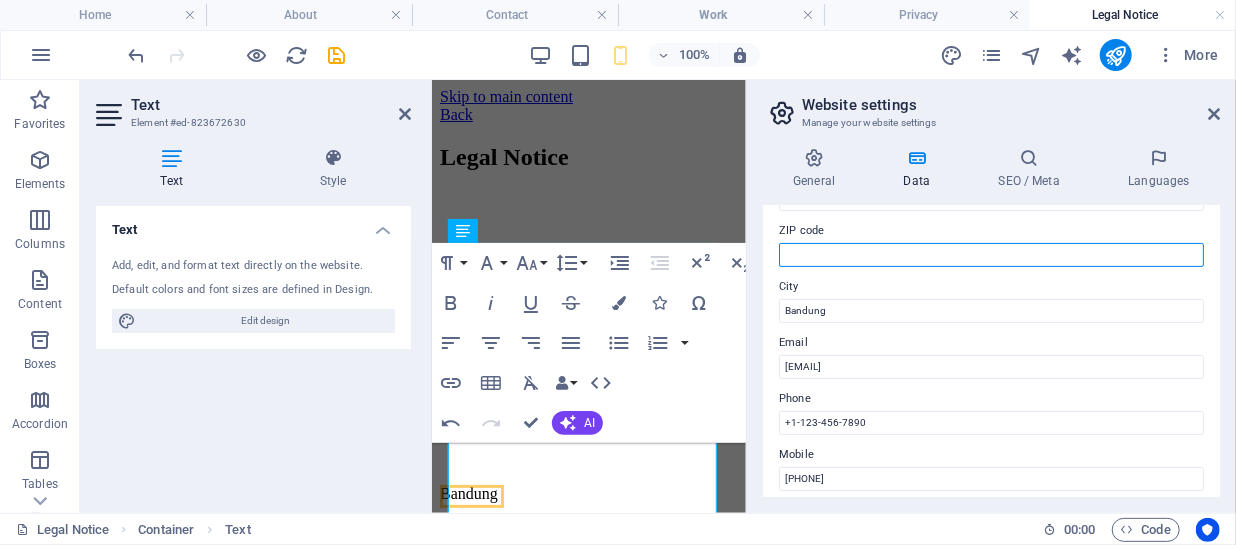 scroll, scrollTop: 300, scrollLeft: 0, axis: vertical 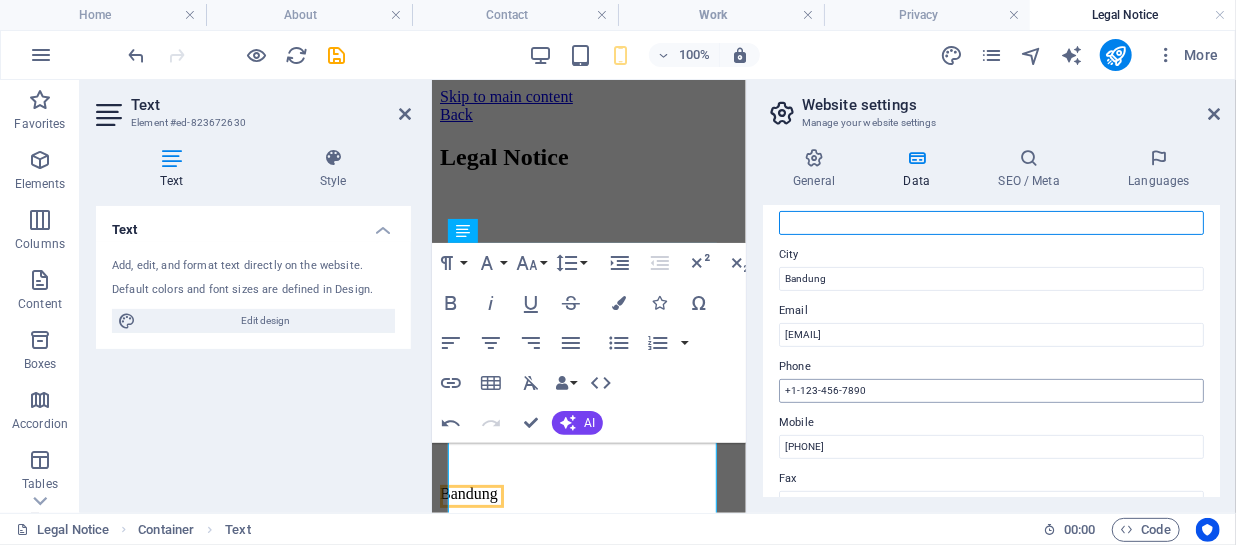 type 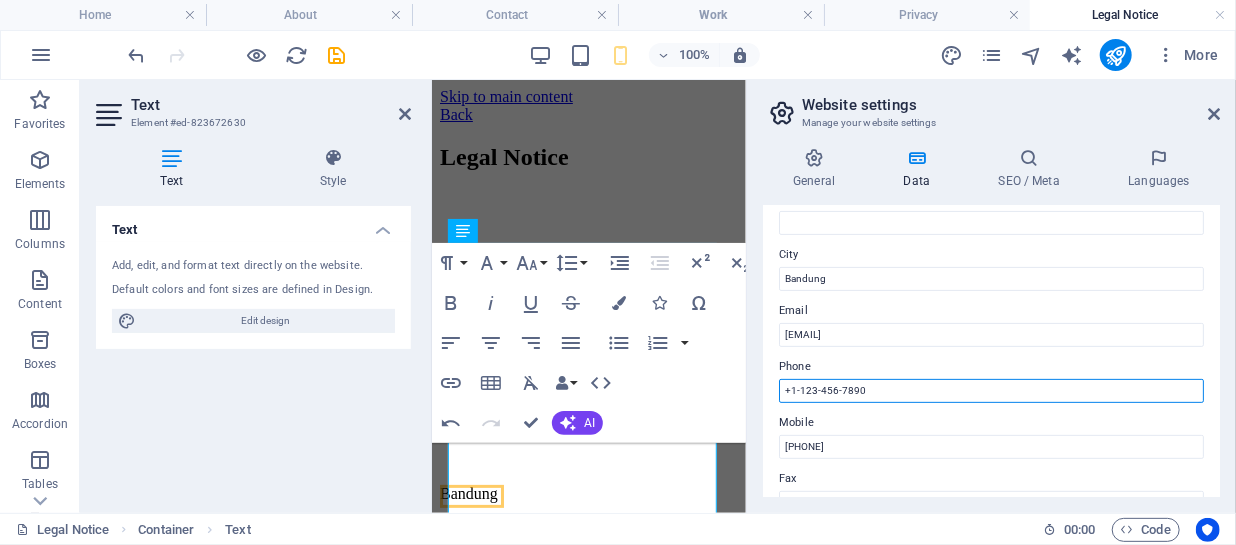 click on "+1-123-456-7890" at bounding box center [991, 391] 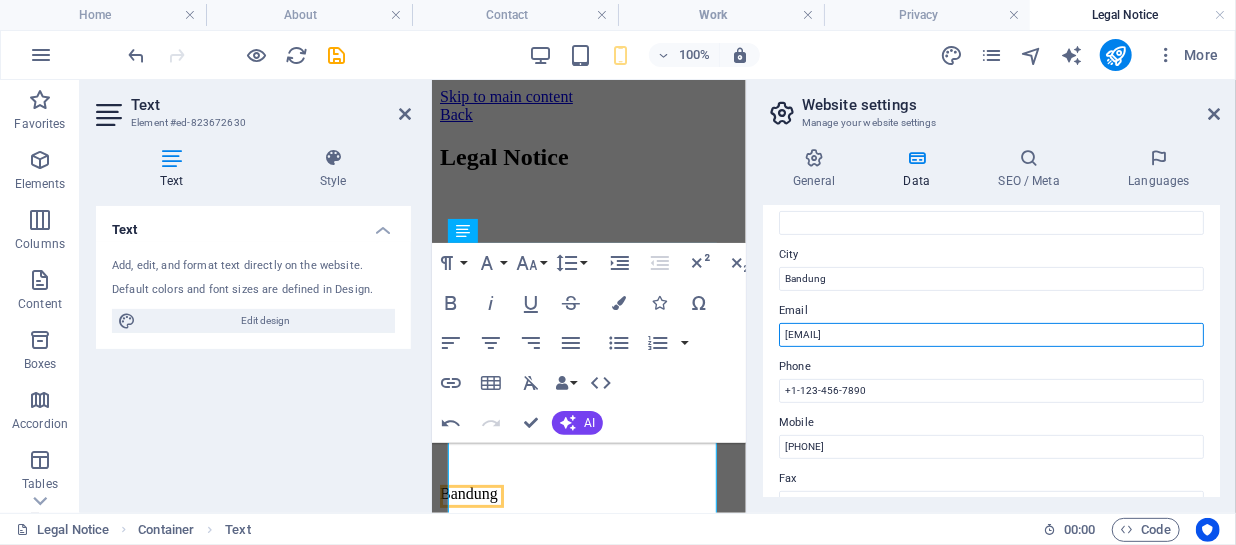 click on "[EMAIL]" at bounding box center [991, 335] 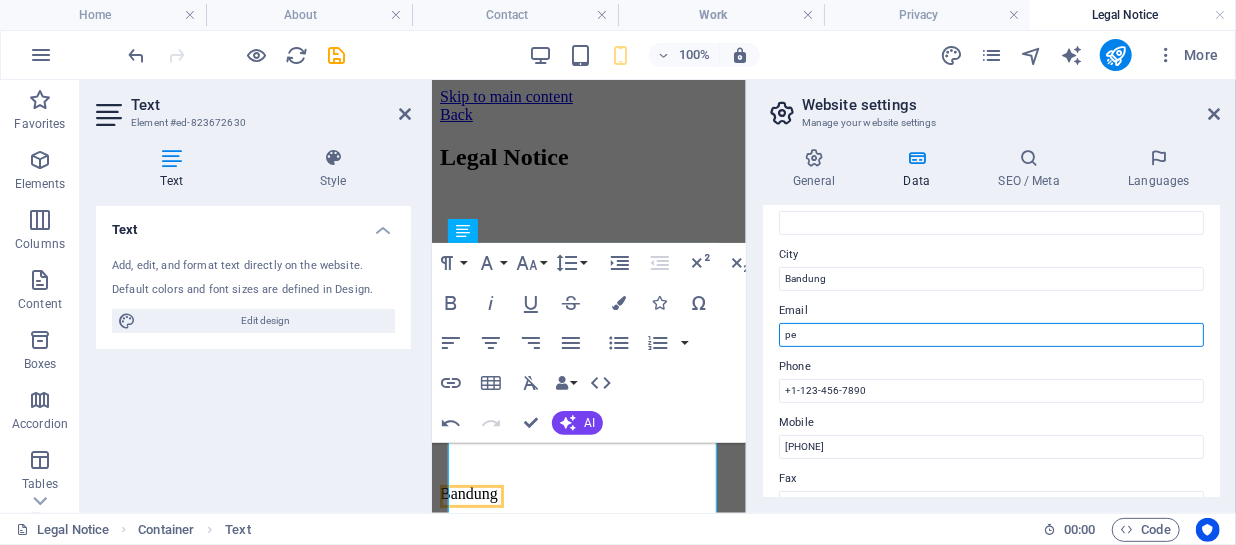 type on "p" 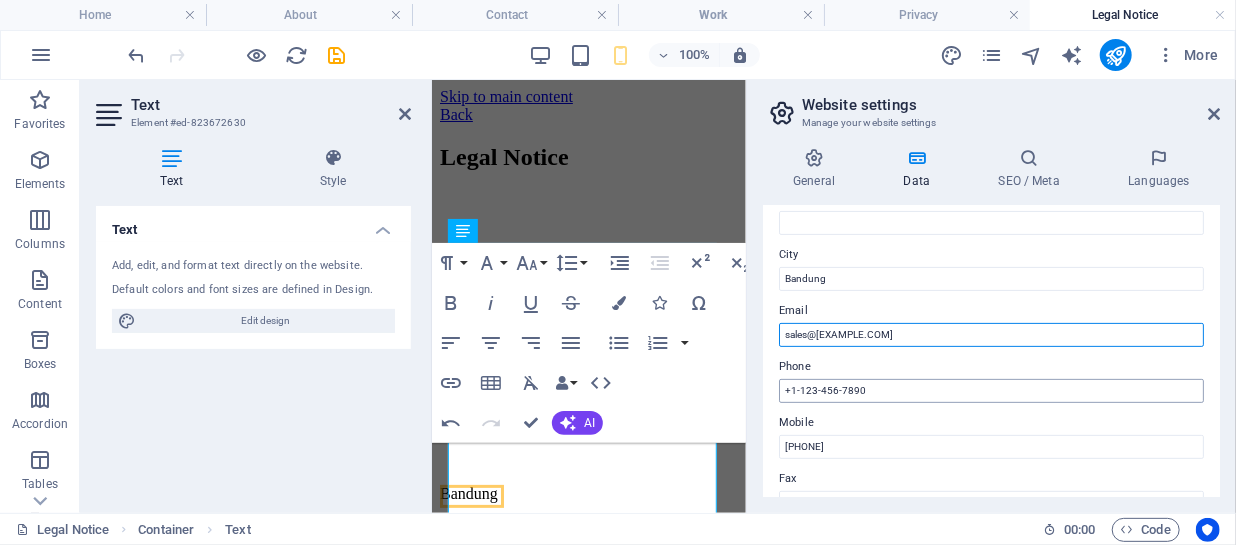 type on "sales@[EXAMPLE.COM]" 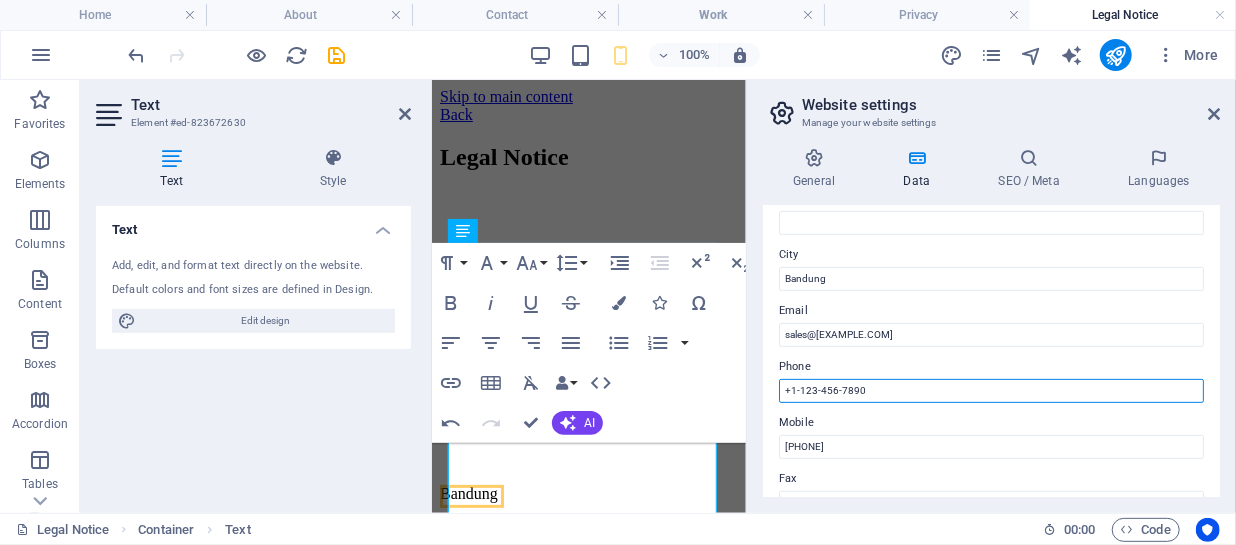 click on "+1-123-456-7890" at bounding box center [991, 391] 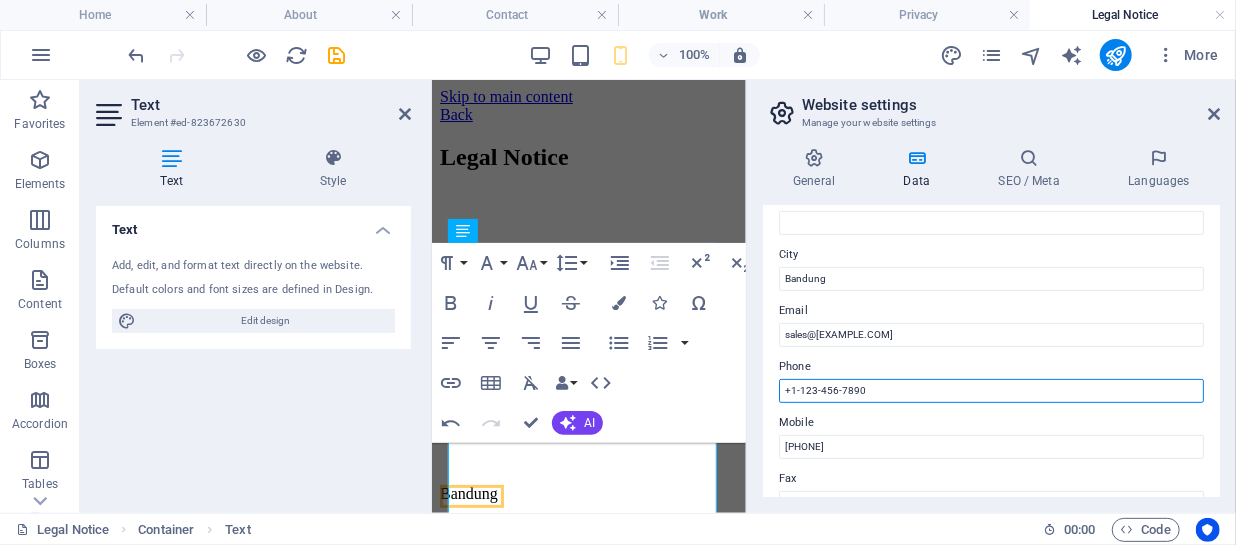 click on "+1-123-456-7890" at bounding box center [991, 391] 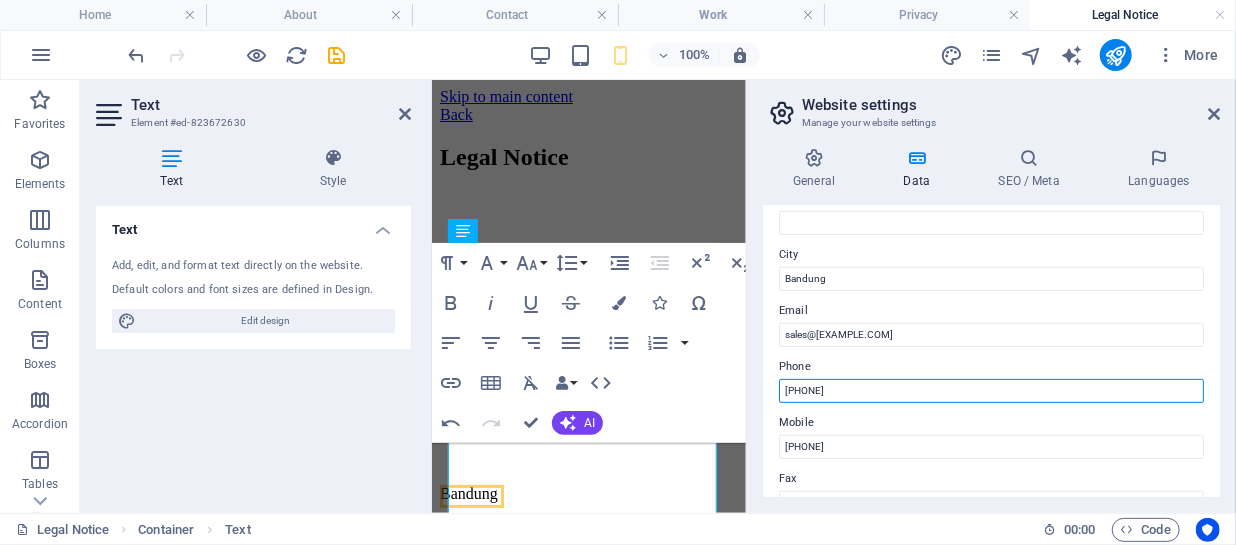 click on "[PHONE]" at bounding box center [991, 391] 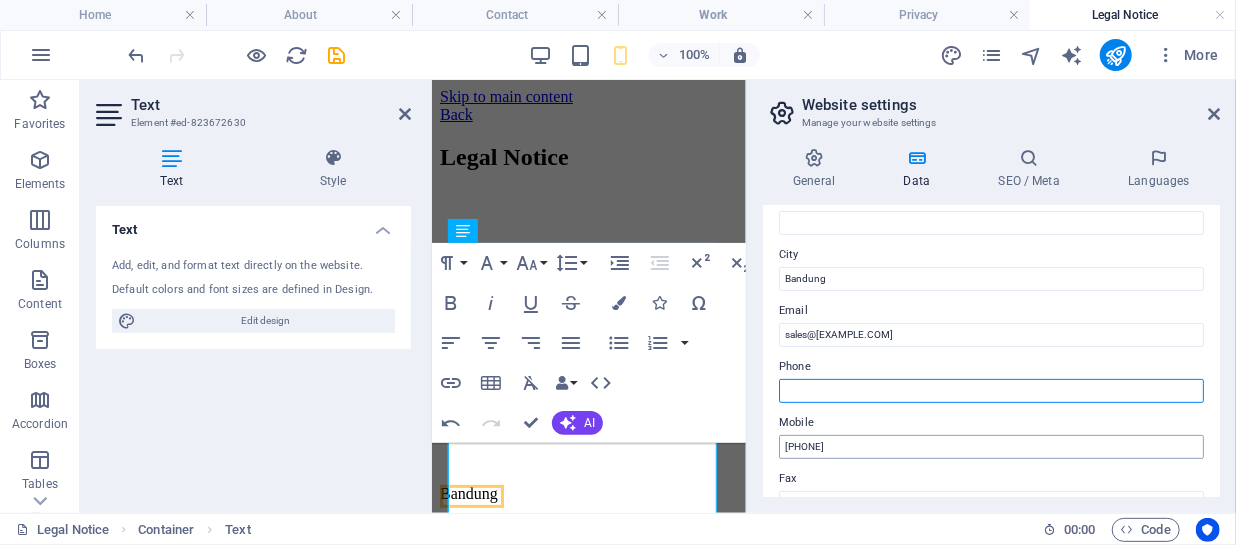type 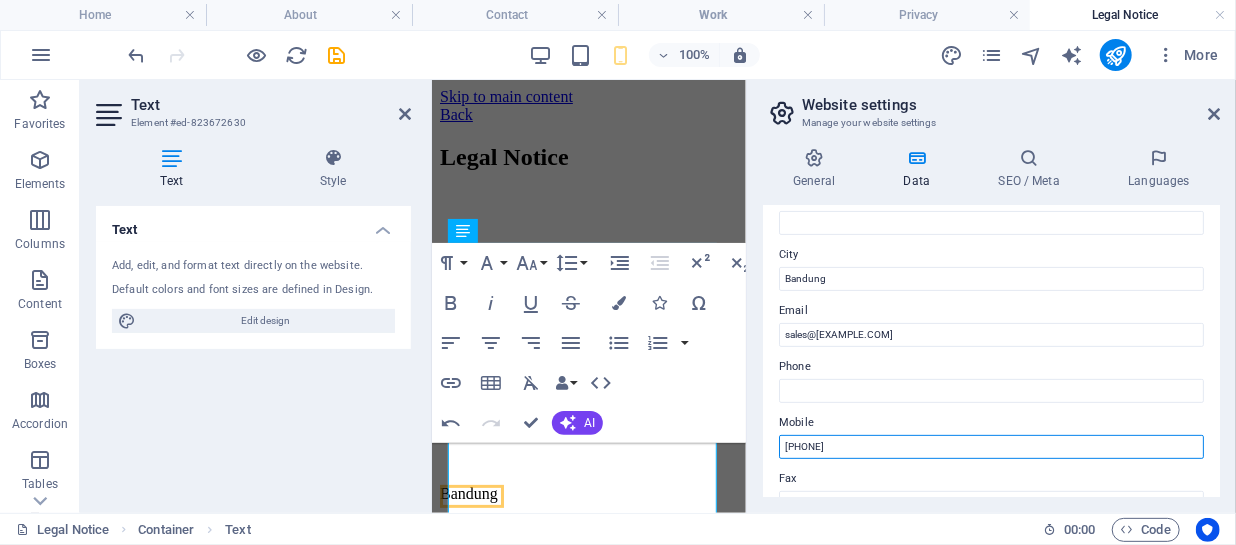 click on "[PHONE]" at bounding box center (991, 447) 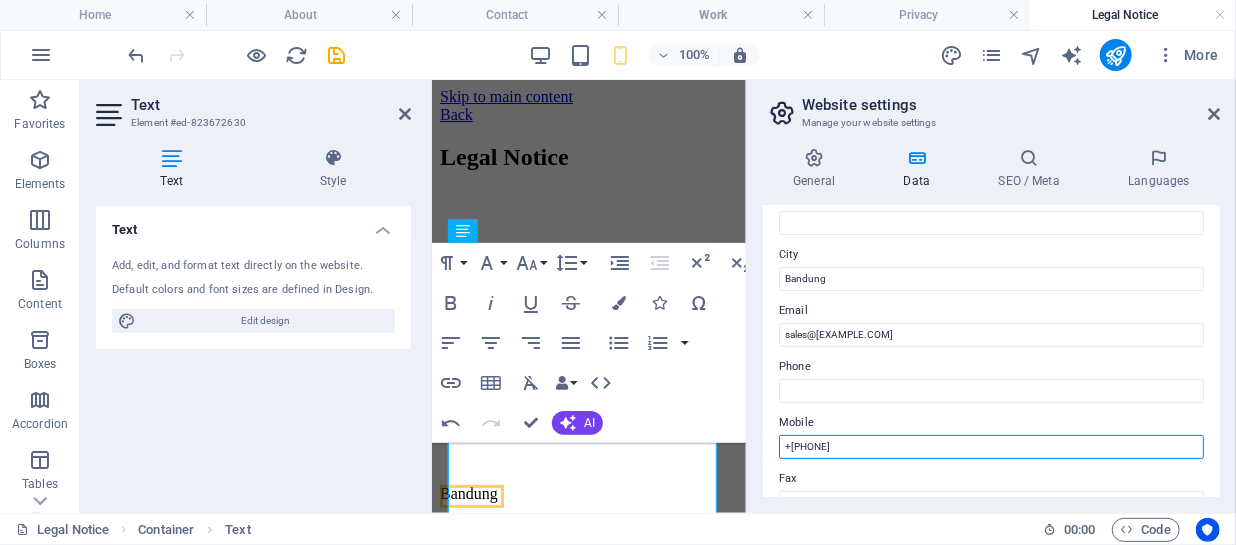 click on "+[PHONE]" at bounding box center (991, 447) 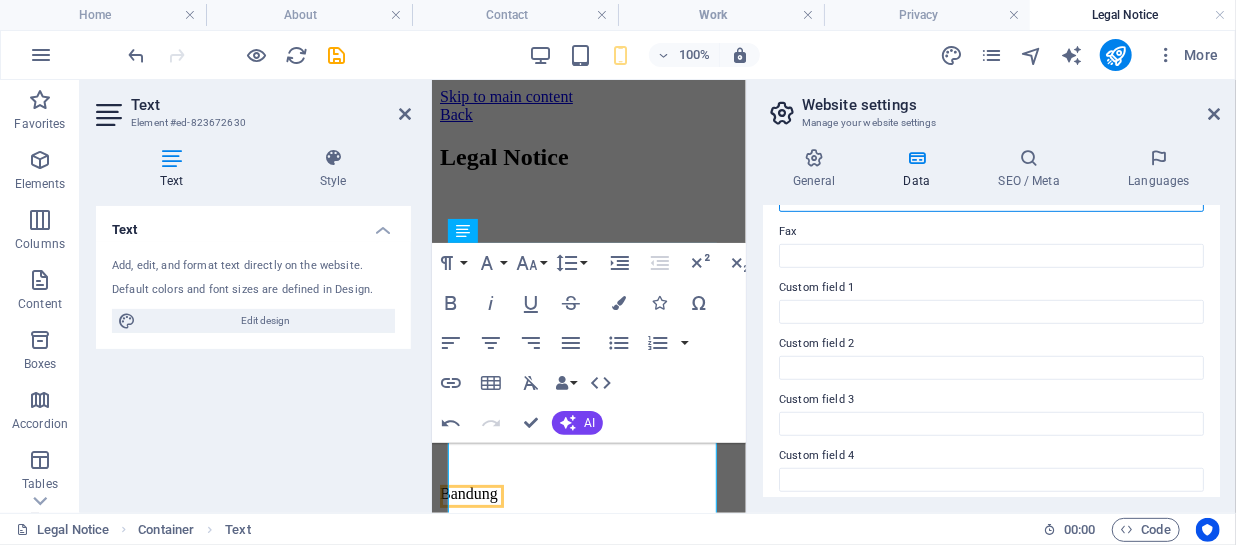scroll, scrollTop: 505, scrollLeft: 0, axis: vertical 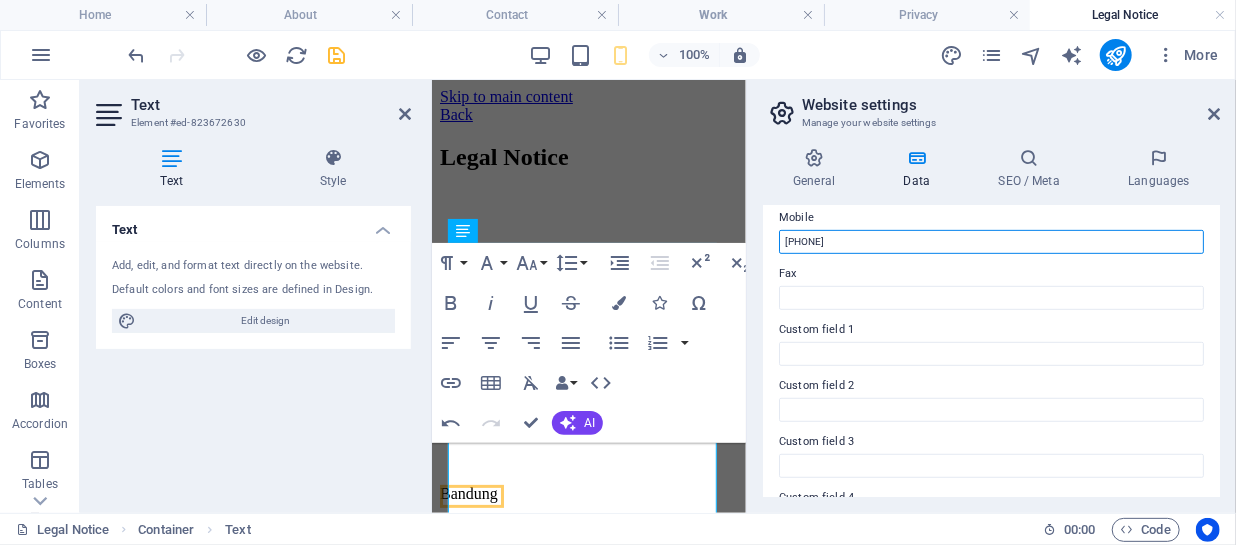 type on "[PHONE]" 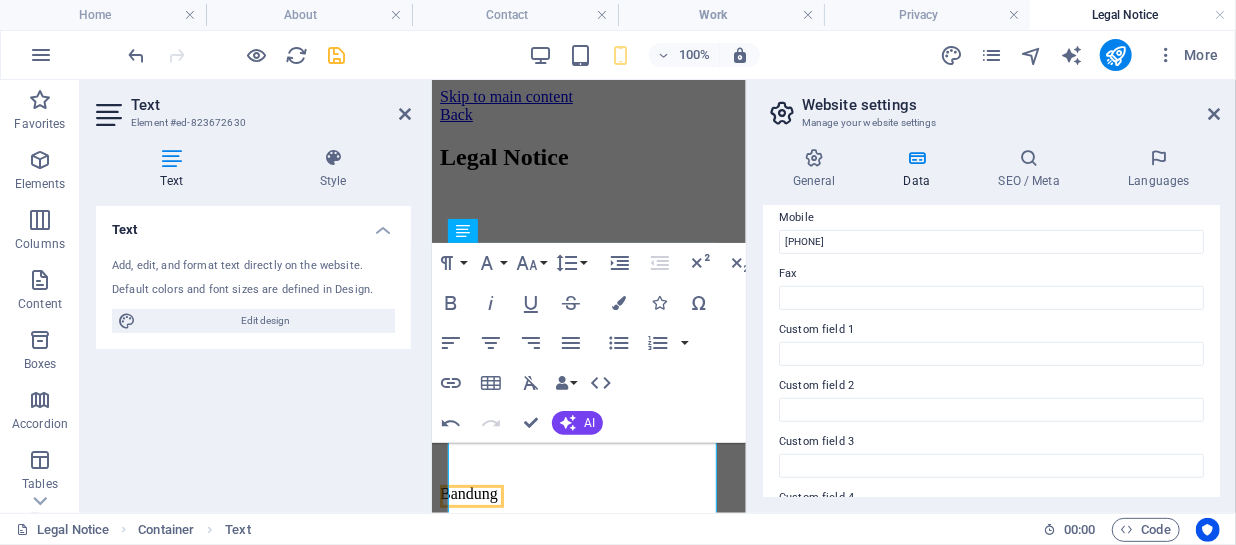 click at bounding box center (337, 55) 